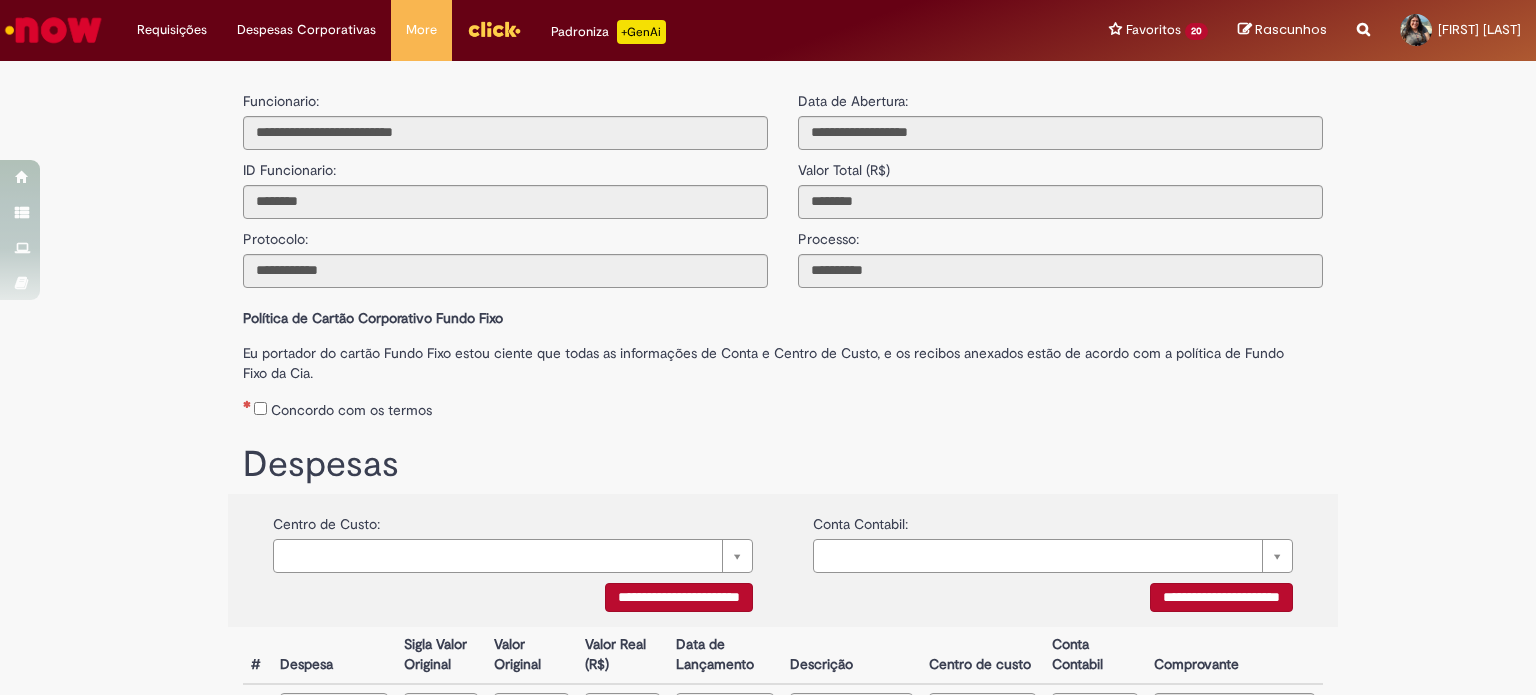 scroll, scrollTop: 0, scrollLeft: 0, axis: both 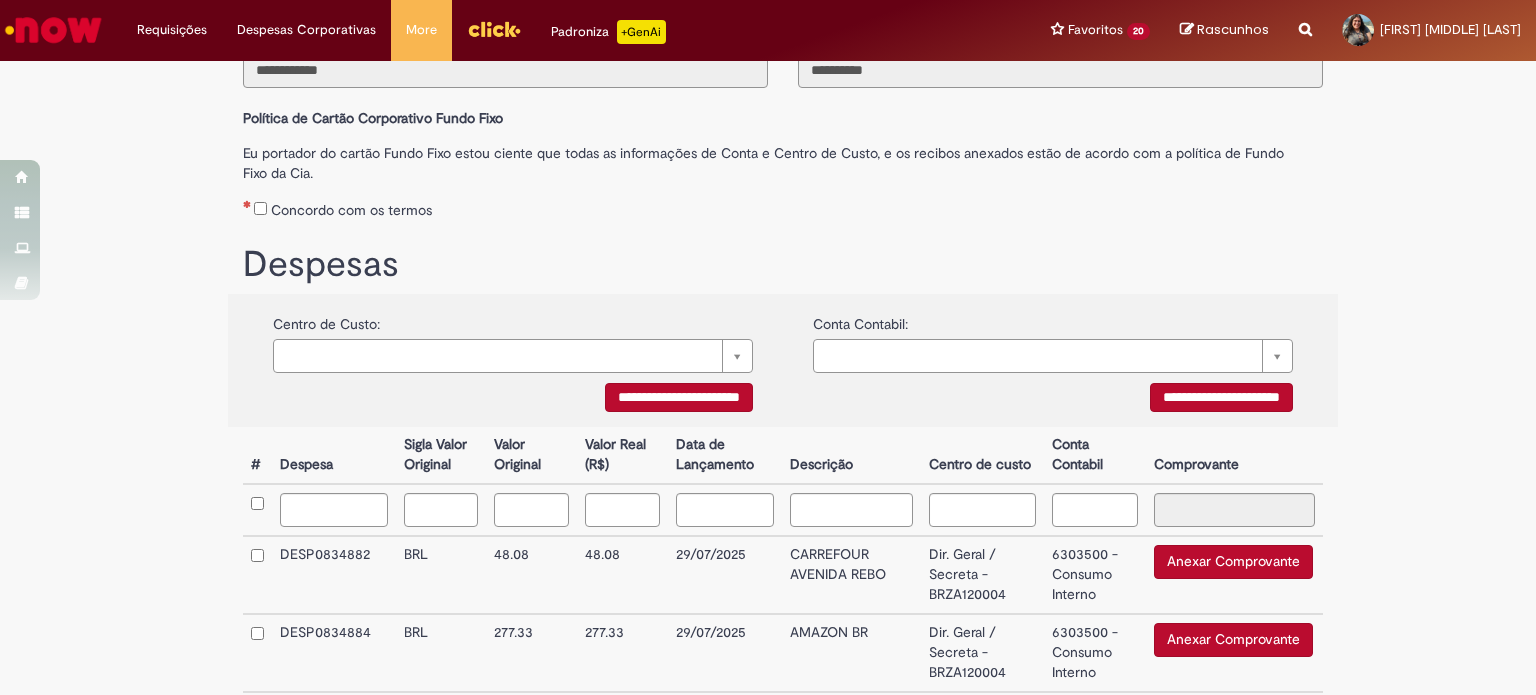 click on "Despesas" at bounding box center [783, 260] 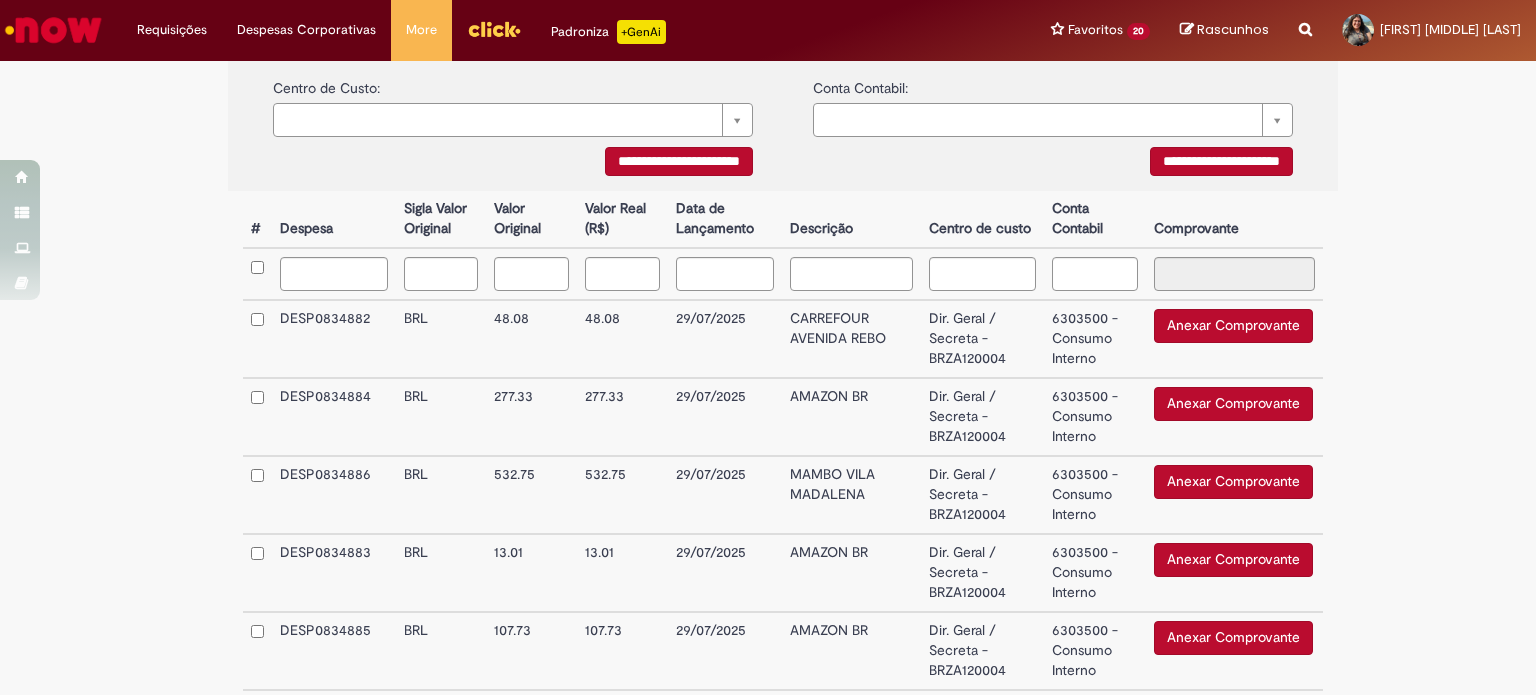 scroll, scrollTop: 500, scrollLeft: 0, axis: vertical 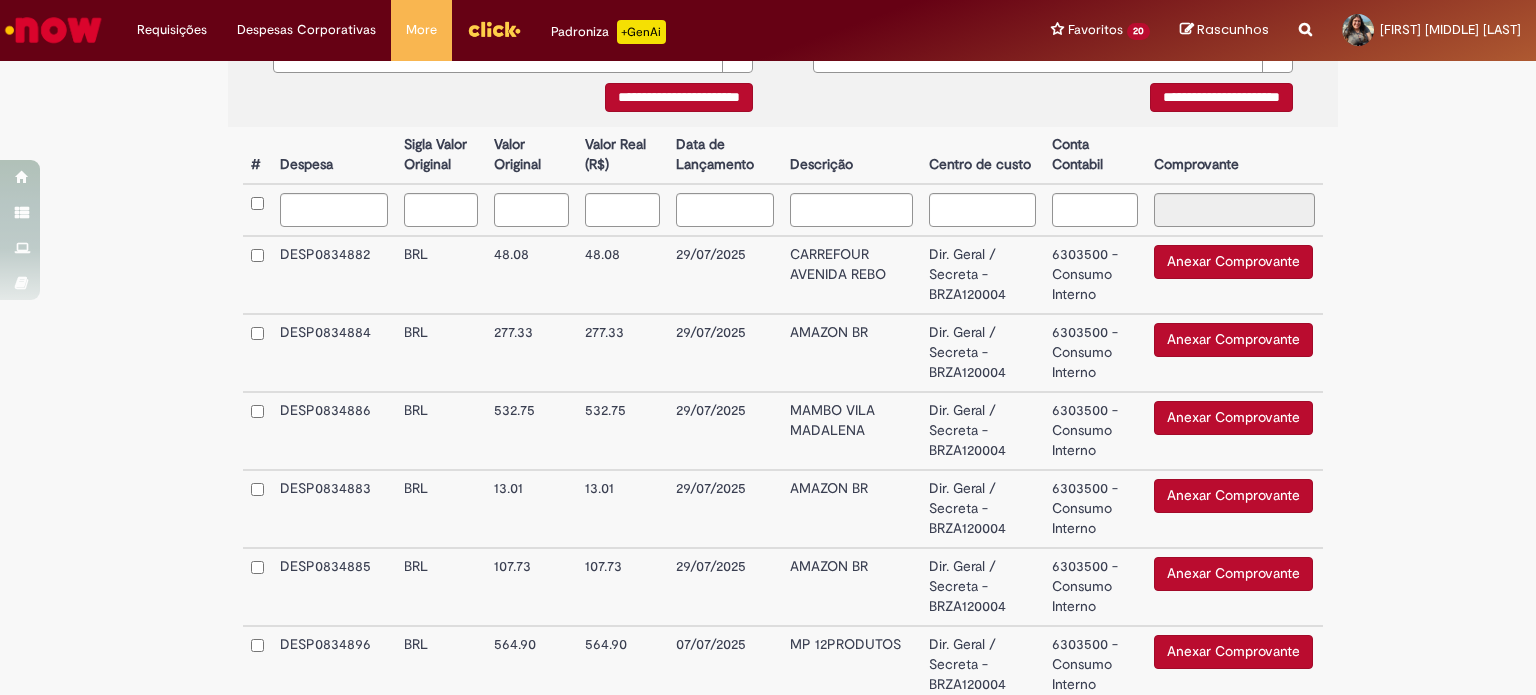 click on "Anexar Comprovante" at bounding box center [1233, 262] 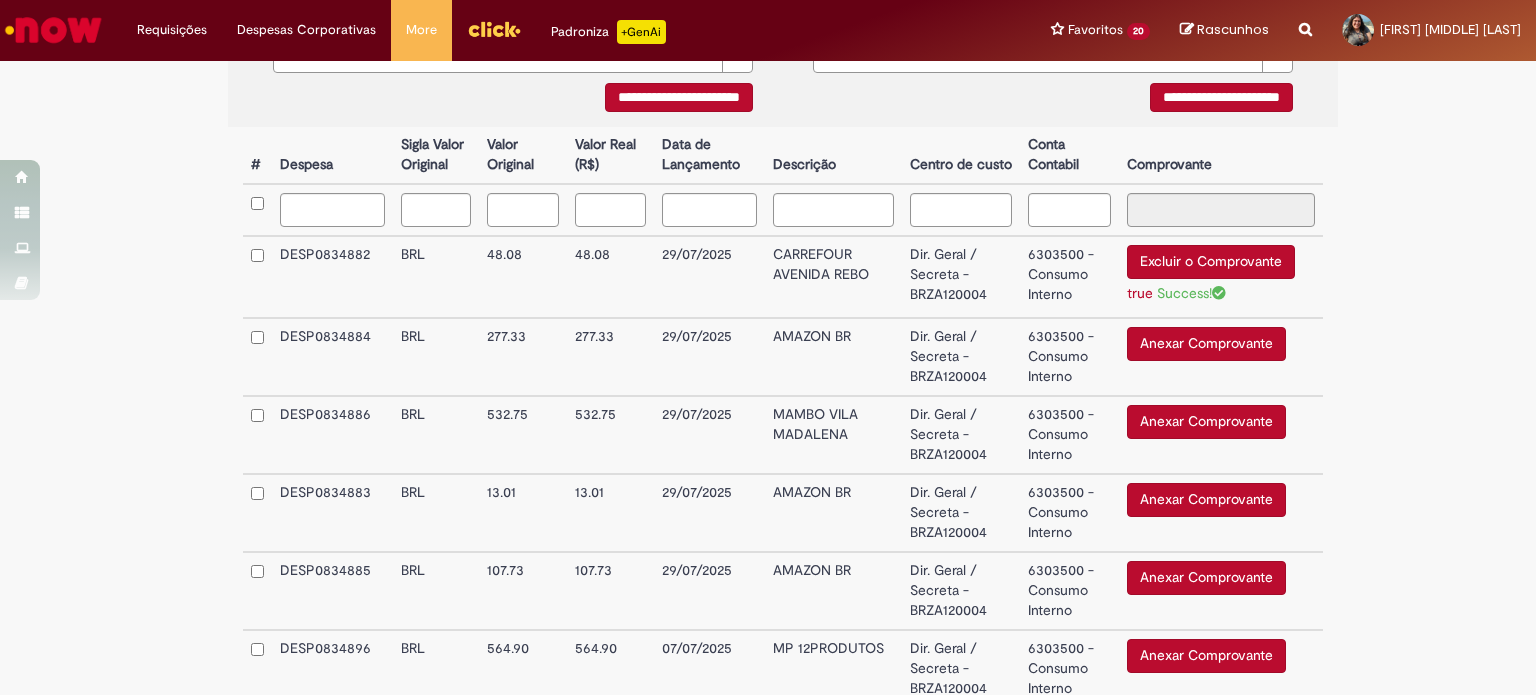 click on "Anexar Comprovante" at bounding box center (1206, 344) 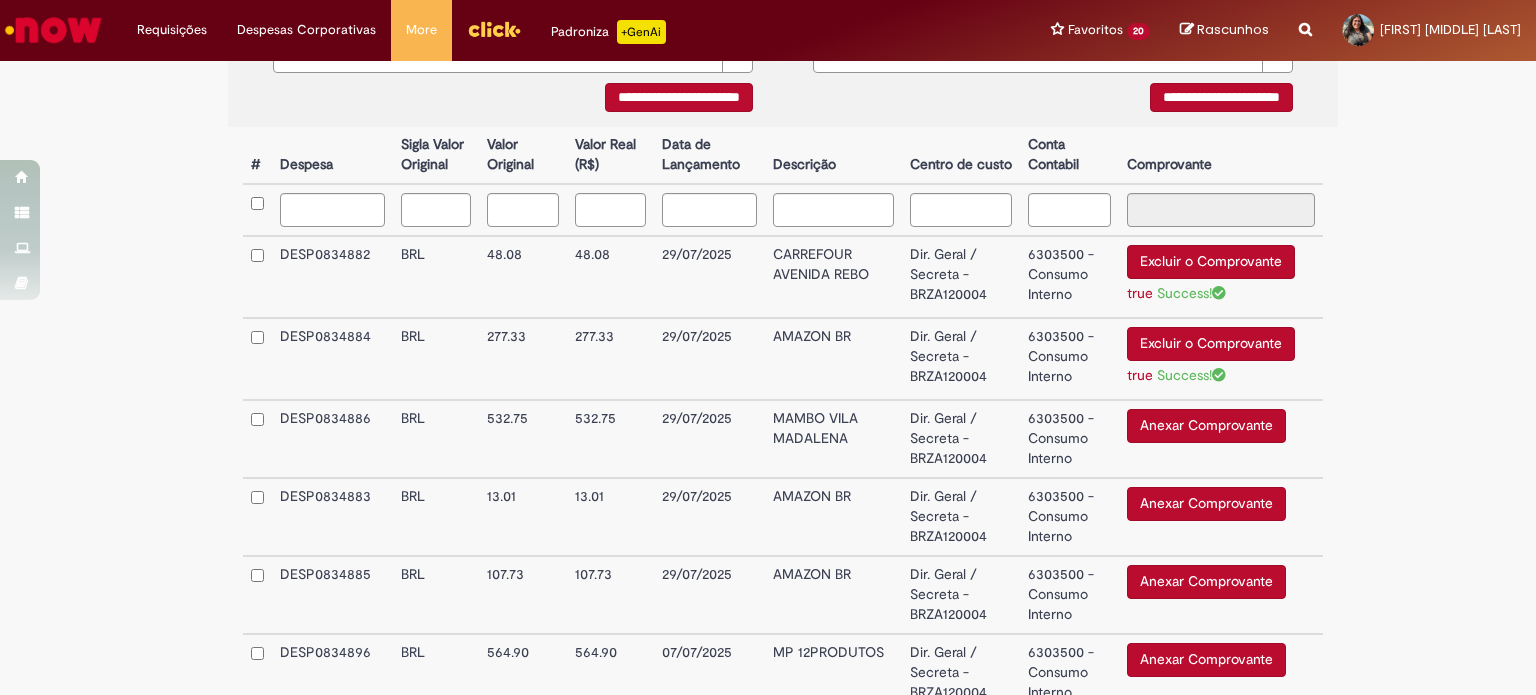 click on "Anexar Comprovante" at bounding box center [1206, 426] 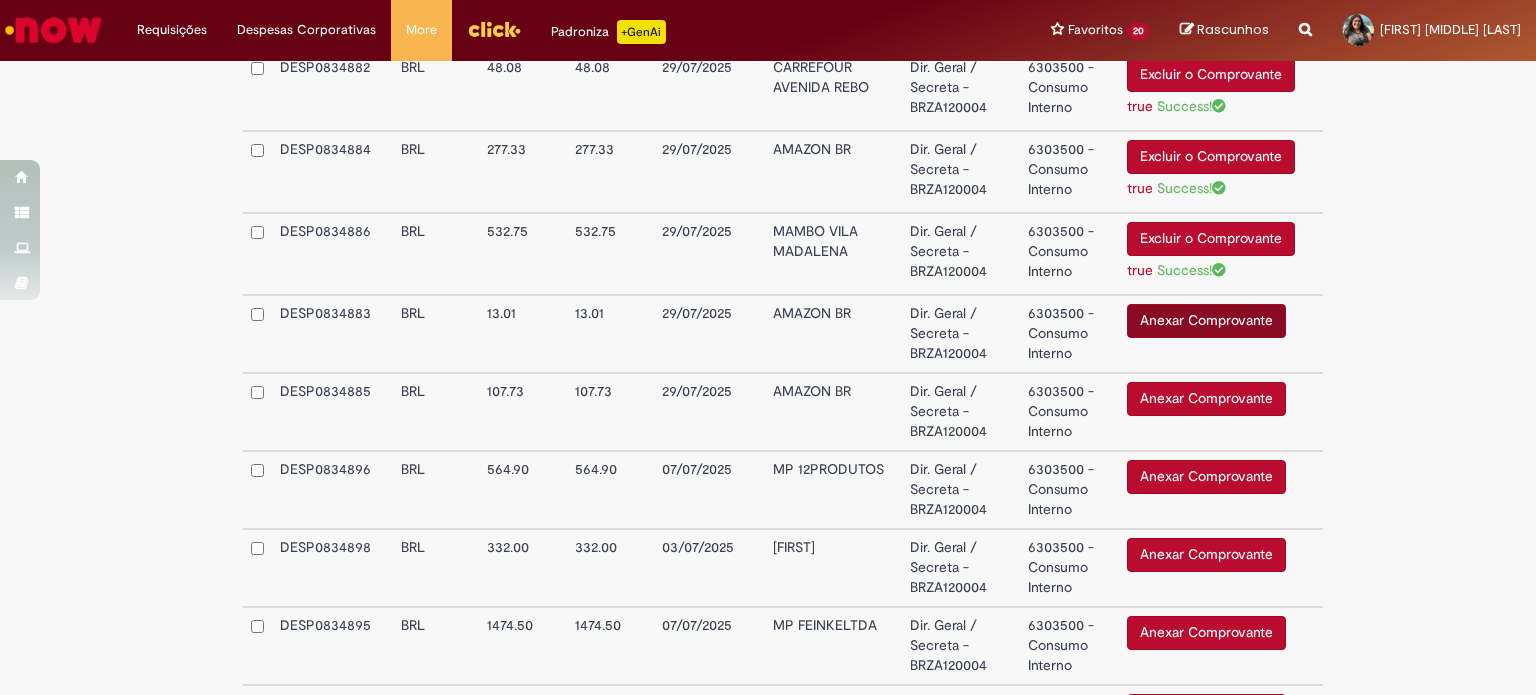 scroll, scrollTop: 700, scrollLeft: 0, axis: vertical 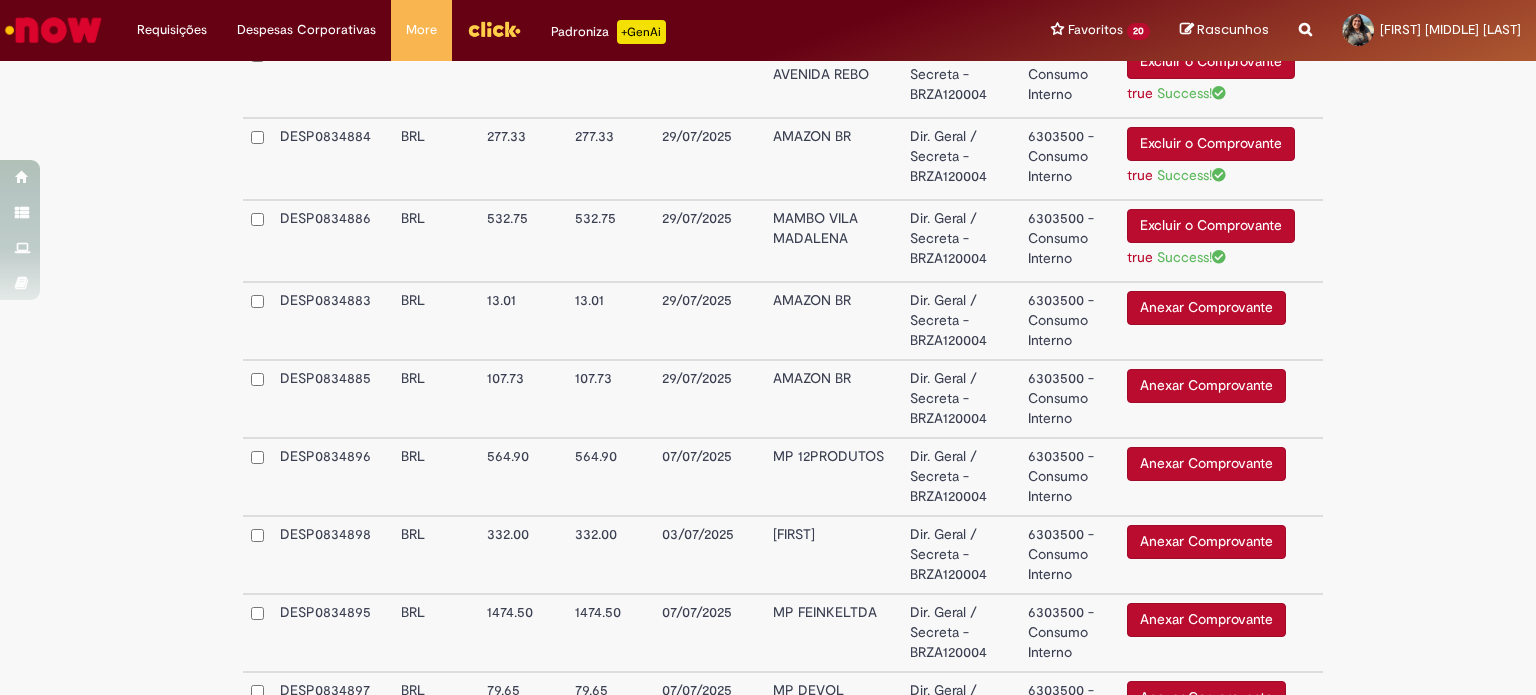 click on "Anexar Comprovante" at bounding box center (1206, 308) 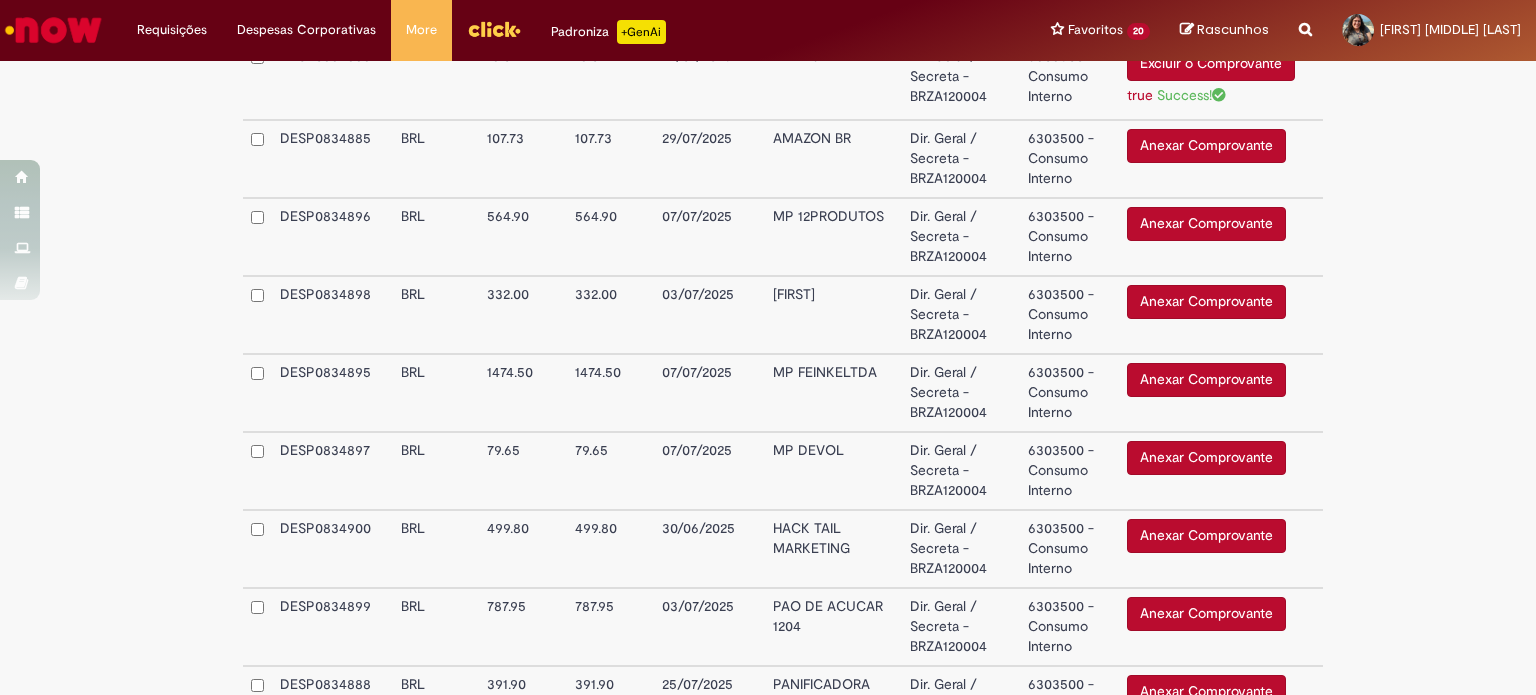 scroll, scrollTop: 900, scrollLeft: 0, axis: vertical 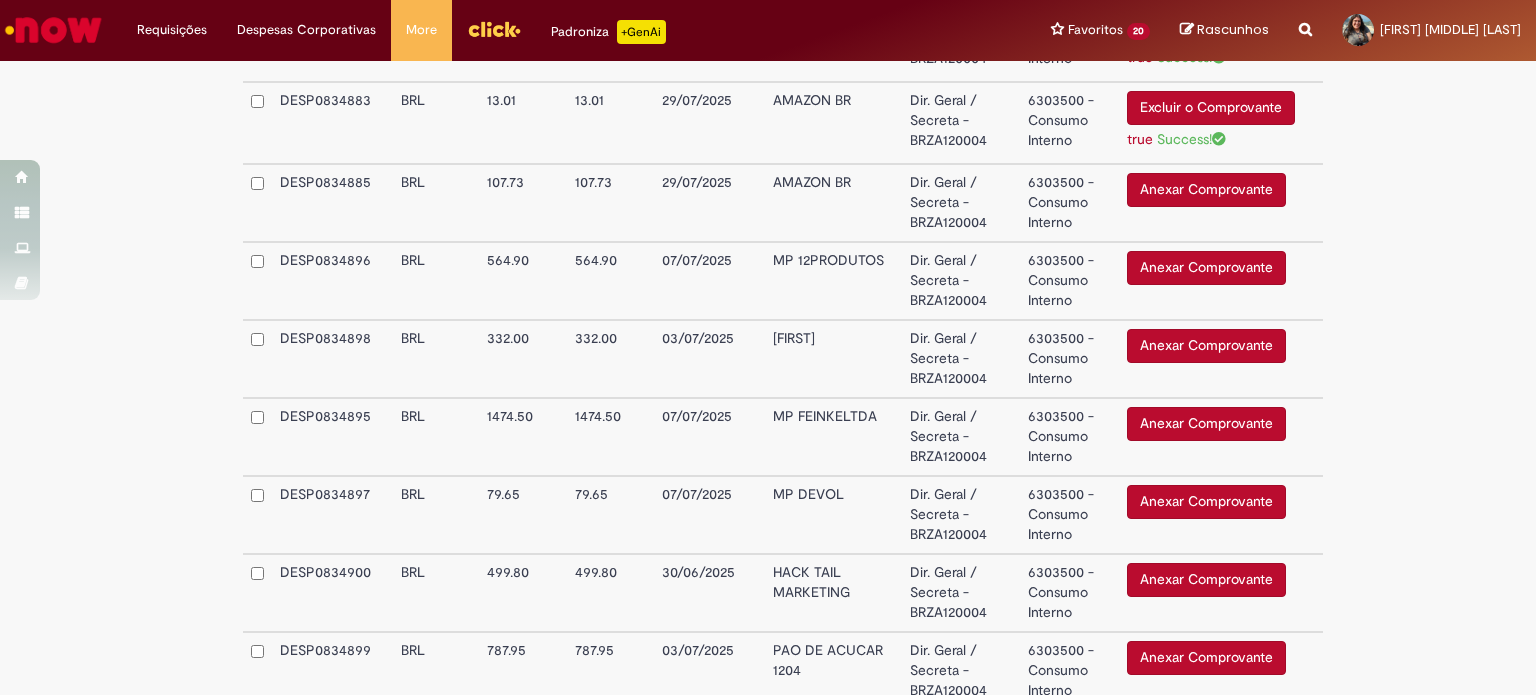 click on "Anexar Comprovante" at bounding box center (1206, 190) 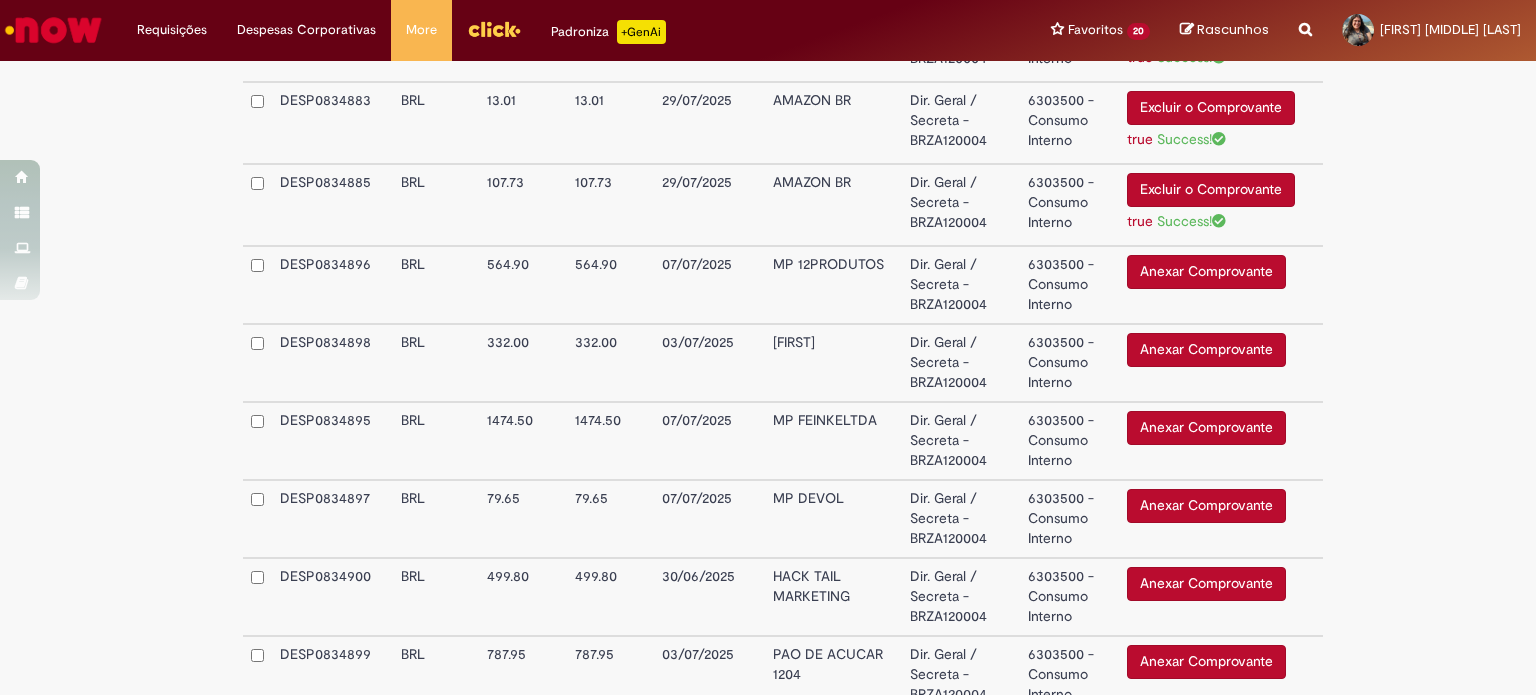 click on "Anexar Comprovante" at bounding box center (1206, 272) 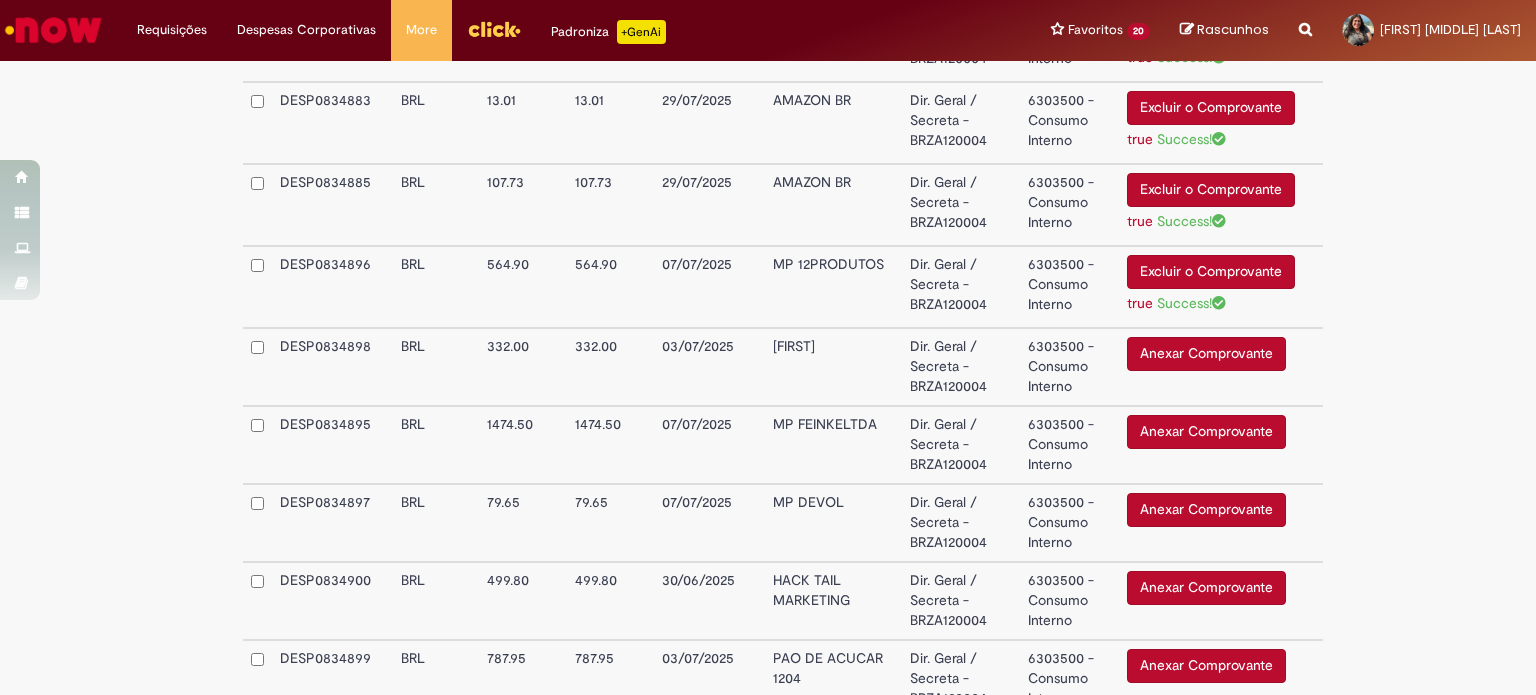 click on "Anexar Comprovante" at bounding box center (1206, 354) 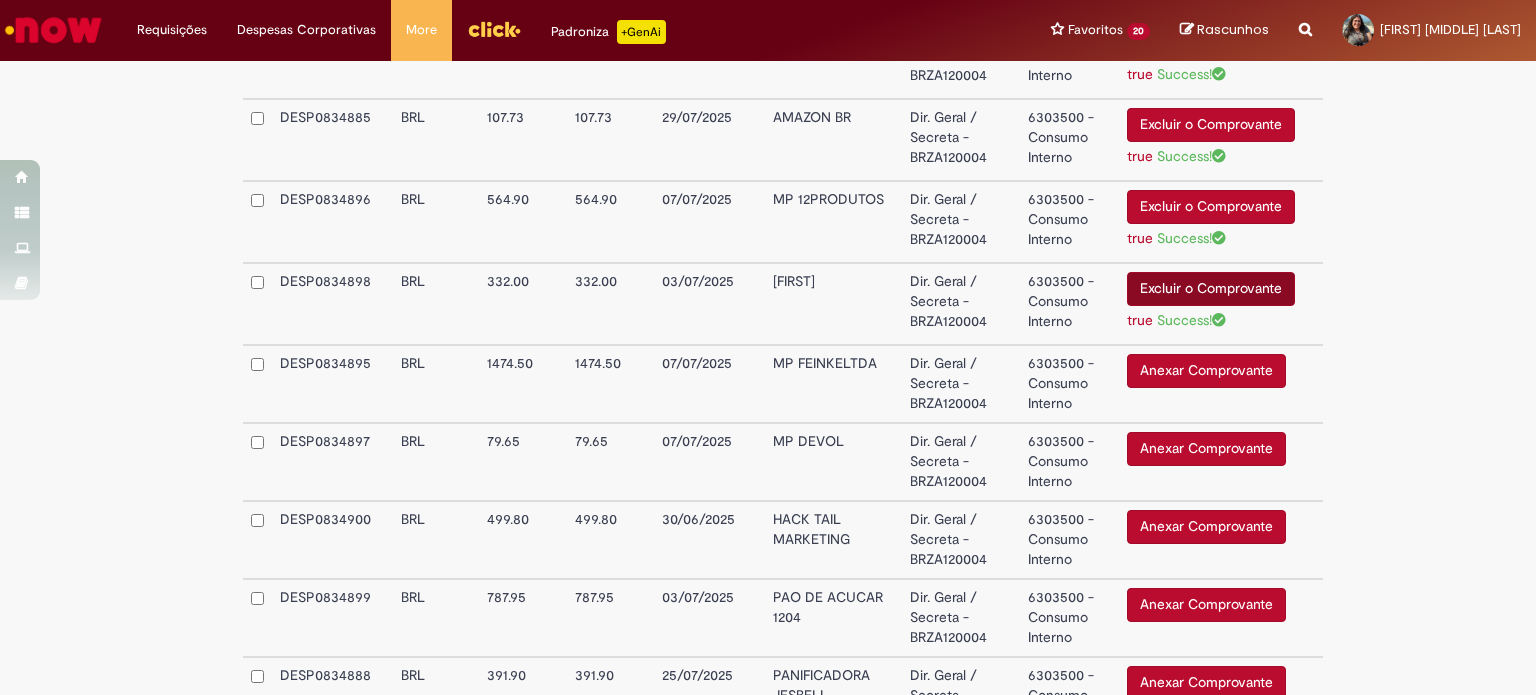 scroll, scrollTop: 1000, scrollLeft: 0, axis: vertical 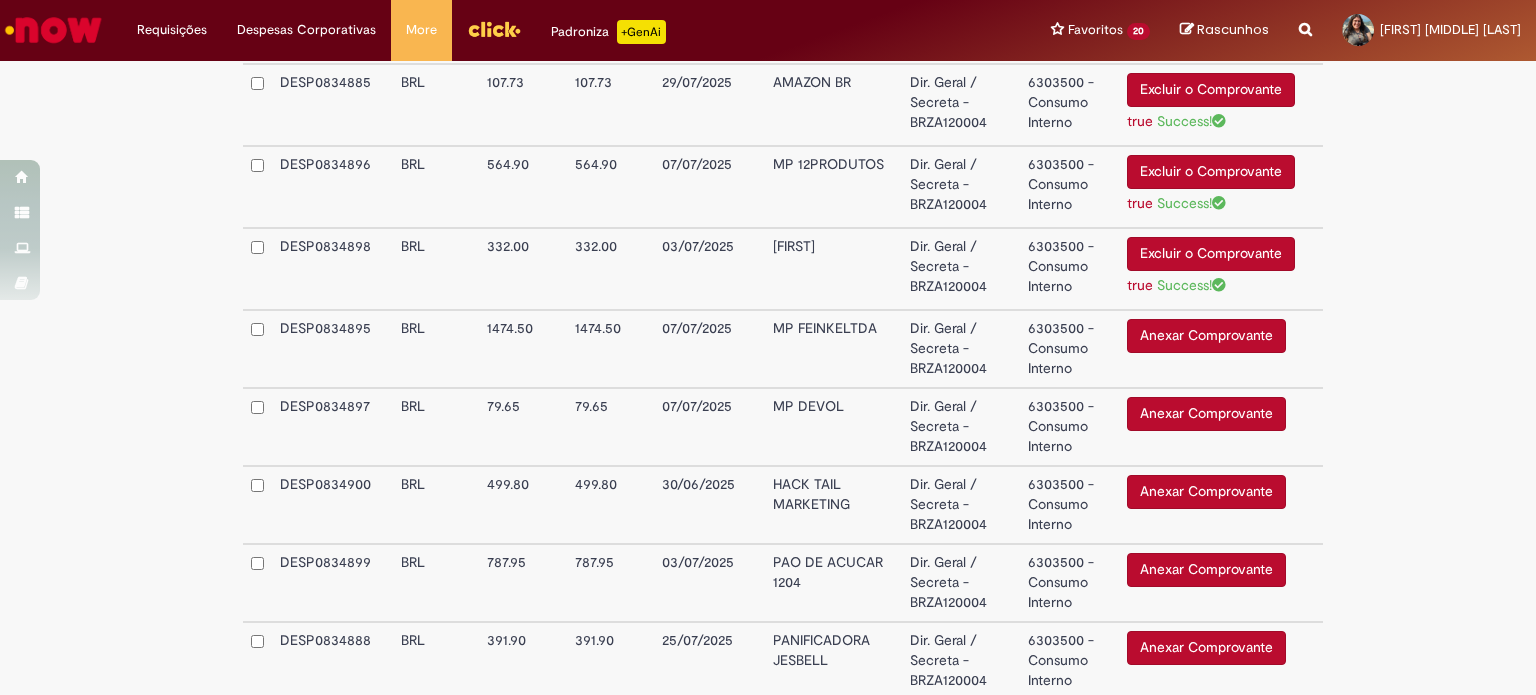 click on "Anexar Comprovante" at bounding box center [1206, 336] 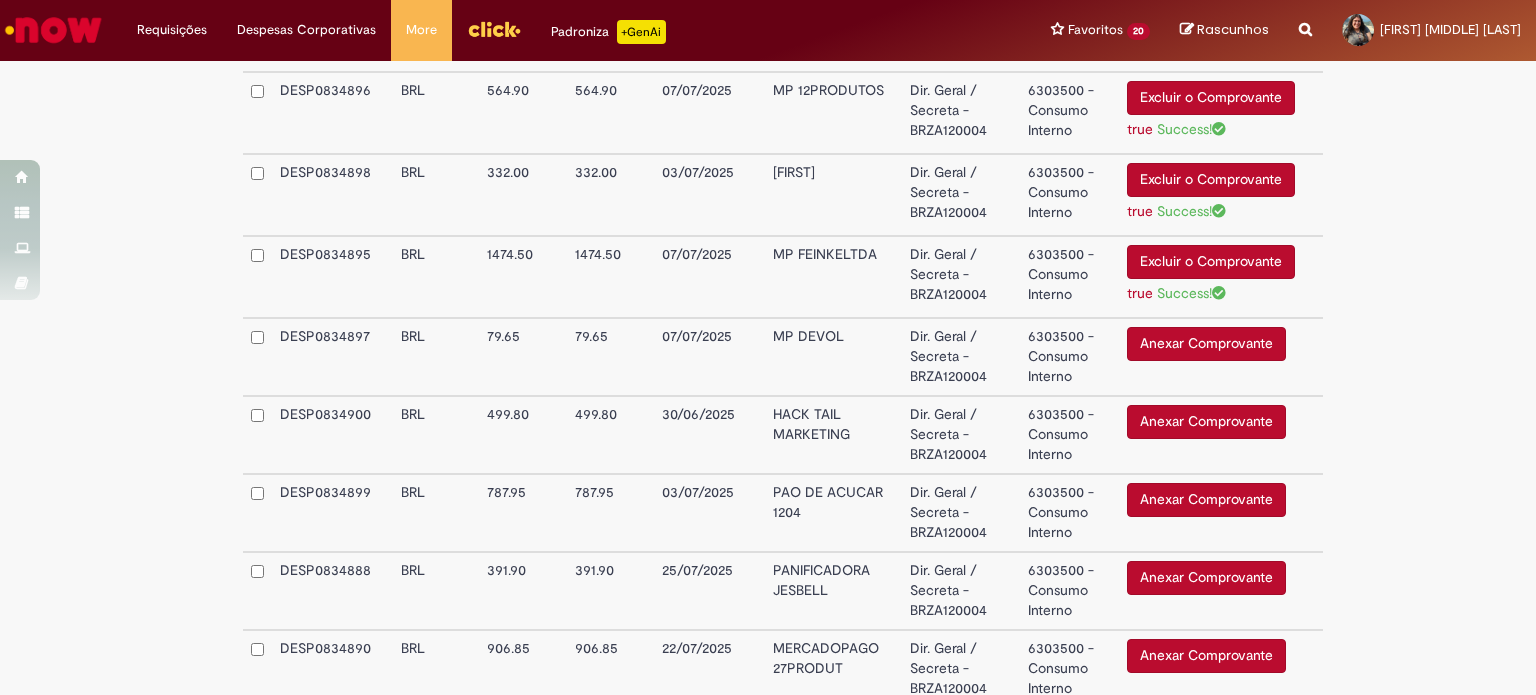 scroll, scrollTop: 1200, scrollLeft: 0, axis: vertical 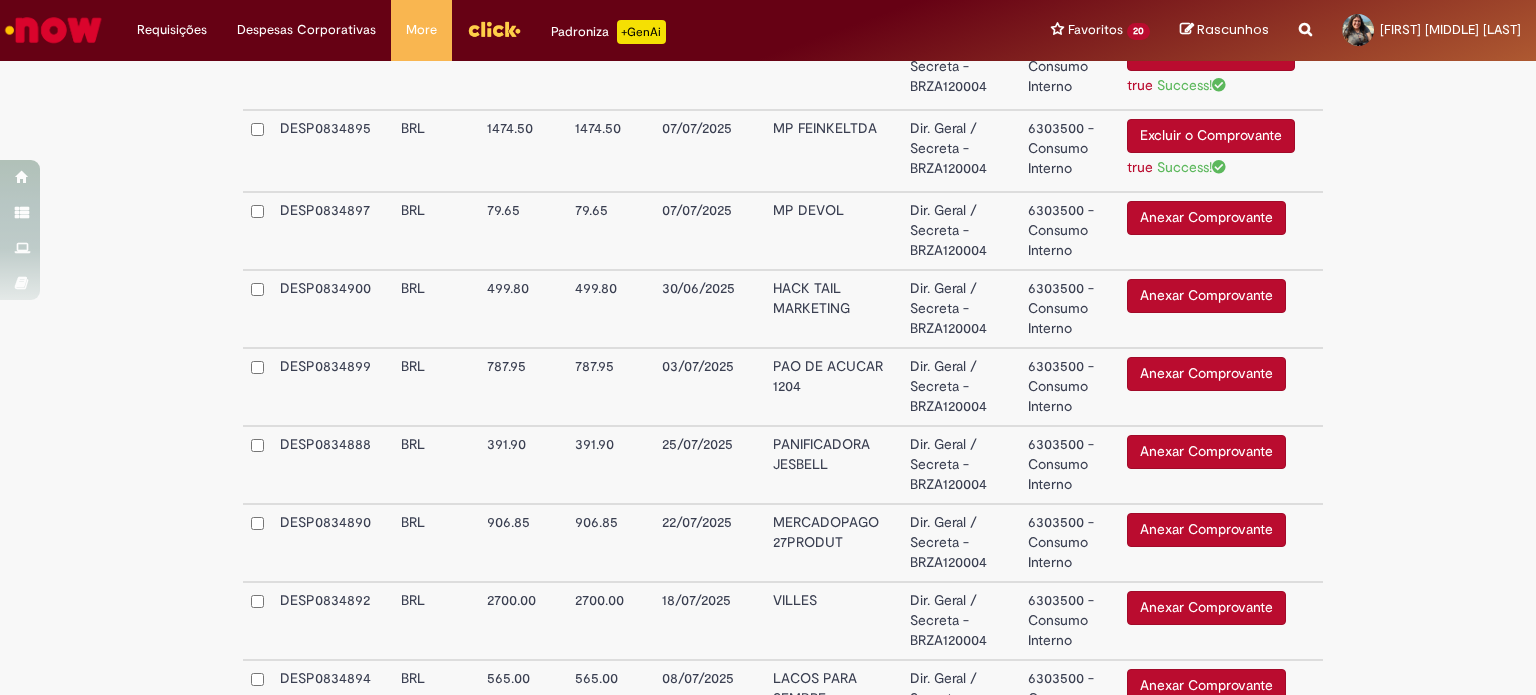 click on "Anexar Comprovante" at bounding box center [1206, 218] 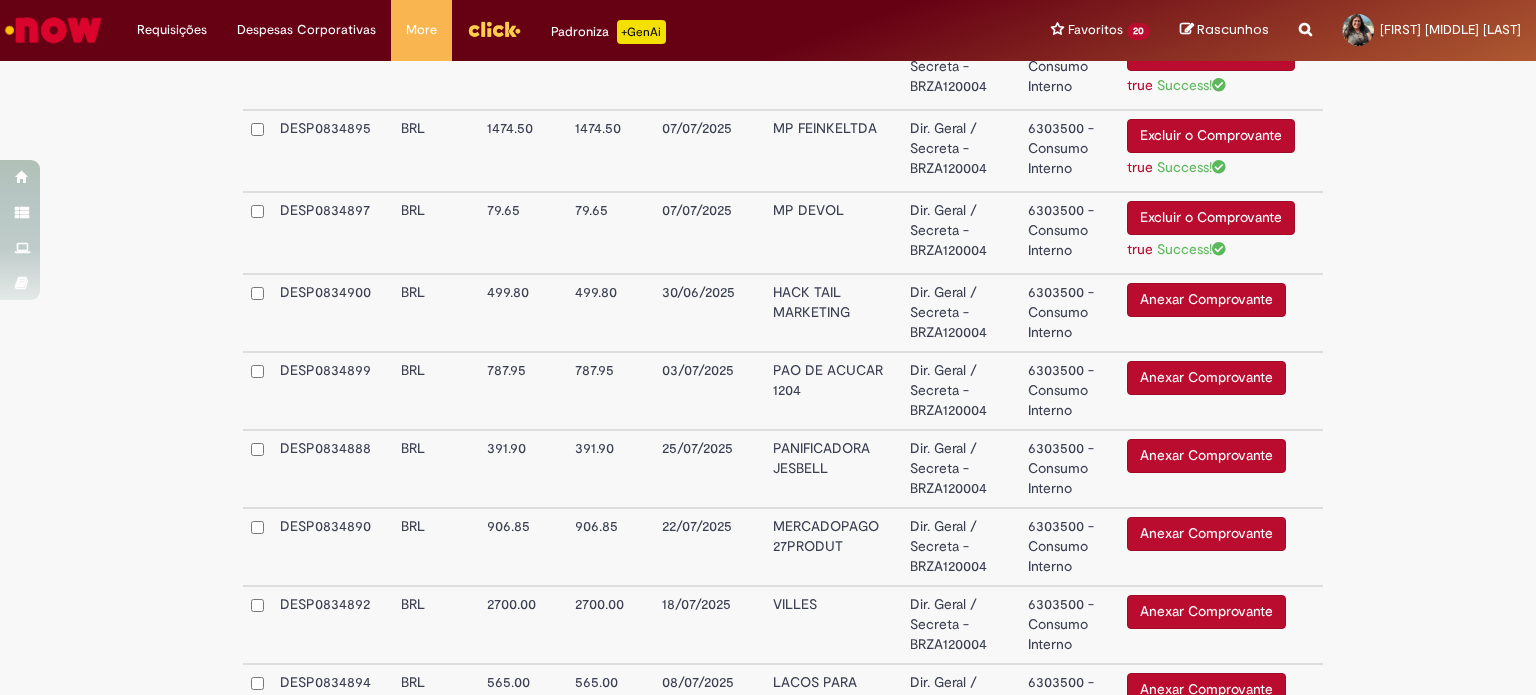 click on "Anexar Comprovante" at bounding box center [1206, 300] 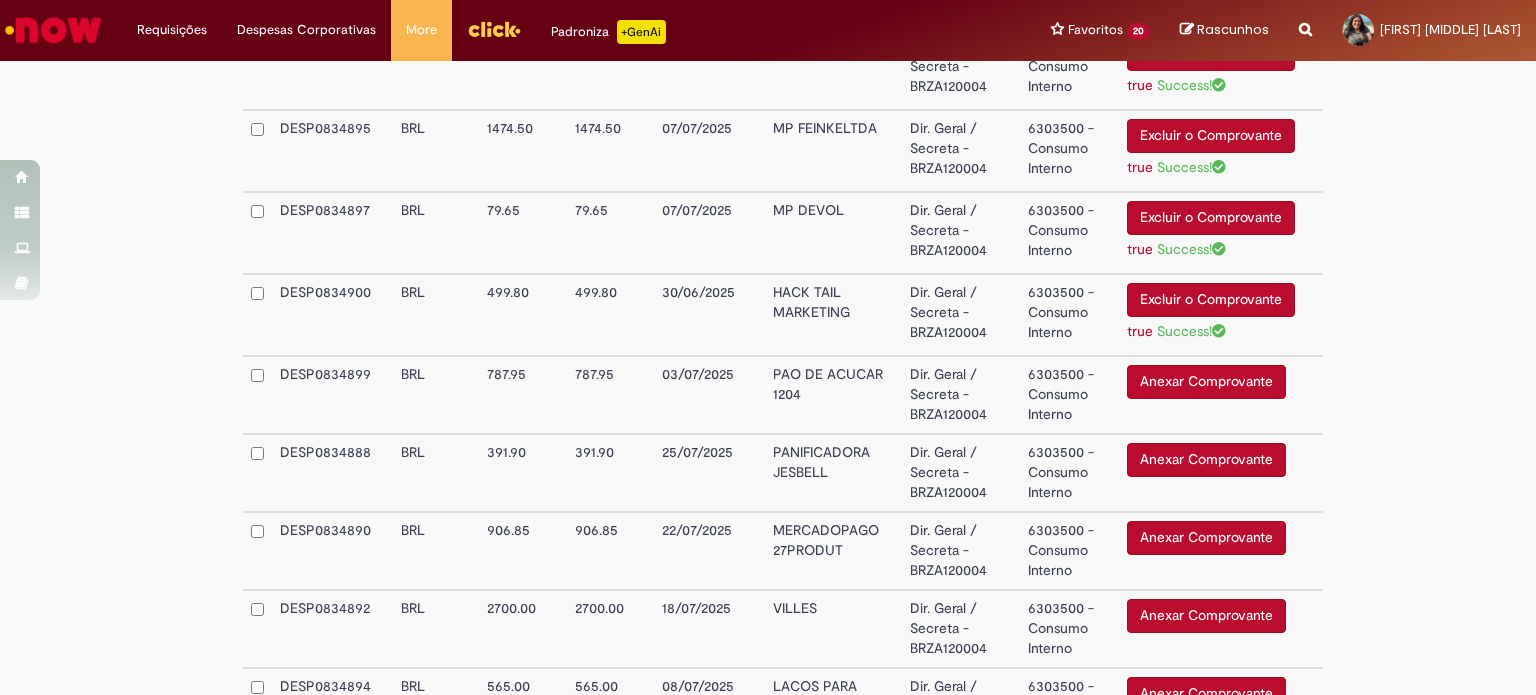click on "Anexar Comprovante" at bounding box center [1206, 382] 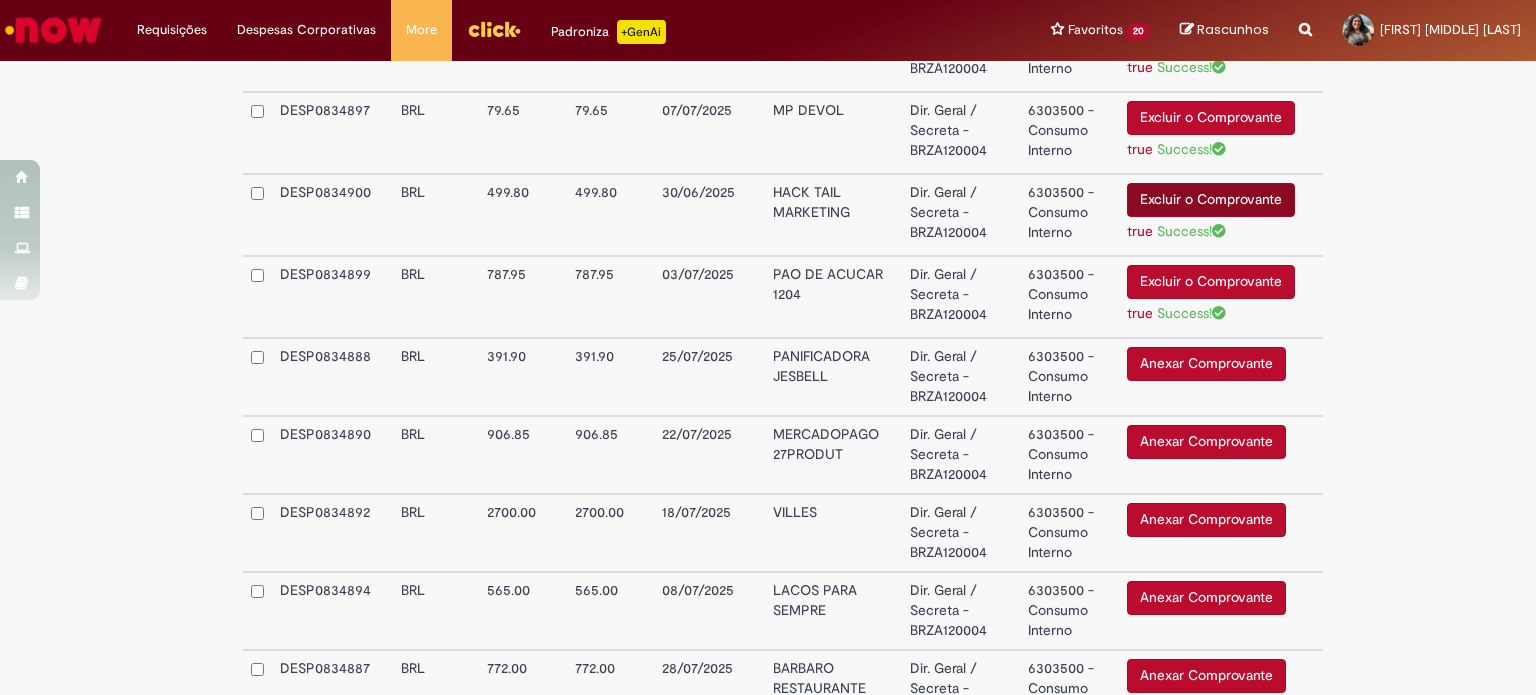 scroll, scrollTop: 1400, scrollLeft: 0, axis: vertical 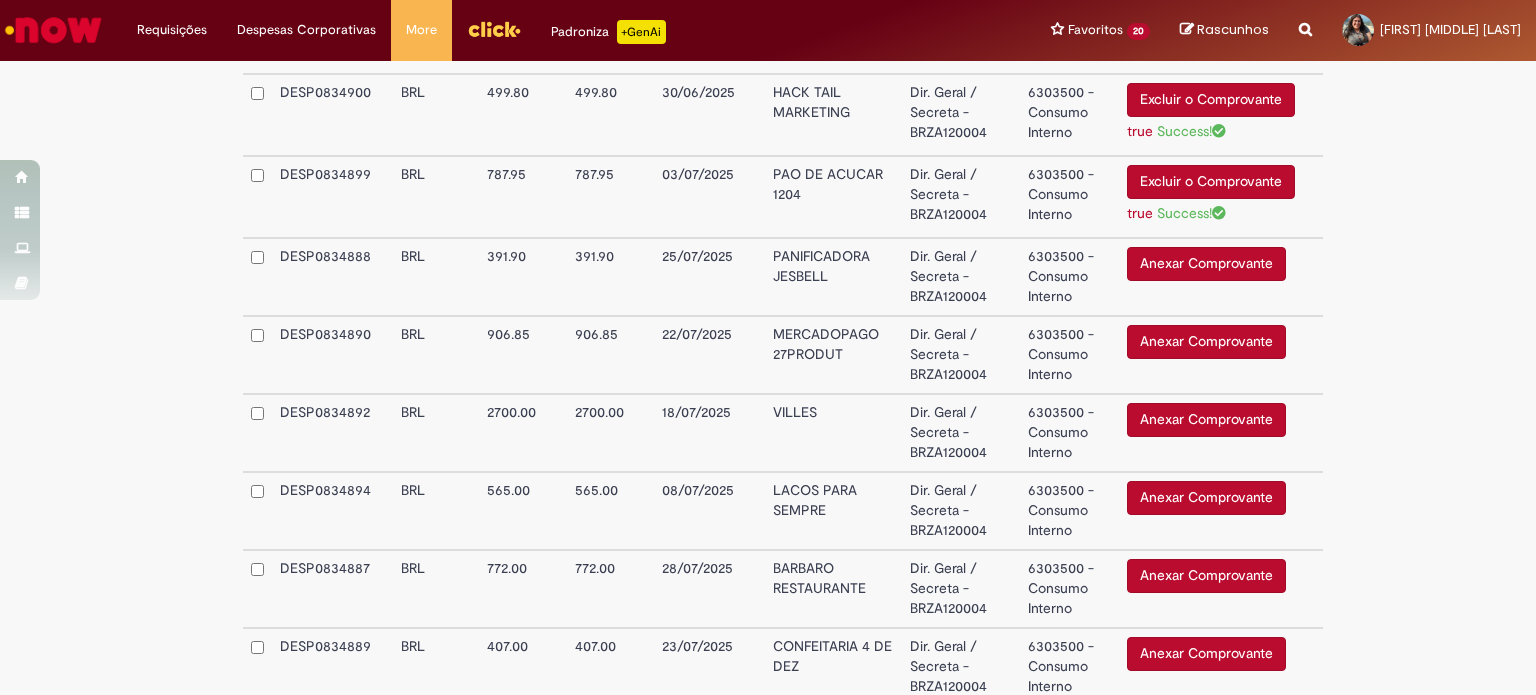 click on "Anexar Comprovante" at bounding box center (1206, 264) 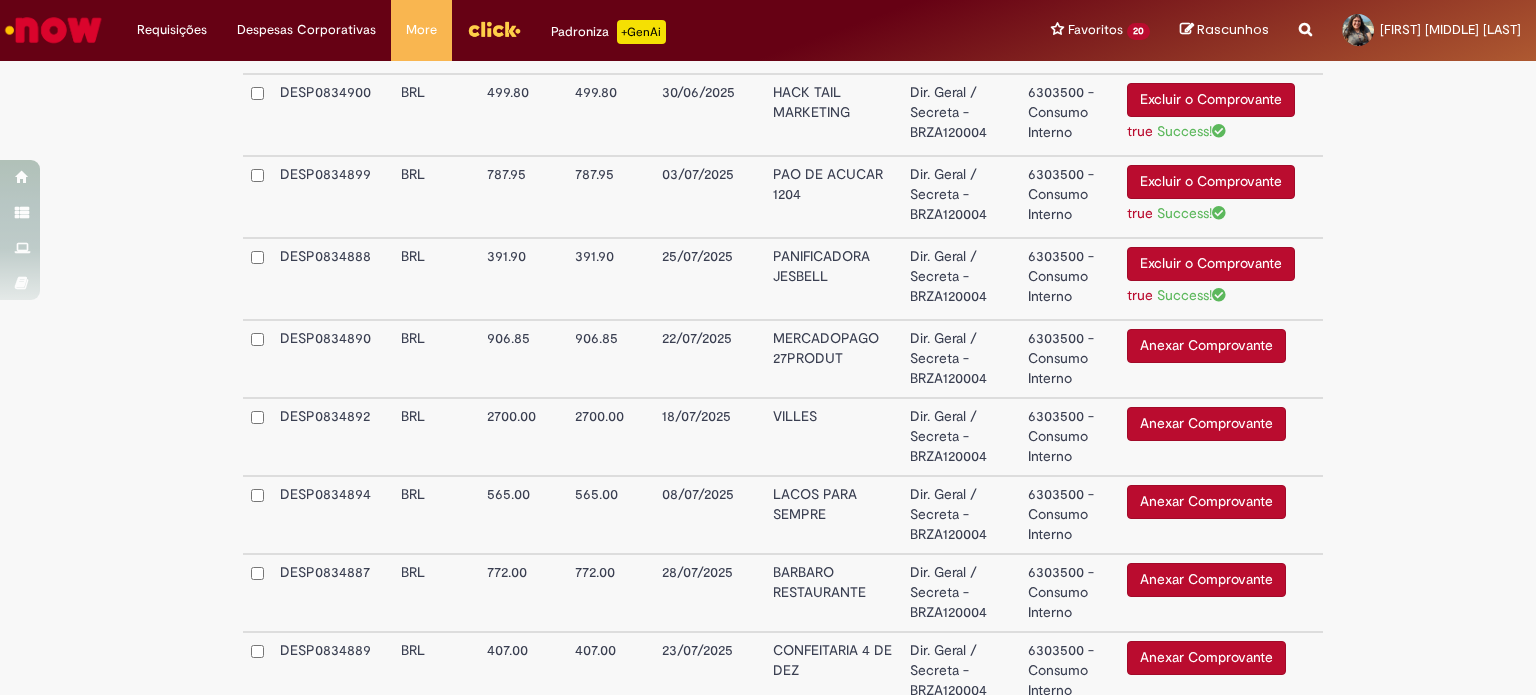click on "Anexar Comprovante" at bounding box center (1206, 346) 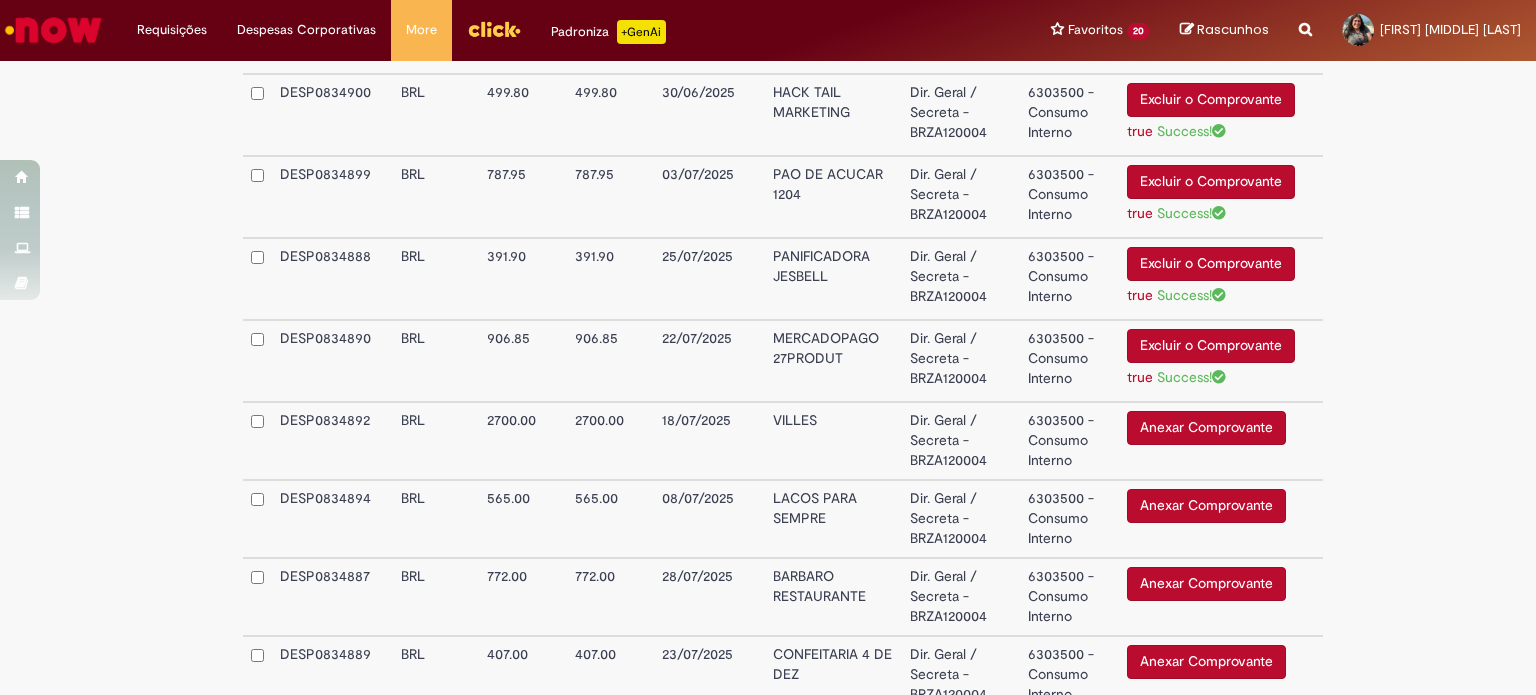 click on "Anexar Comprovante" at bounding box center [1206, 428] 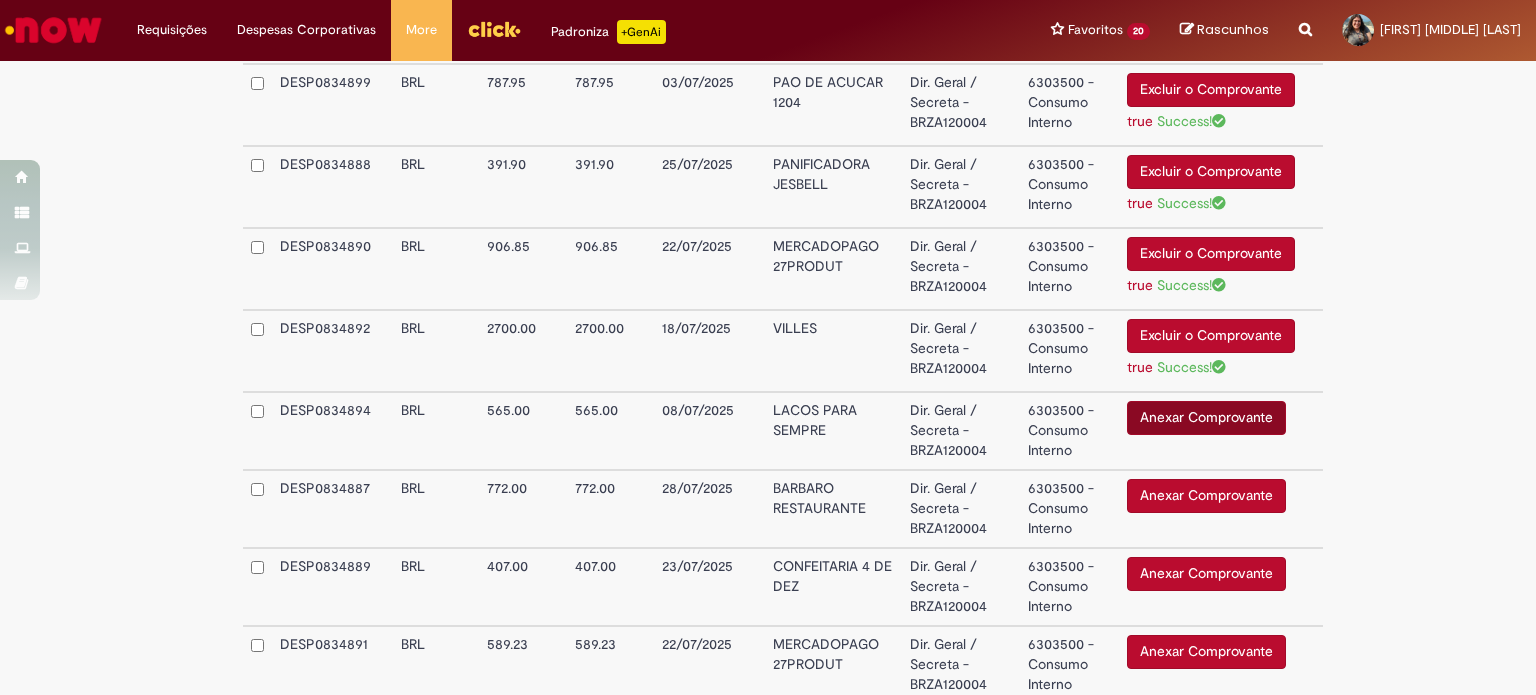 scroll, scrollTop: 1600, scrollLeft: 0, axis: vertical 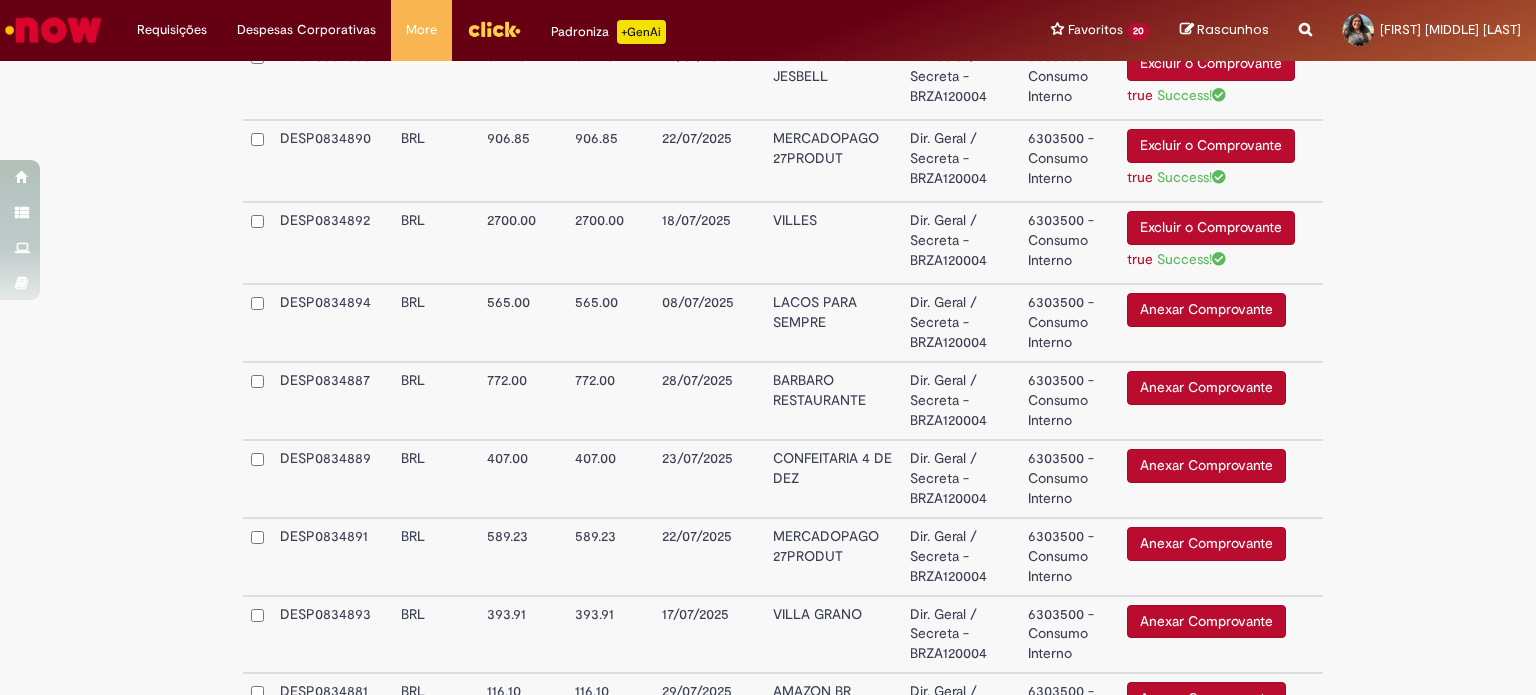click on "Anexar Comprovante" at bounding box center [1206, 310] 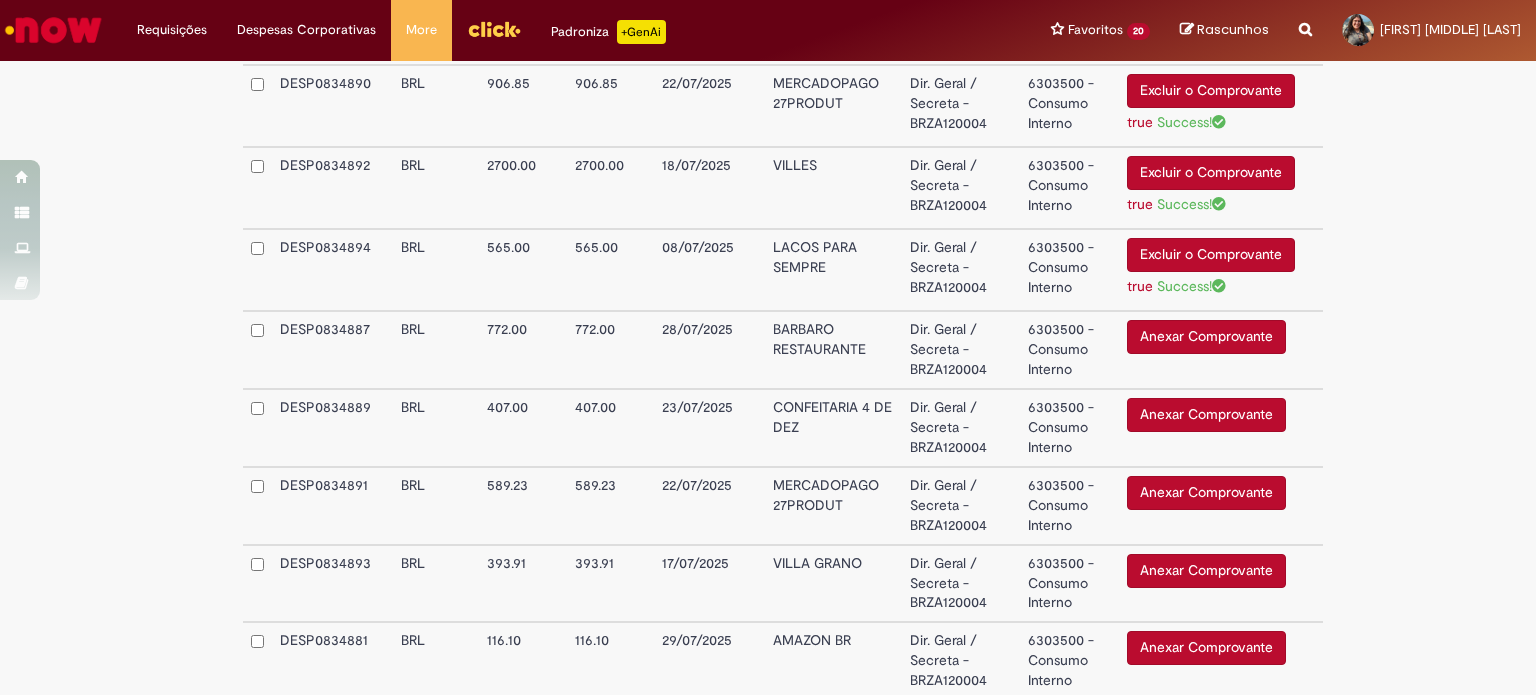 scroll, scrollTop: 1700, scrollLeft: 0, axis: vertical 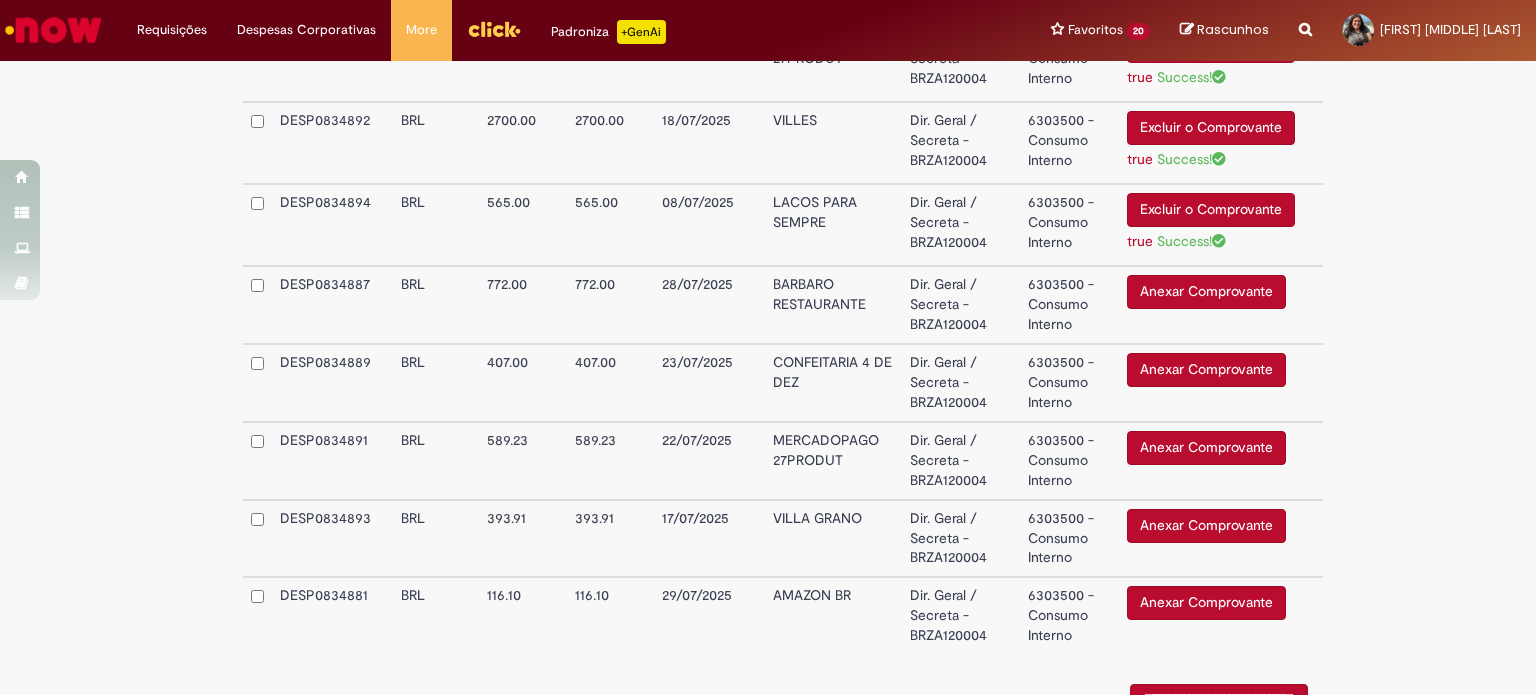 click on "Anexar Comprovante" at bounding box center [1206, 292] 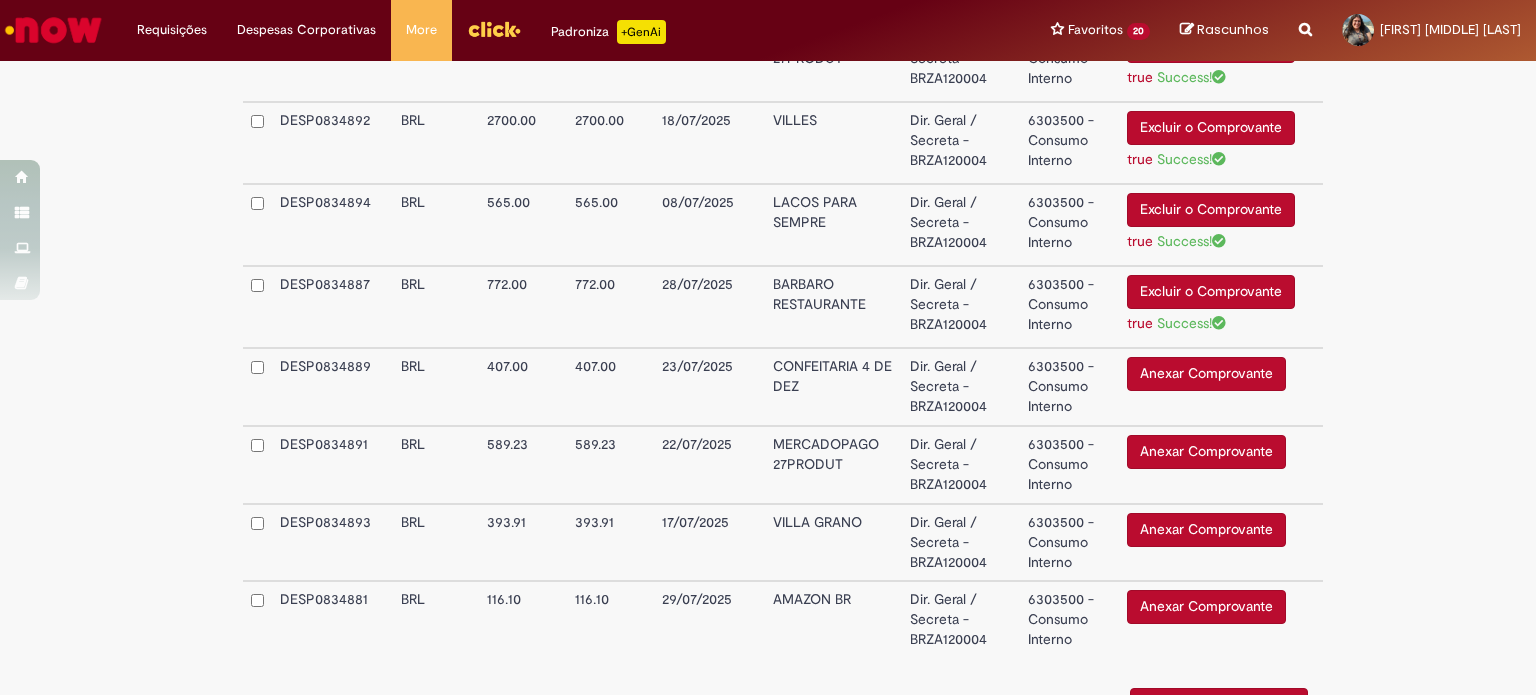 click on "Anexar Comprovante" at bounding box center [1206, 374] 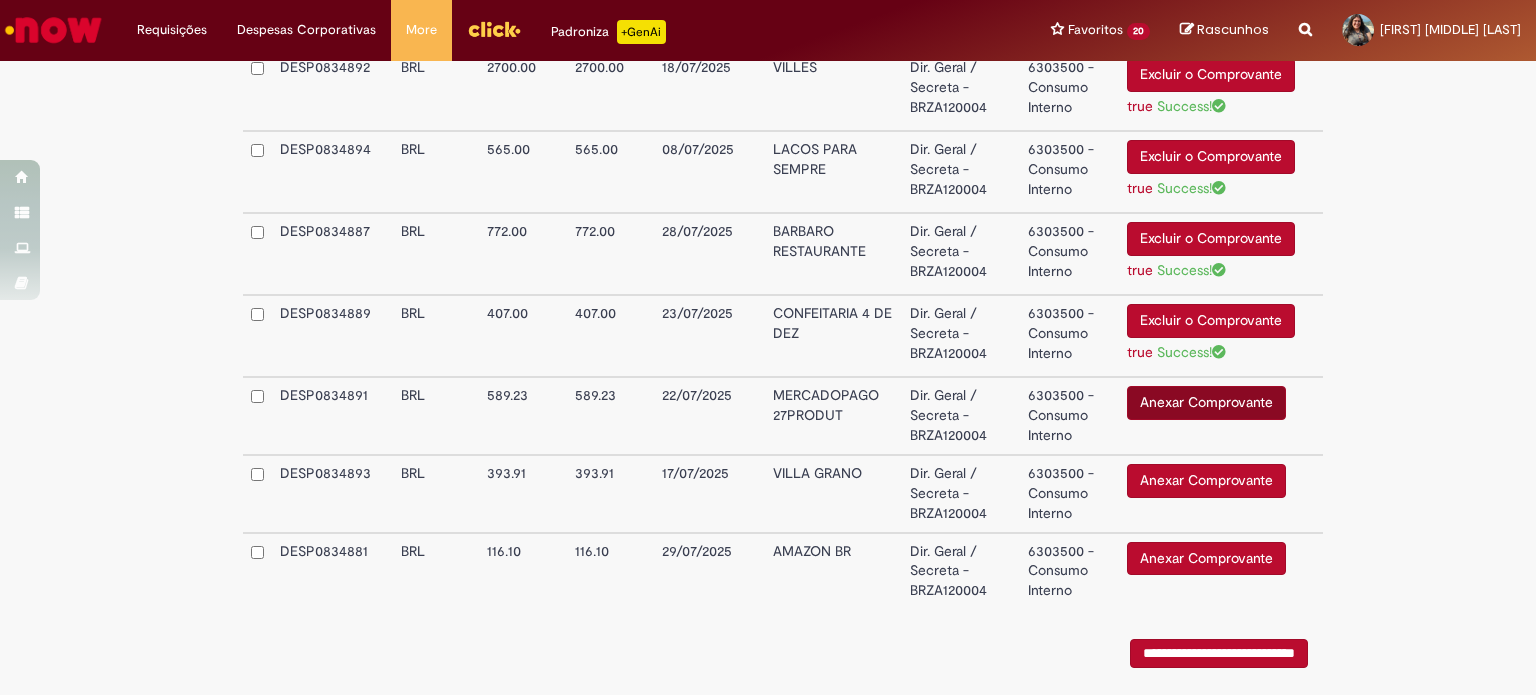 scroll, scrollTop: 1800, scrollLeft: 0, axis: vertical 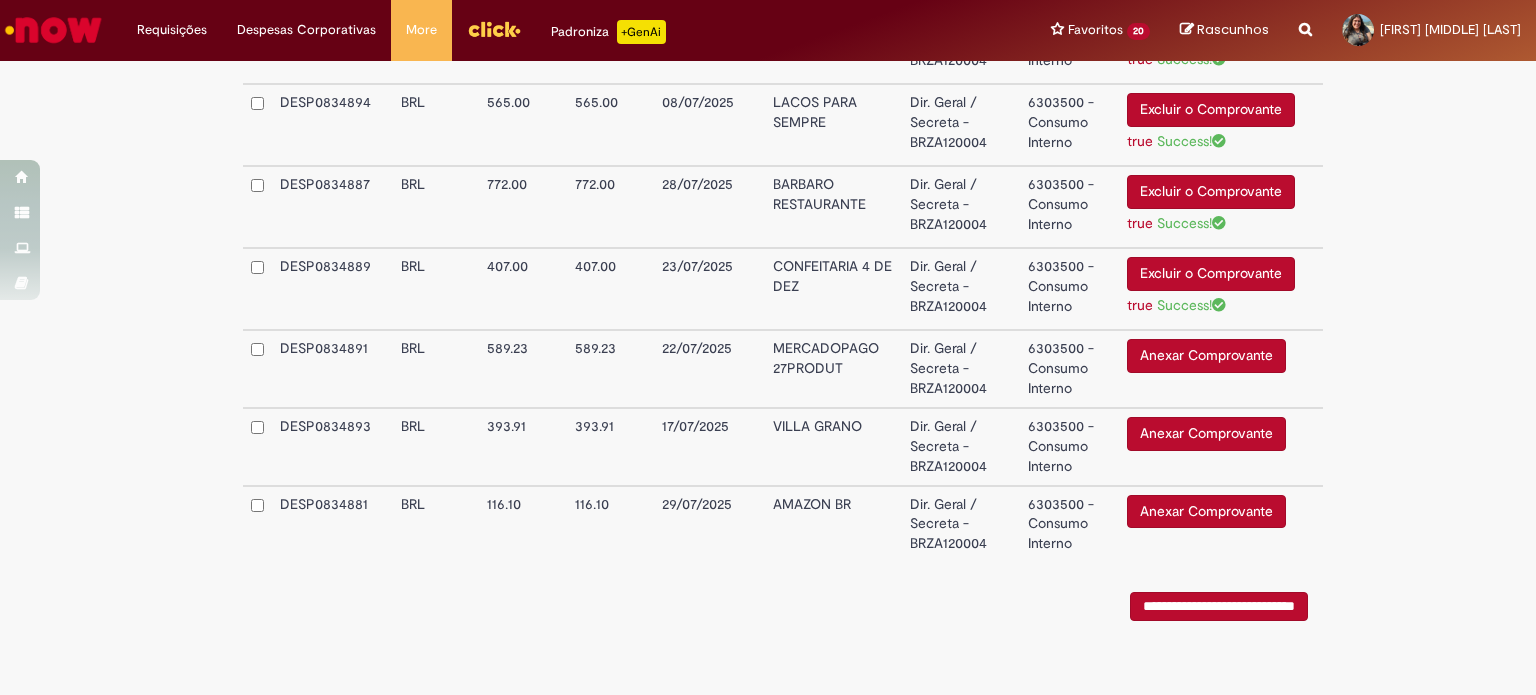 click on "Anexar Comprovante" at bounding box center [1206, 356] 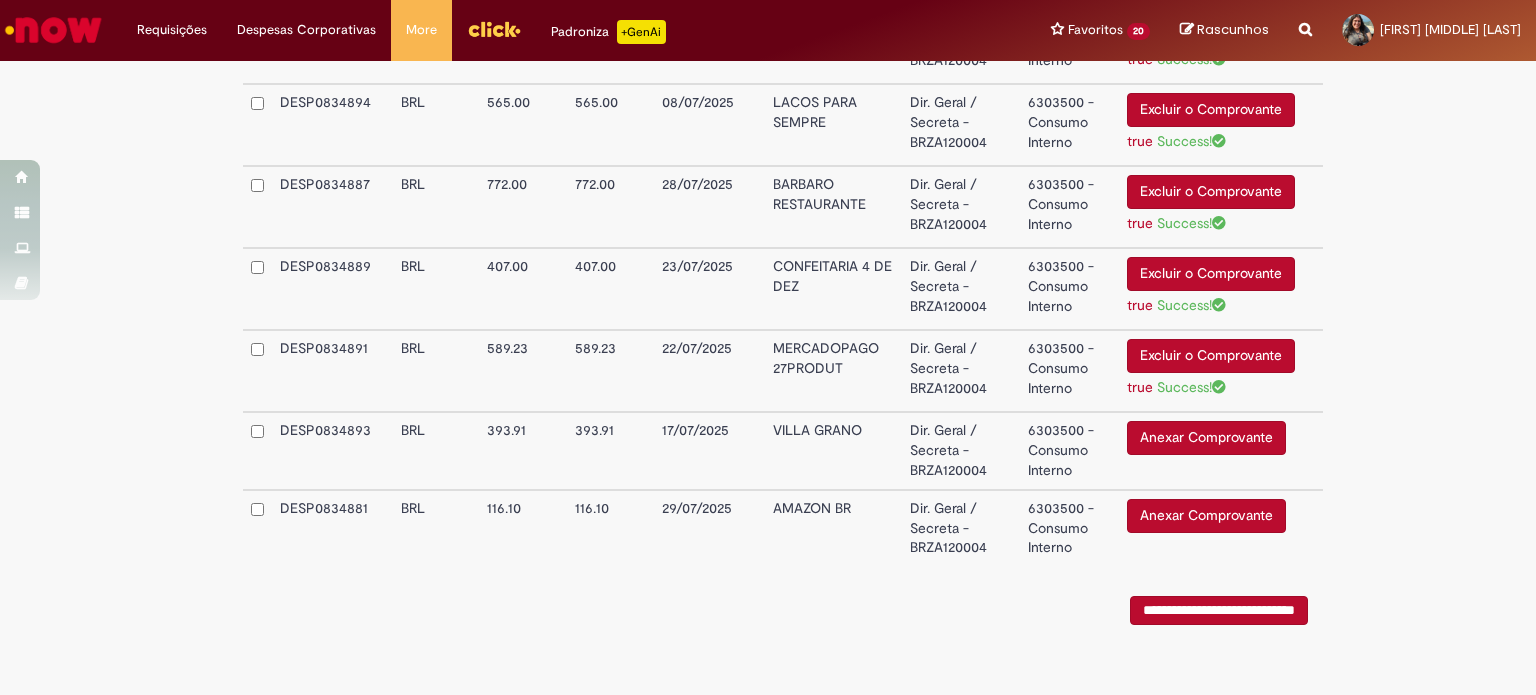 click on "Anexar Comprovante" at bounding box center (1206, 438) 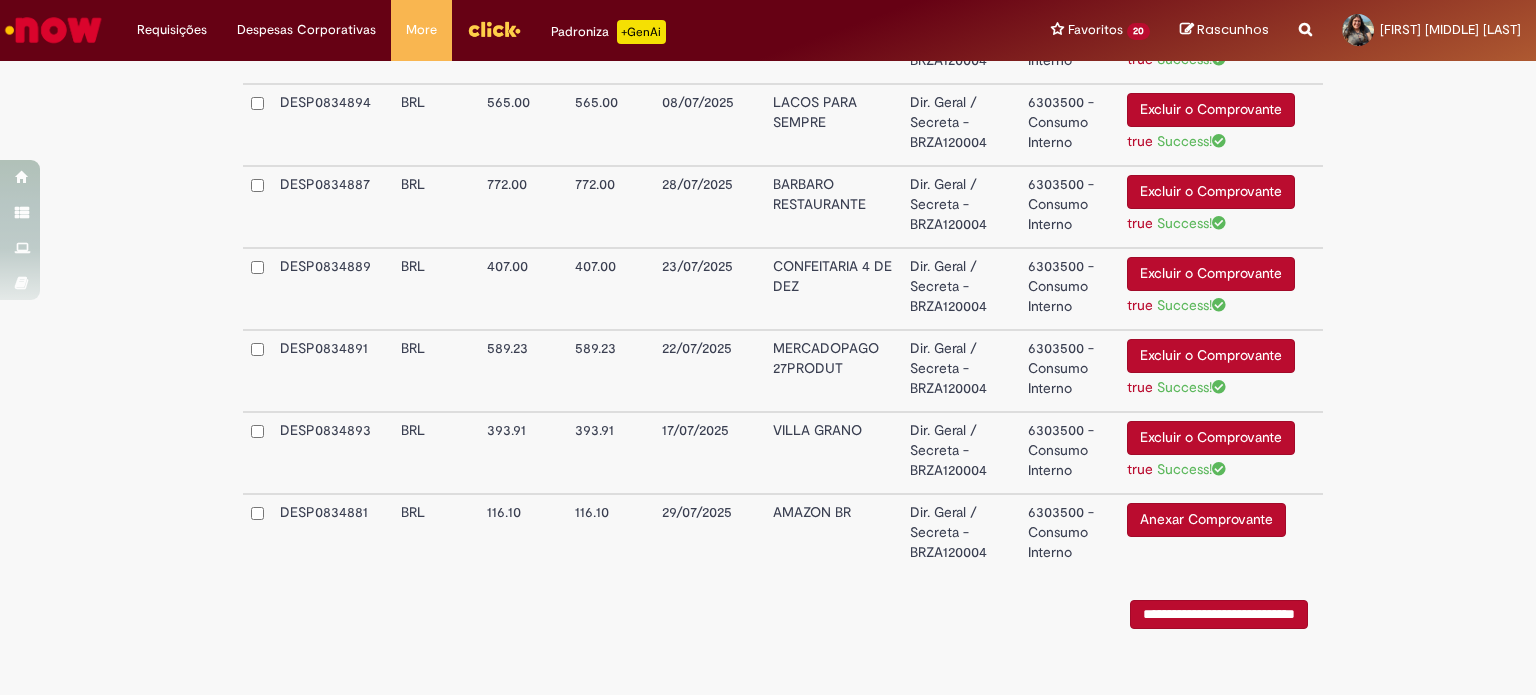 click on "Anexar Comprovante" at bounding box center (1206, 520) 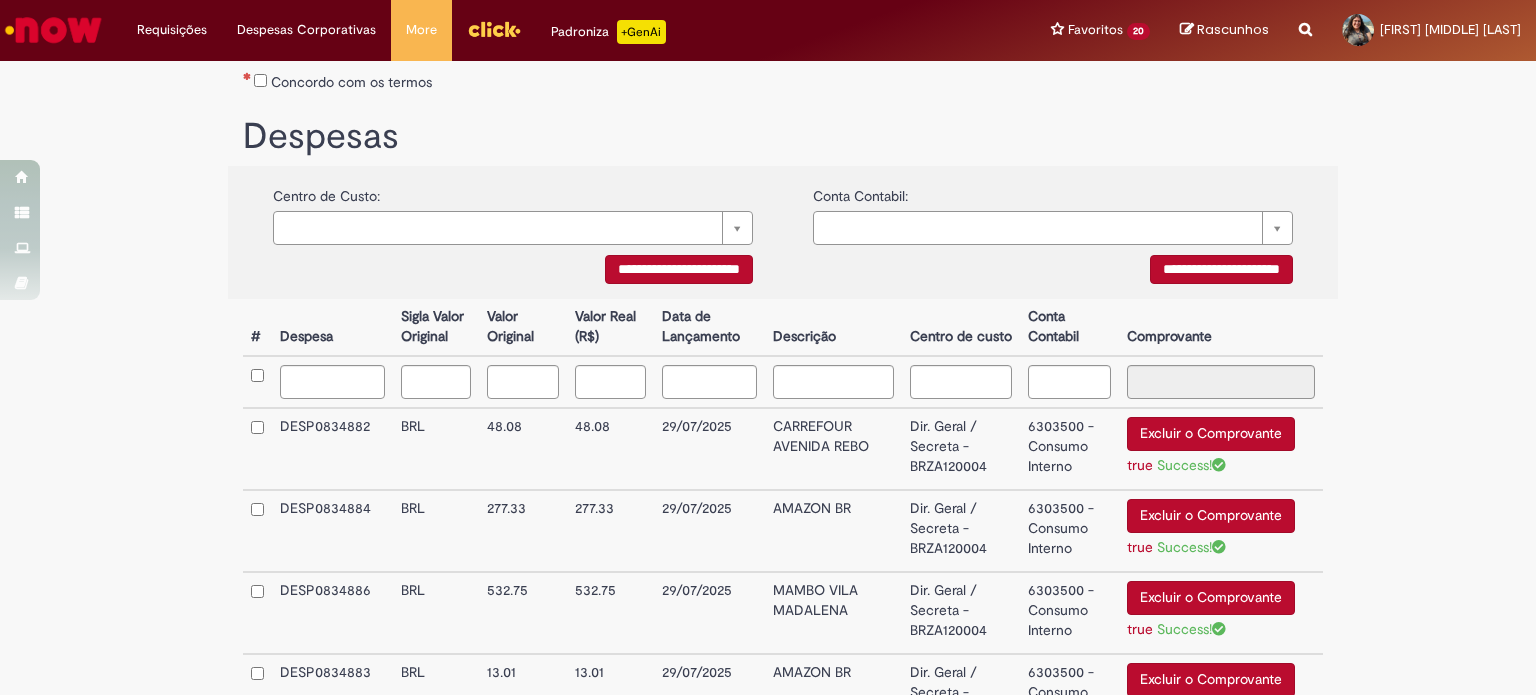 scroll, scrollTop: 300, scrollLeft: 0, axis: vertical 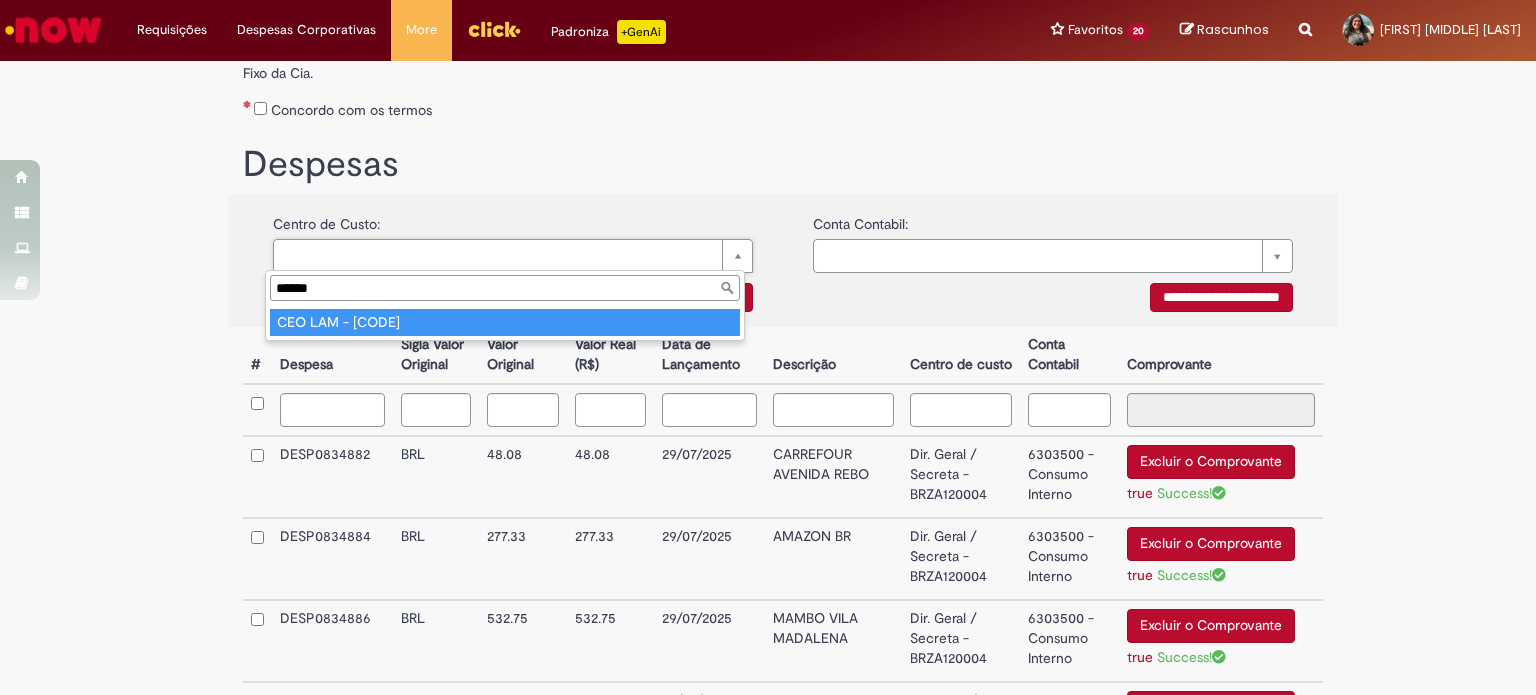 type on "******" 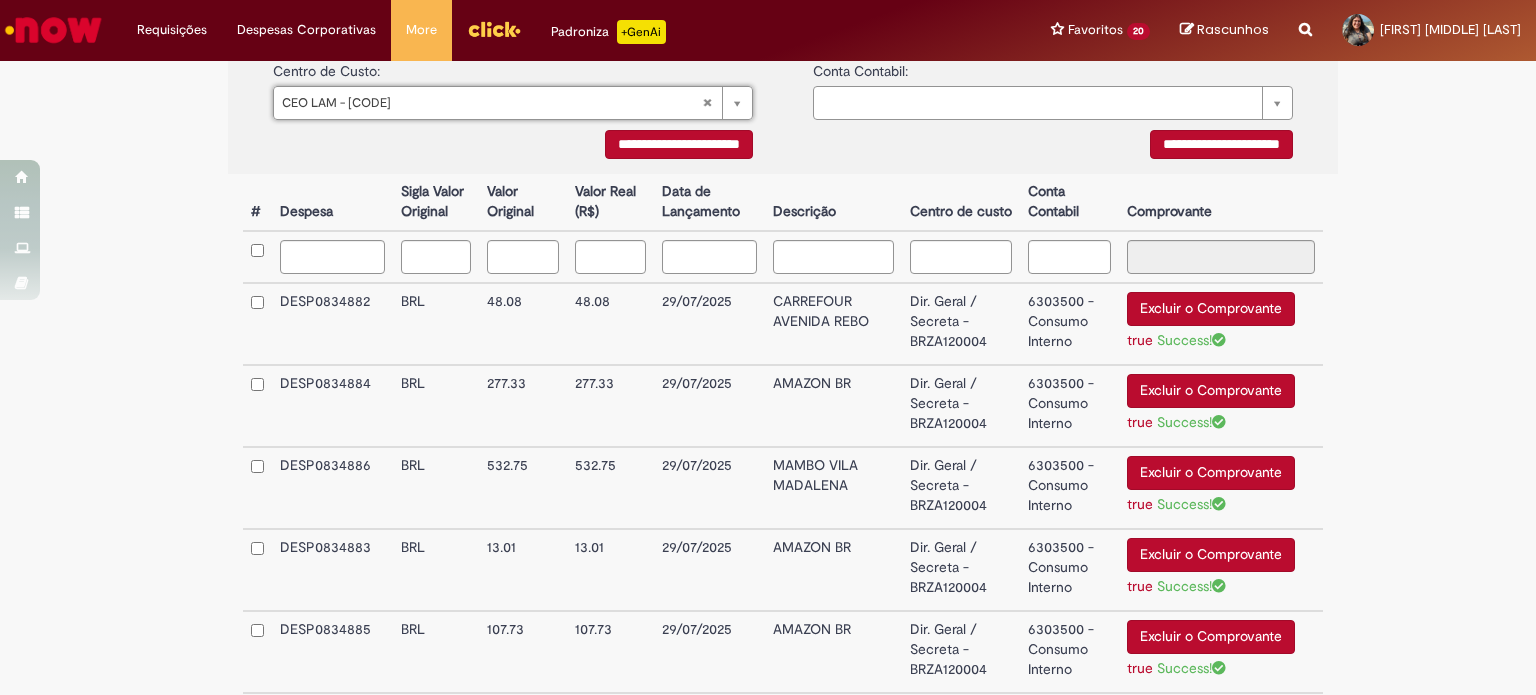 scroll, scrollTop: 500, scrollLeft: 0, axis: vertical 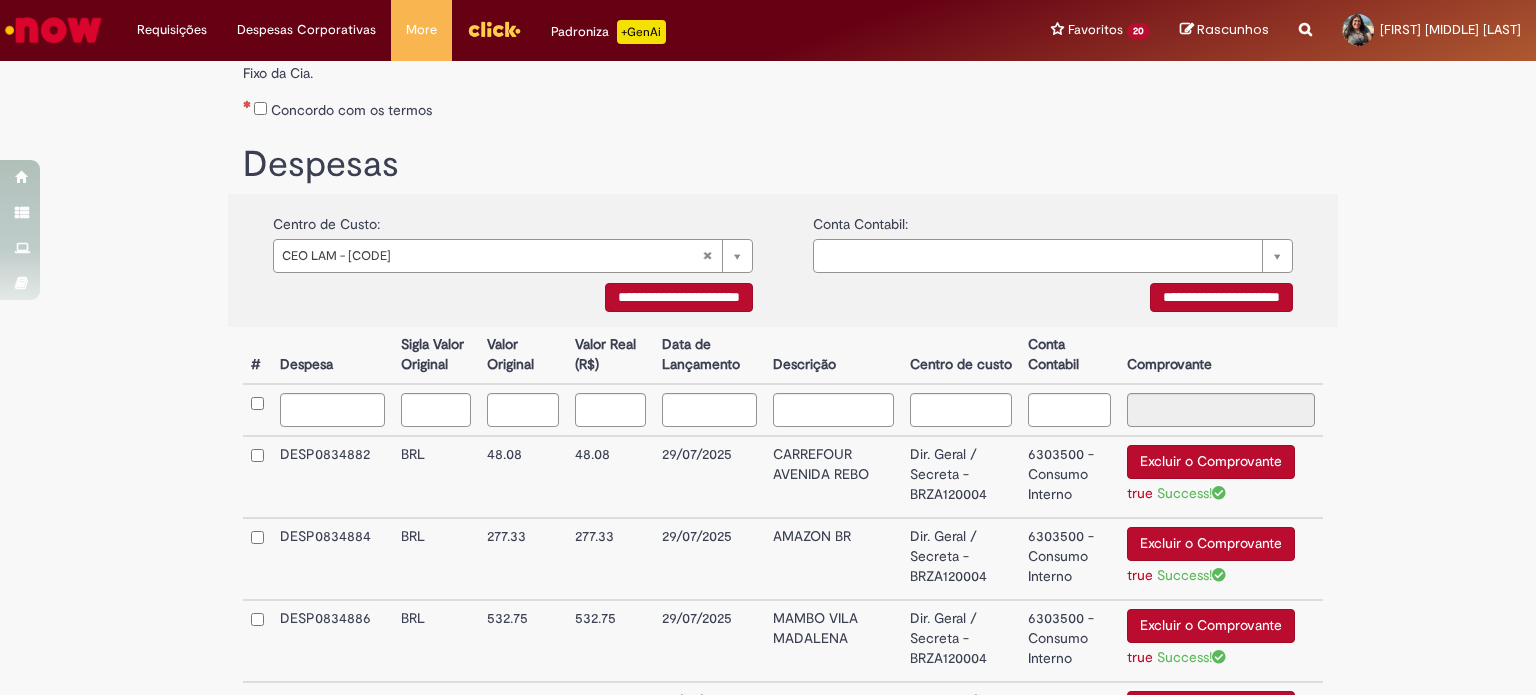click on "**********" at bounding box center (679, 297) 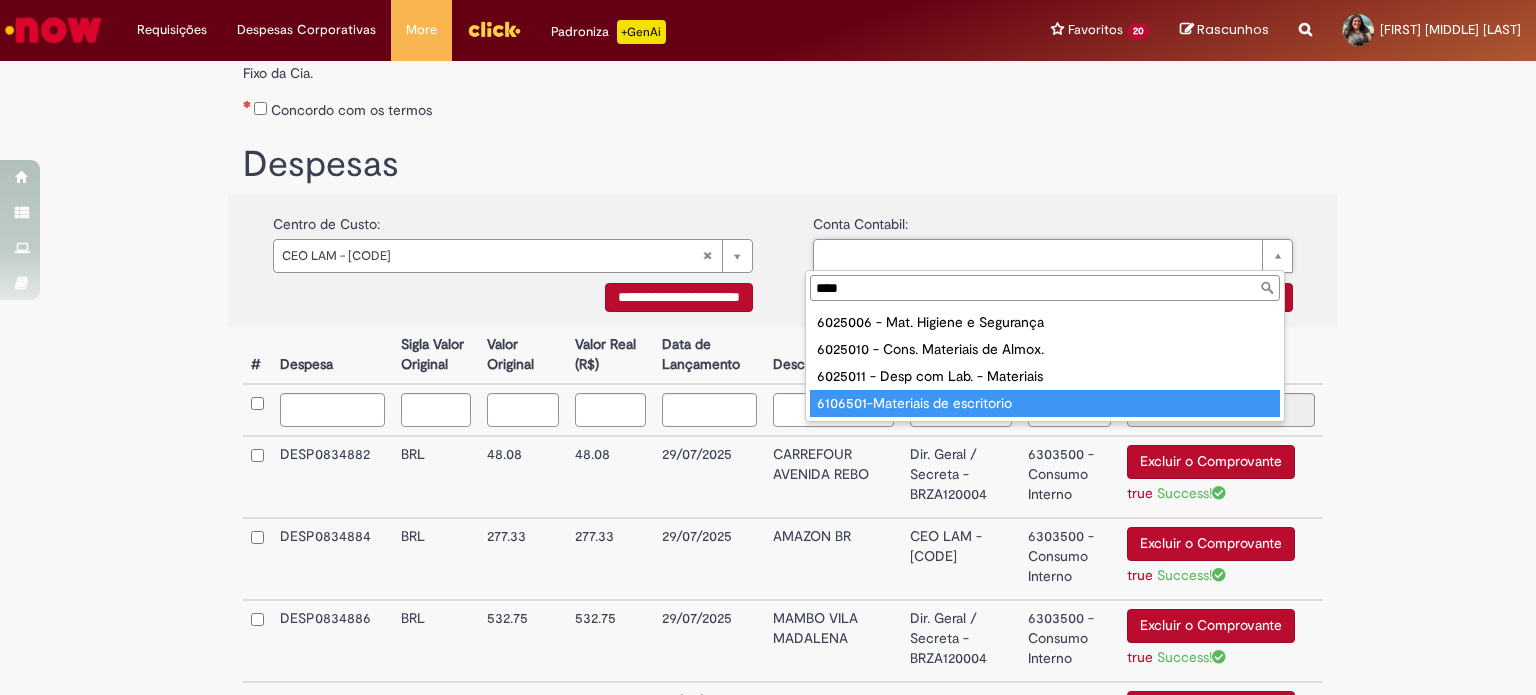 type on "***" 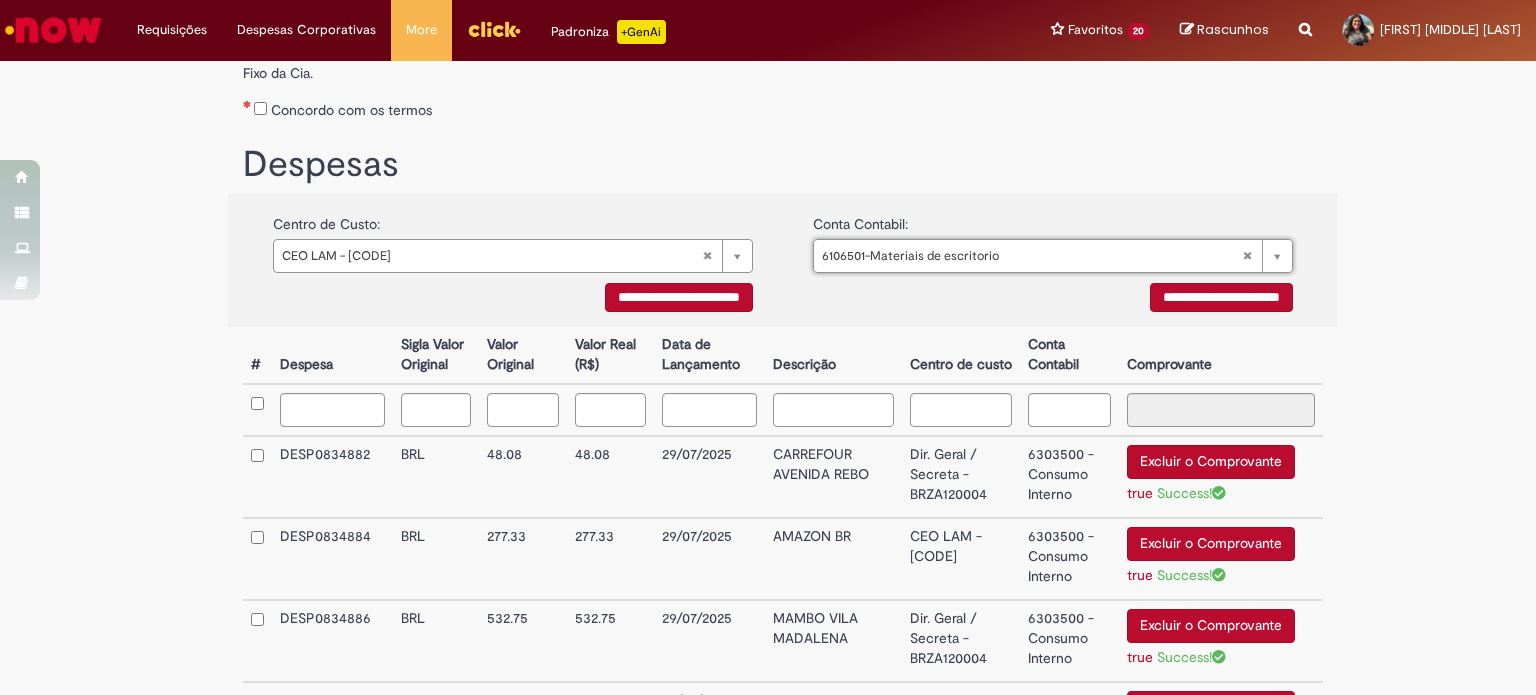 scroll, scrollTop: 400, scrollLeft: 0, axis: vertical 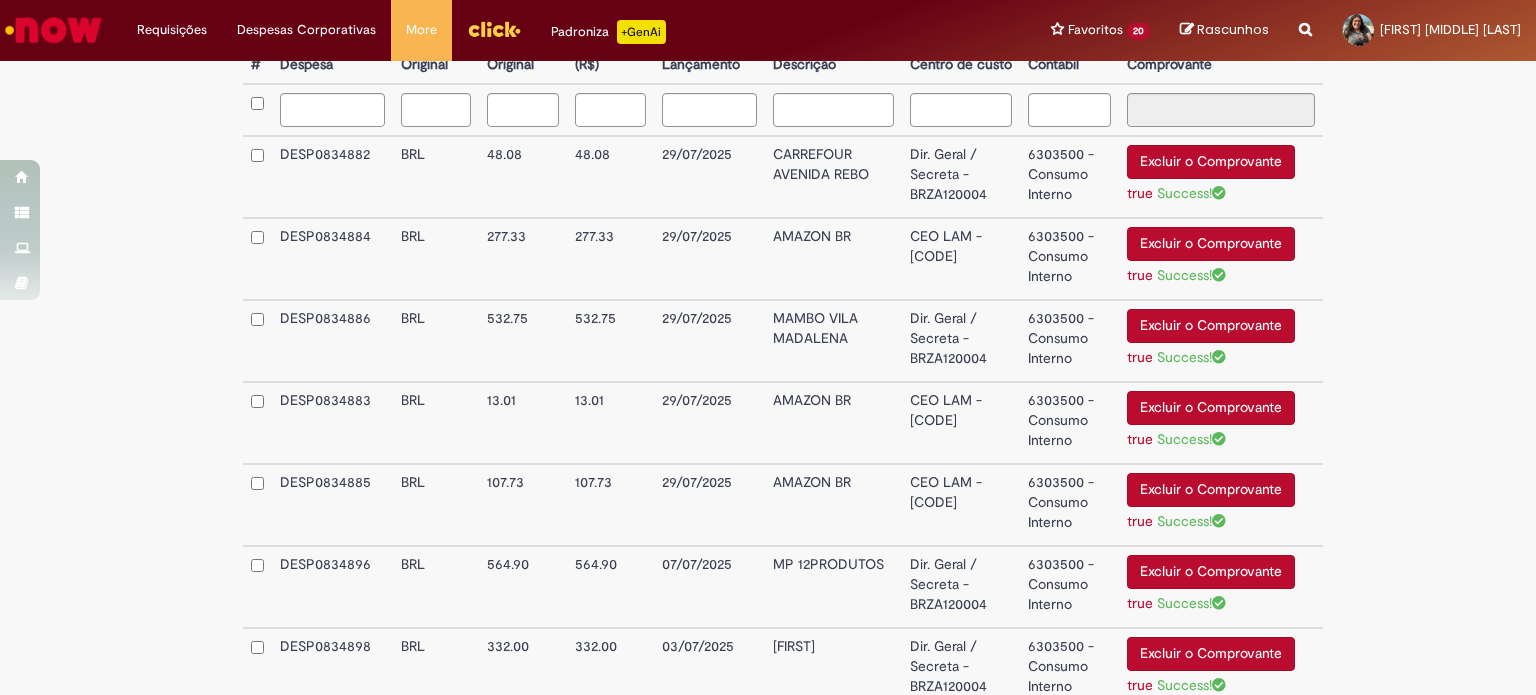 click at bounding box center [257, 423] 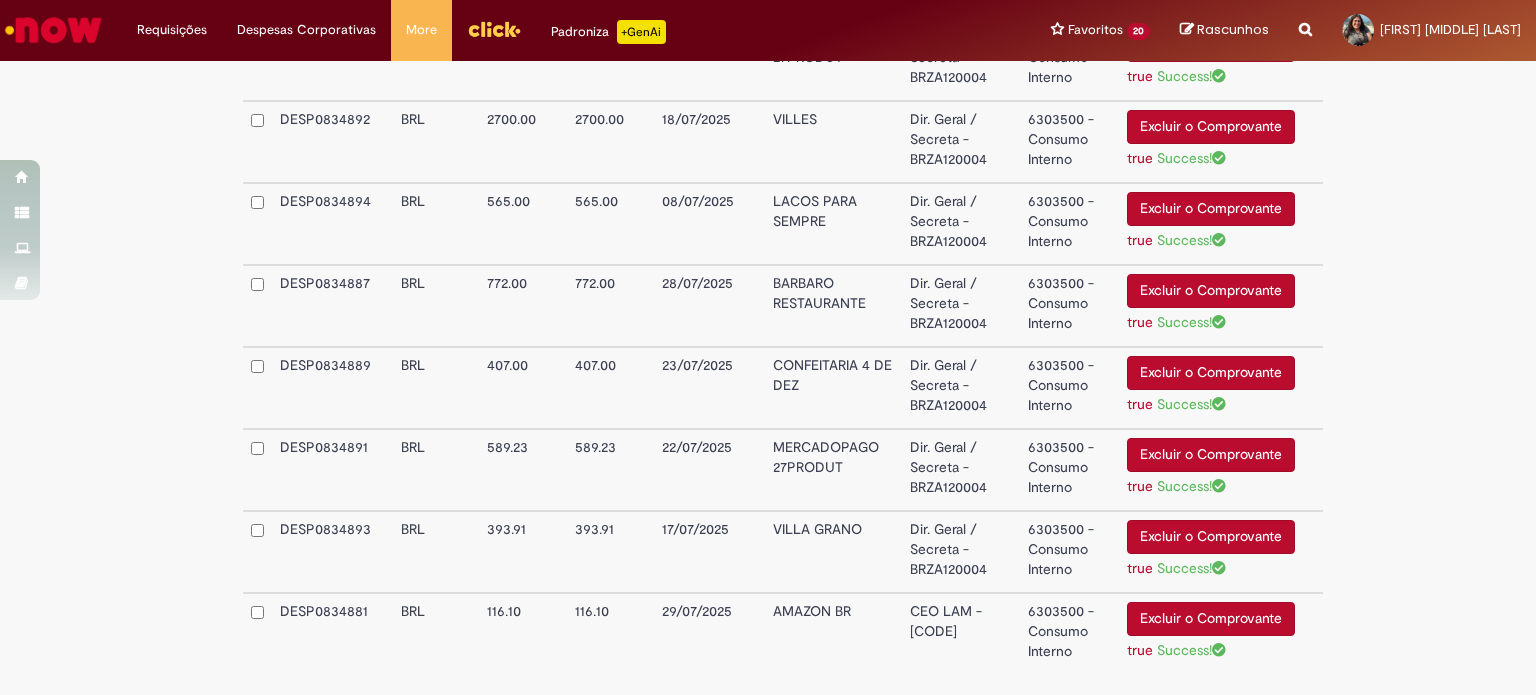 scroll, scrollTop: 1800, scrollLeft: 0, axis: vertical 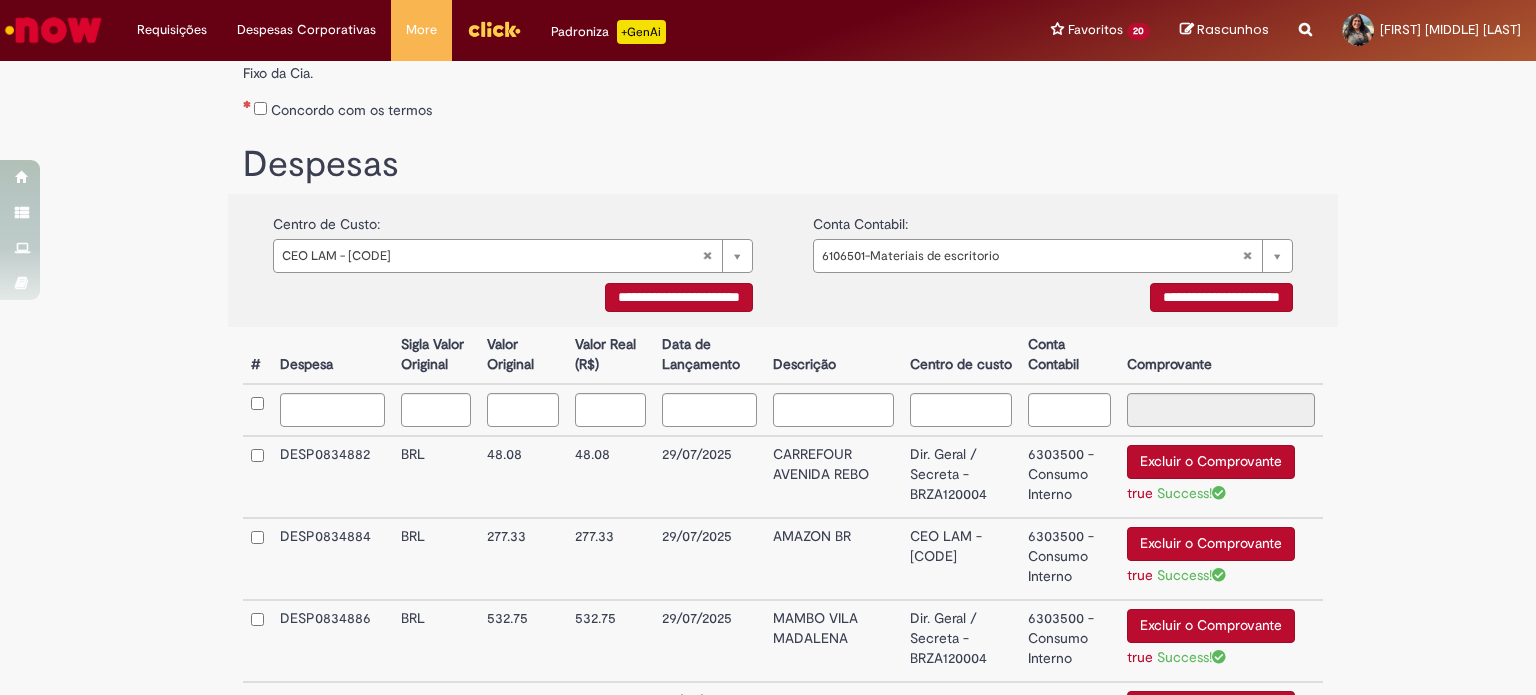 click on "**********" at bounding box center [1221, 297] 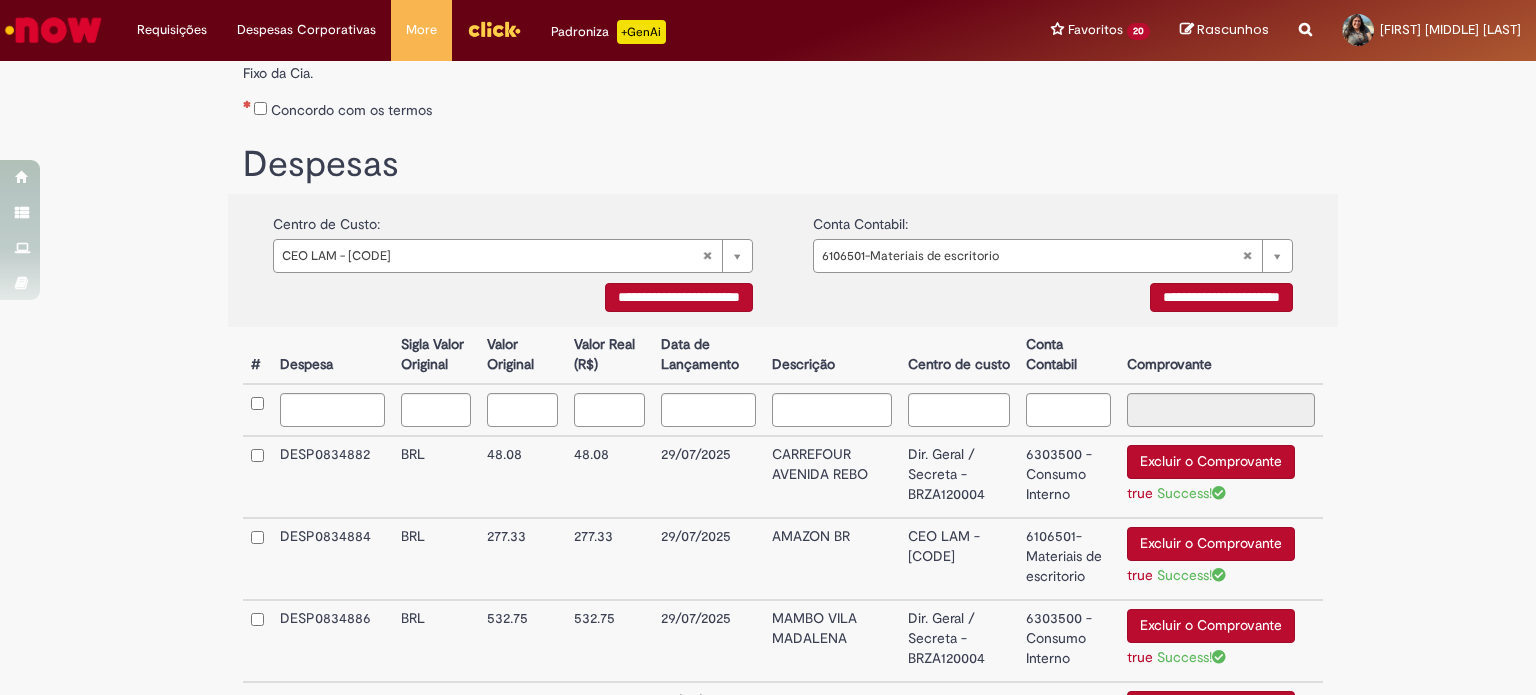 click at bounding box center [257, 410] 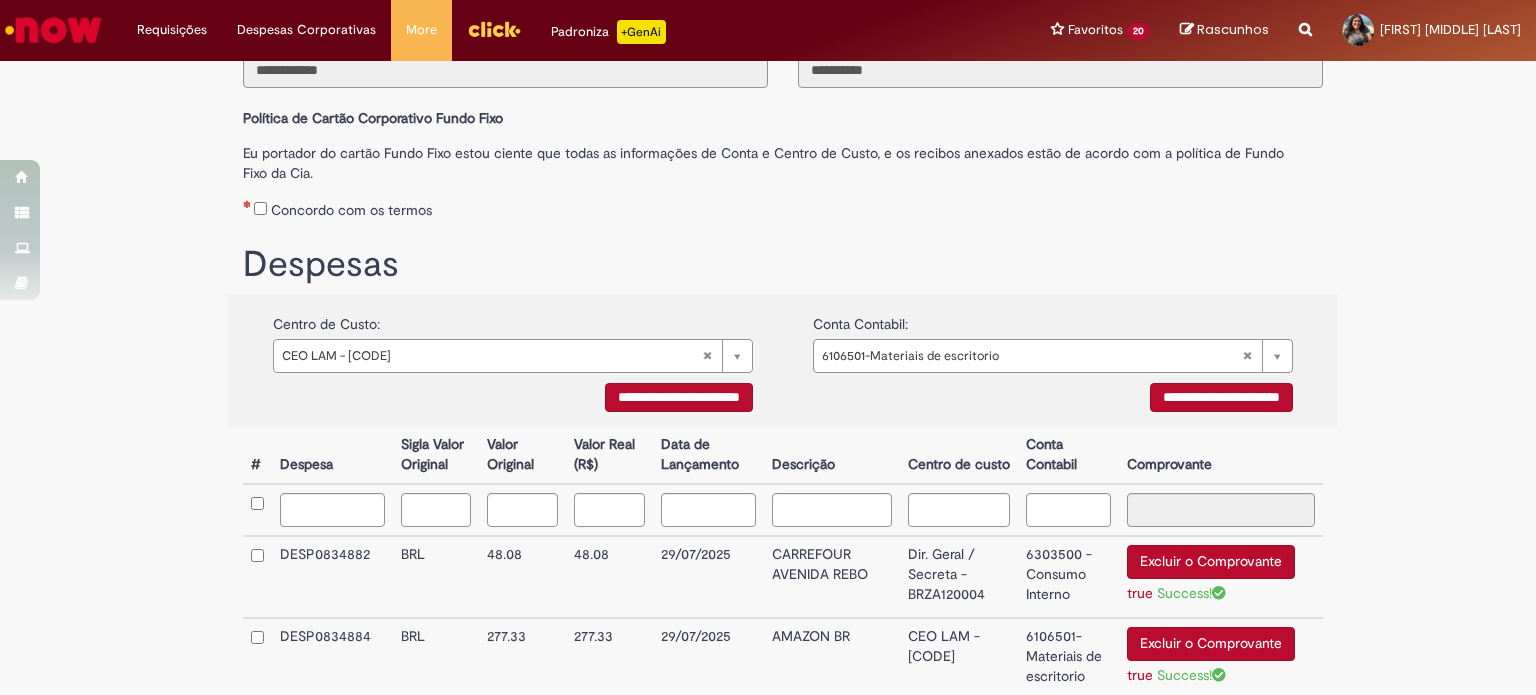 scroll, scrollTop: 200, scrollLeft: 0, axis: vertical 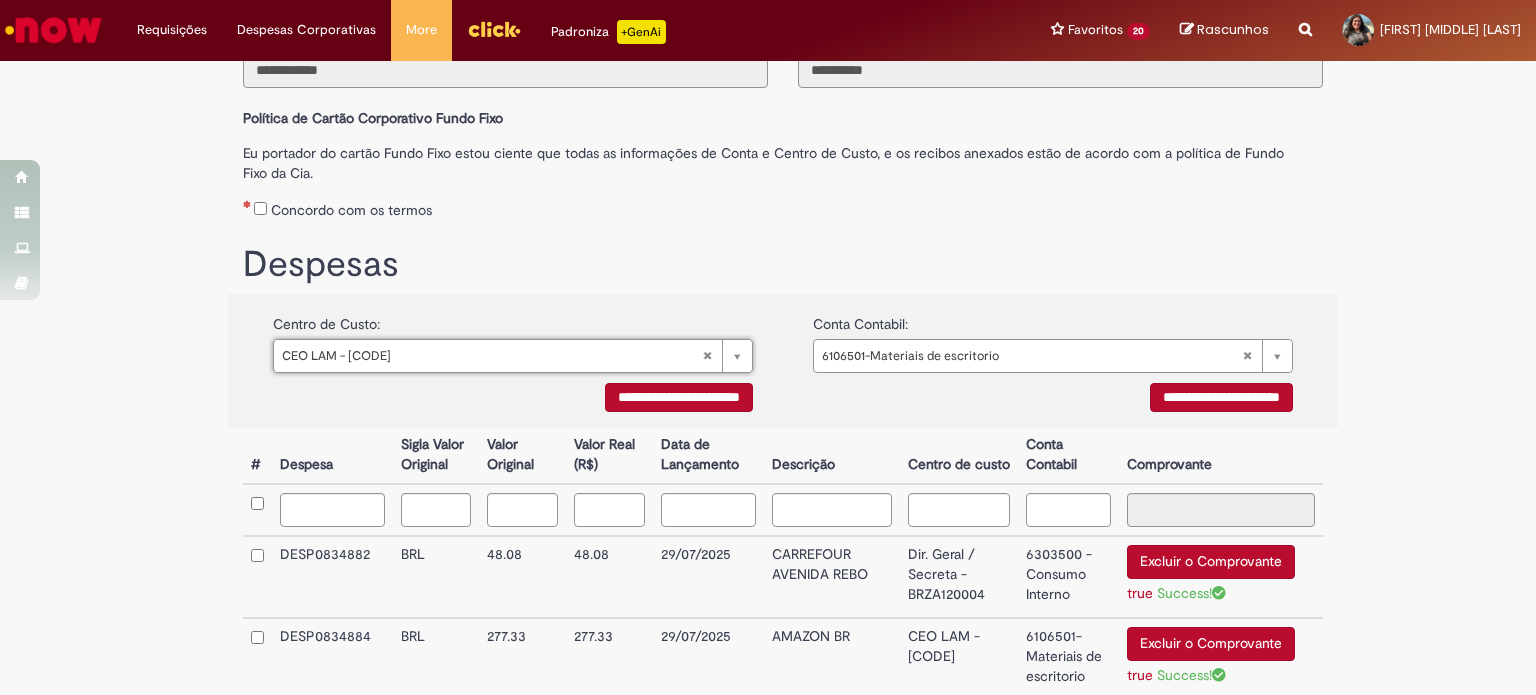 click on "**********" at bounding box center [513, 338] 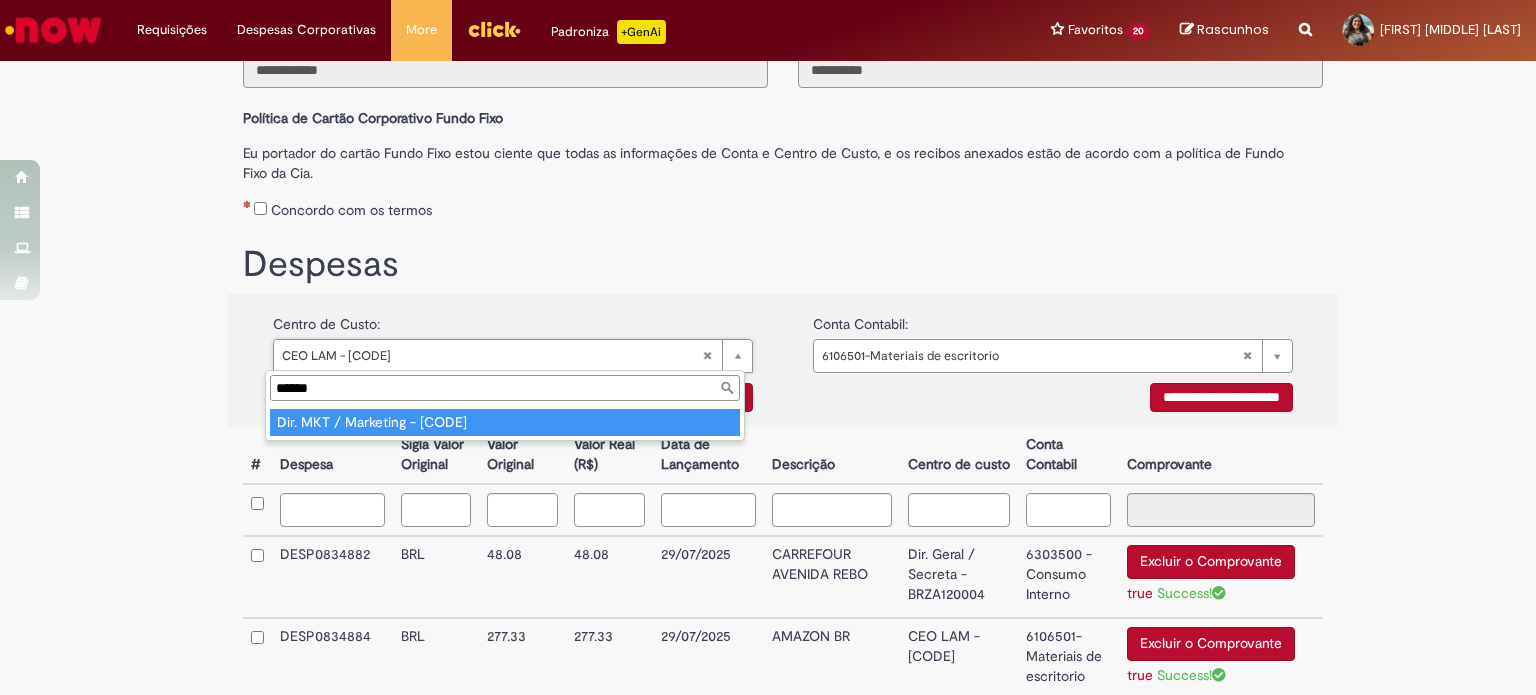 type on "******" 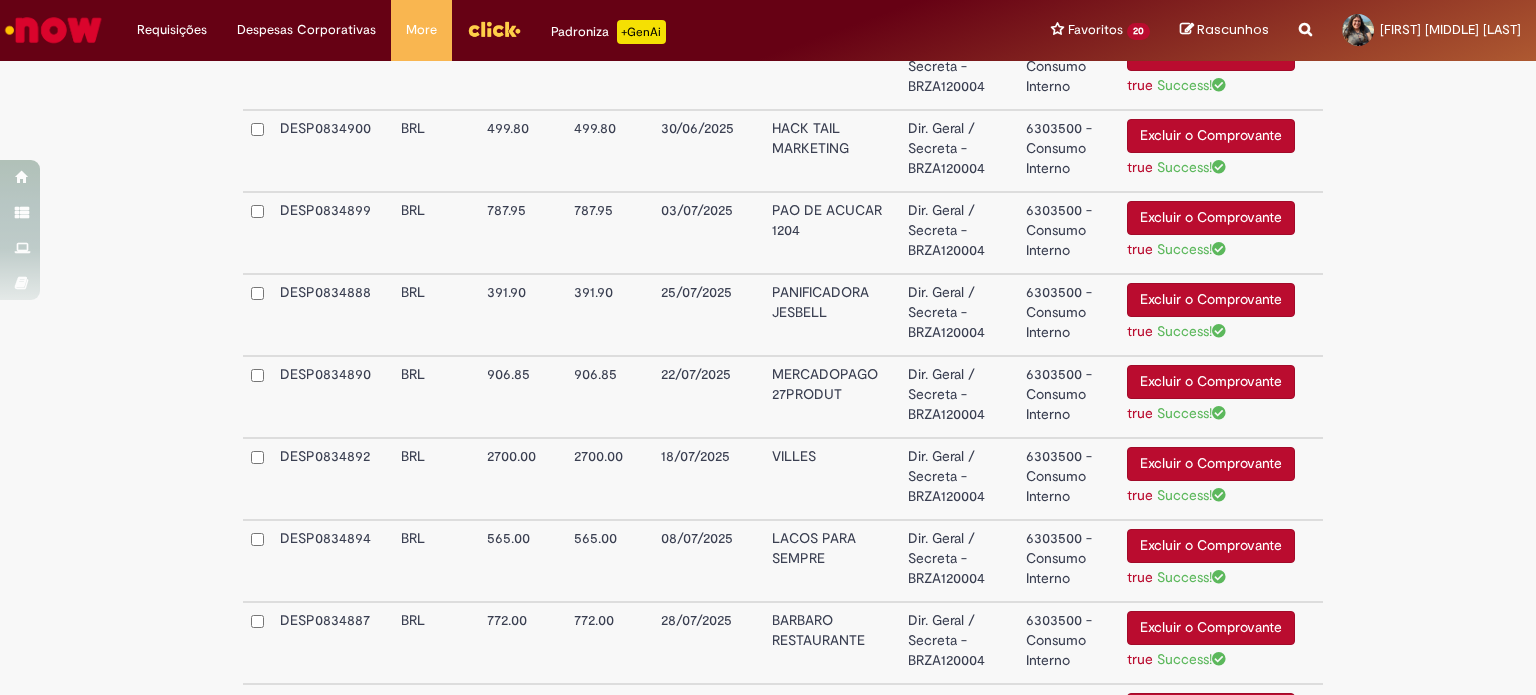 scroll, scrollTop: 1400, scrollLeft: 0, axis: vertical 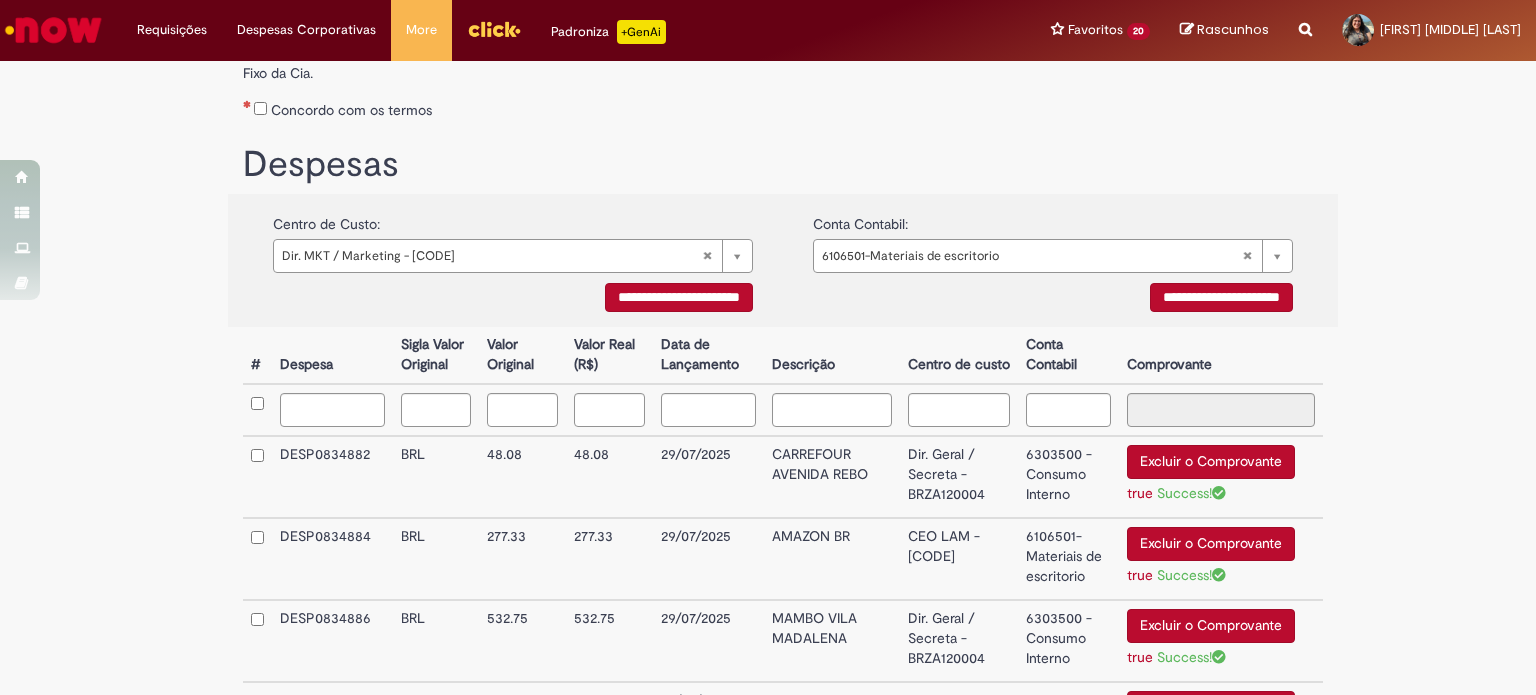 click on "**********" at bounding box center [513, 300] 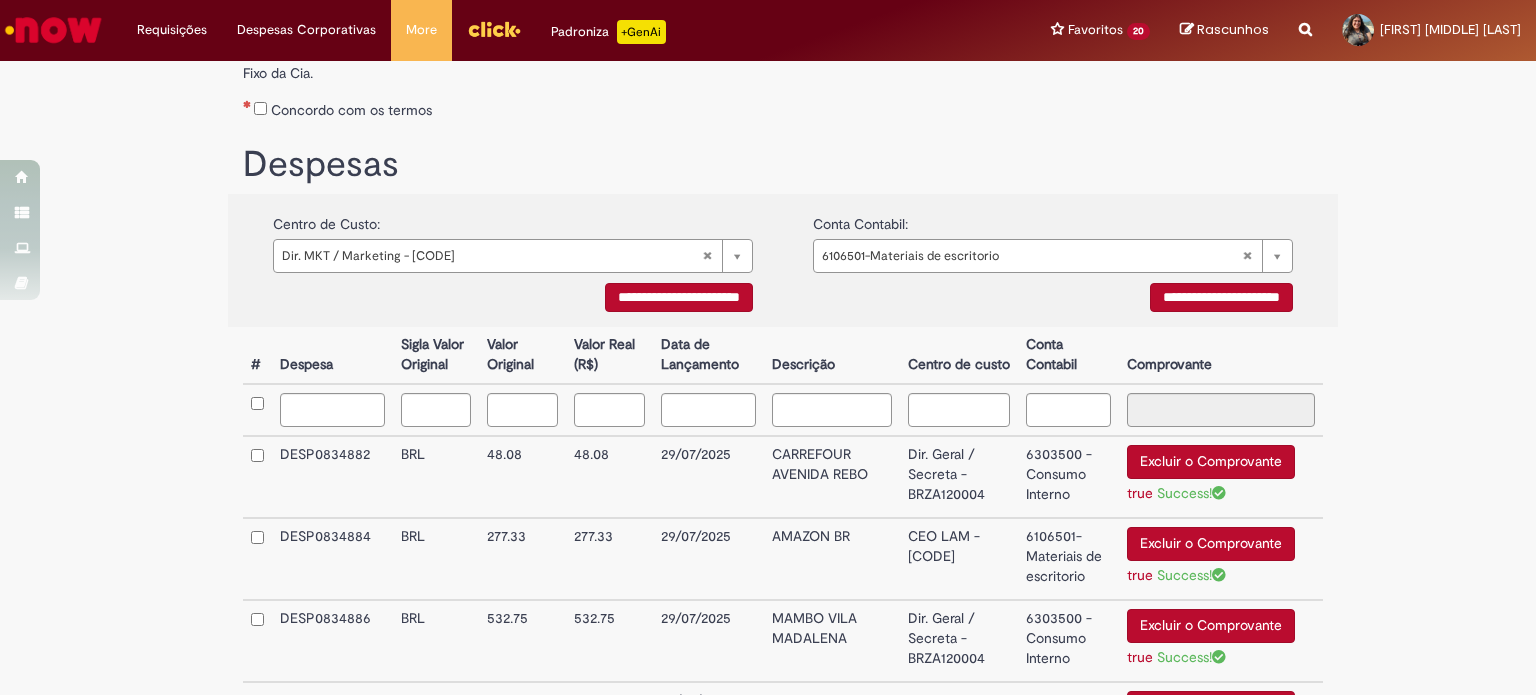 click on "**********" at bounding box center [679, 297] 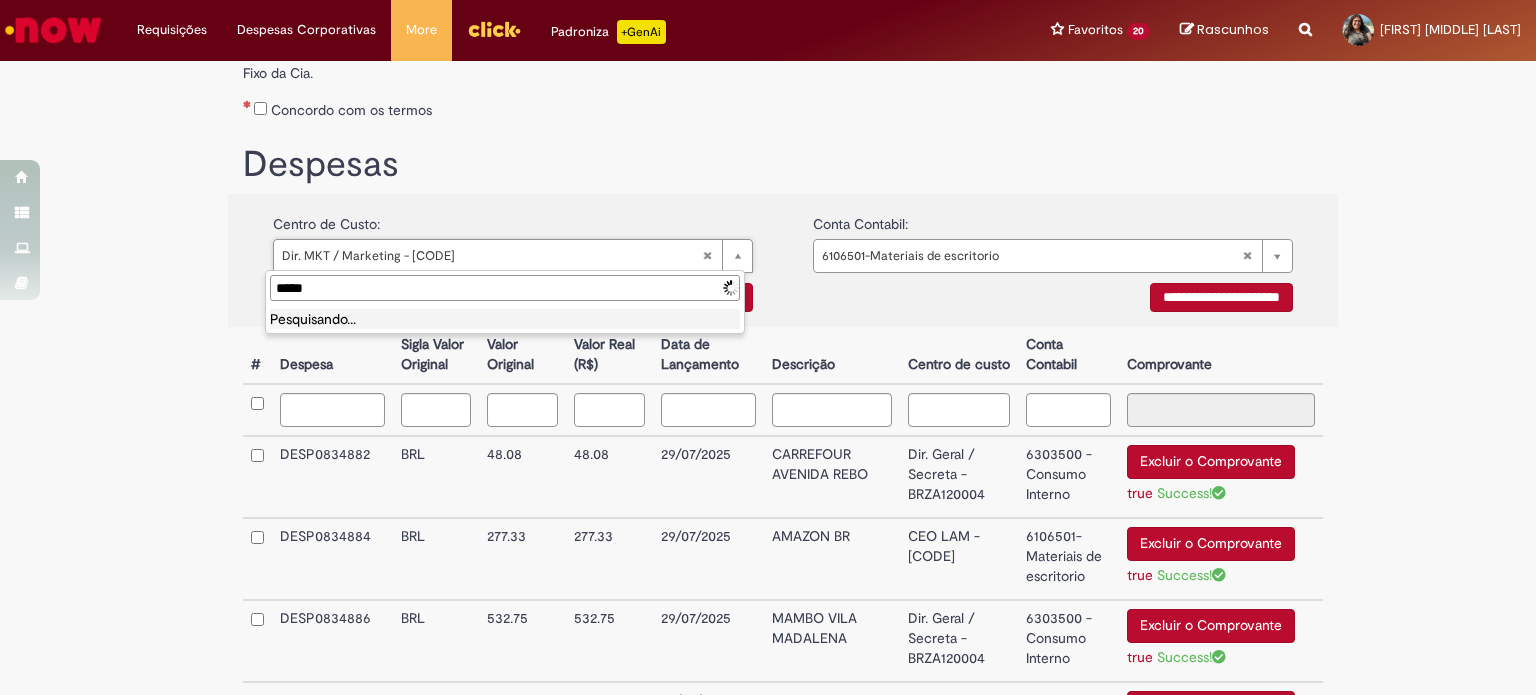 type on "******" 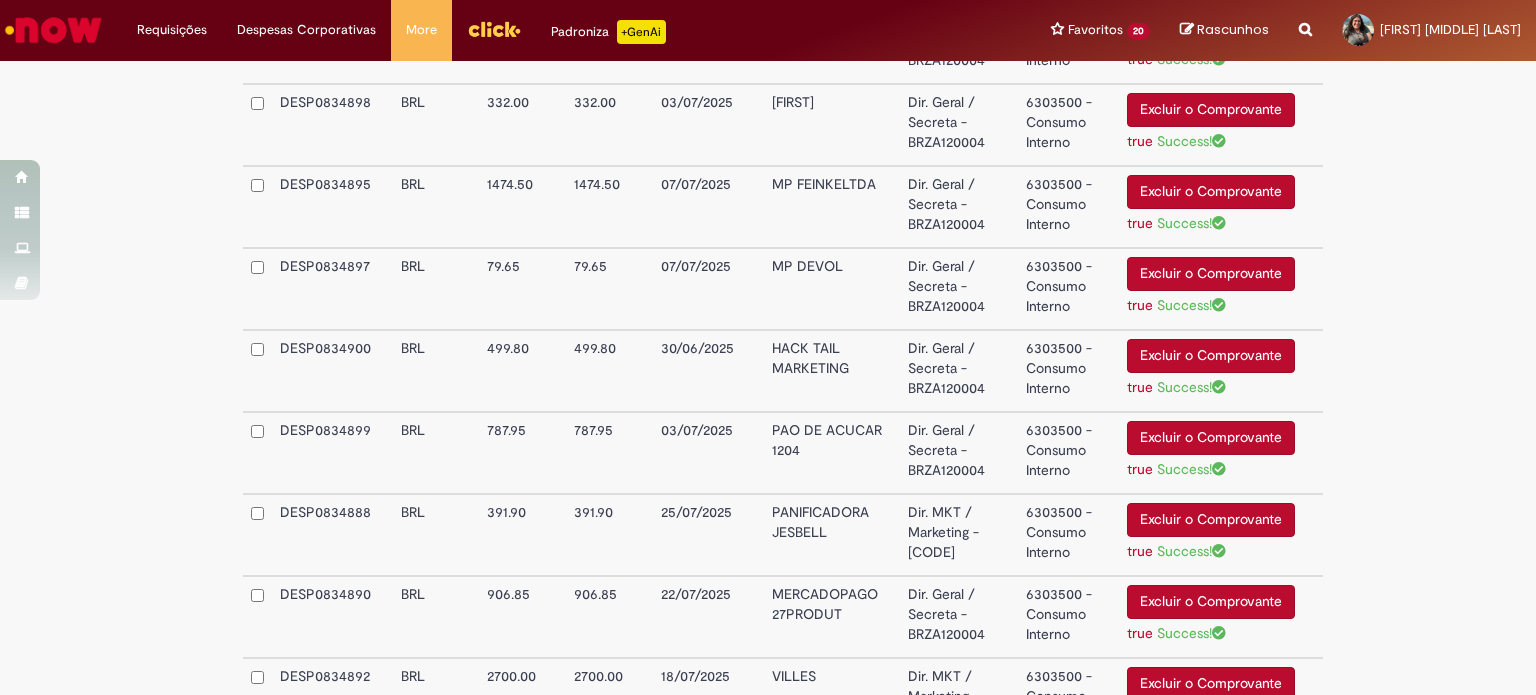 scroll, scrollTop: 1200, scrollLeft: 0, axis: vertical 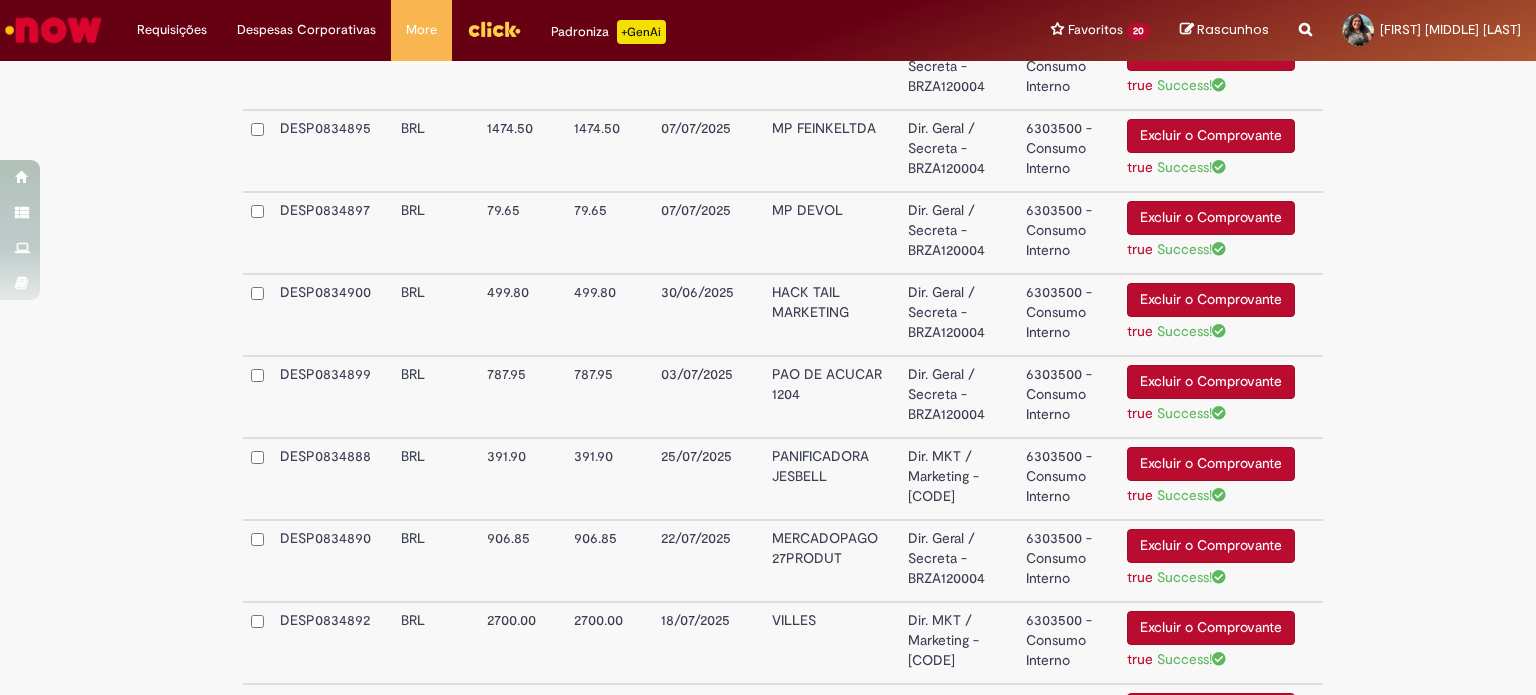 click on "HACK TAIL MARKETING" at bounding box center (832, 315) 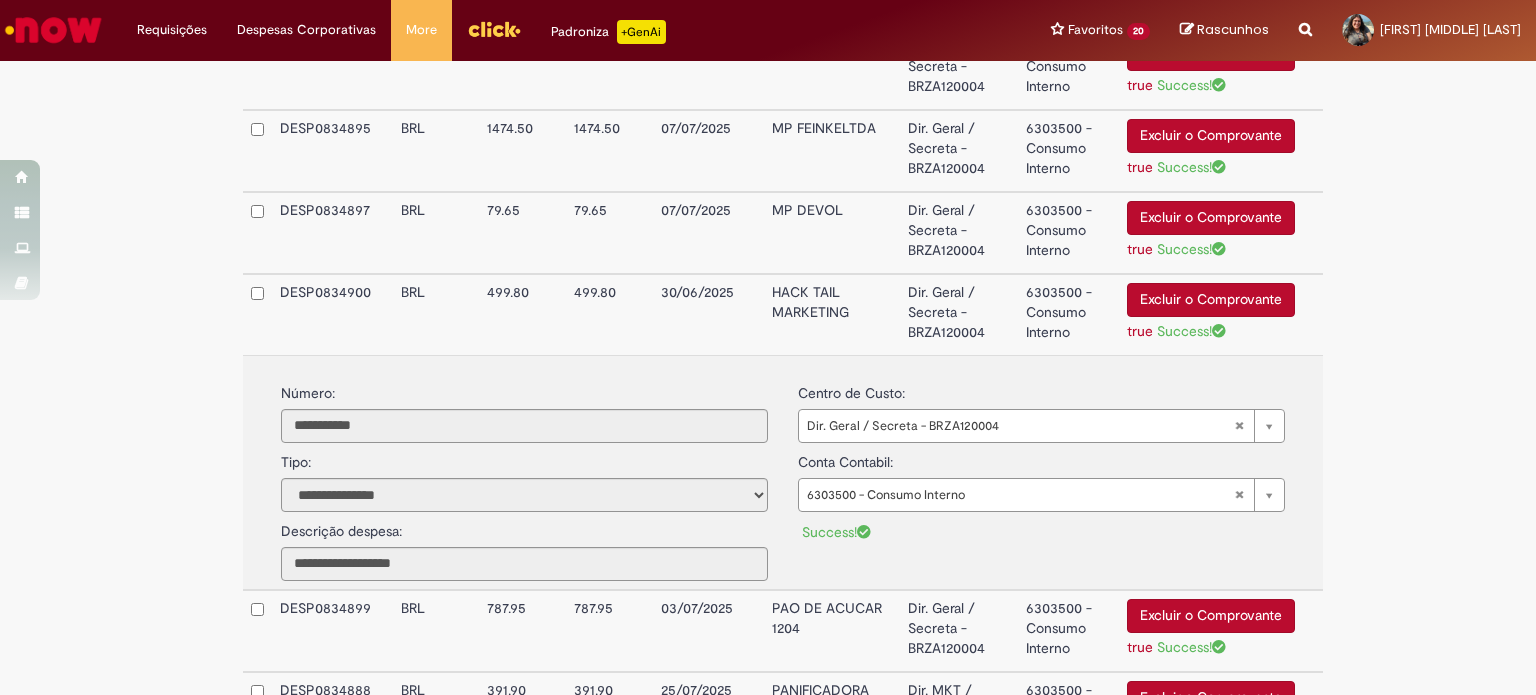 click on "**********" at bounding box center [1041, 408] 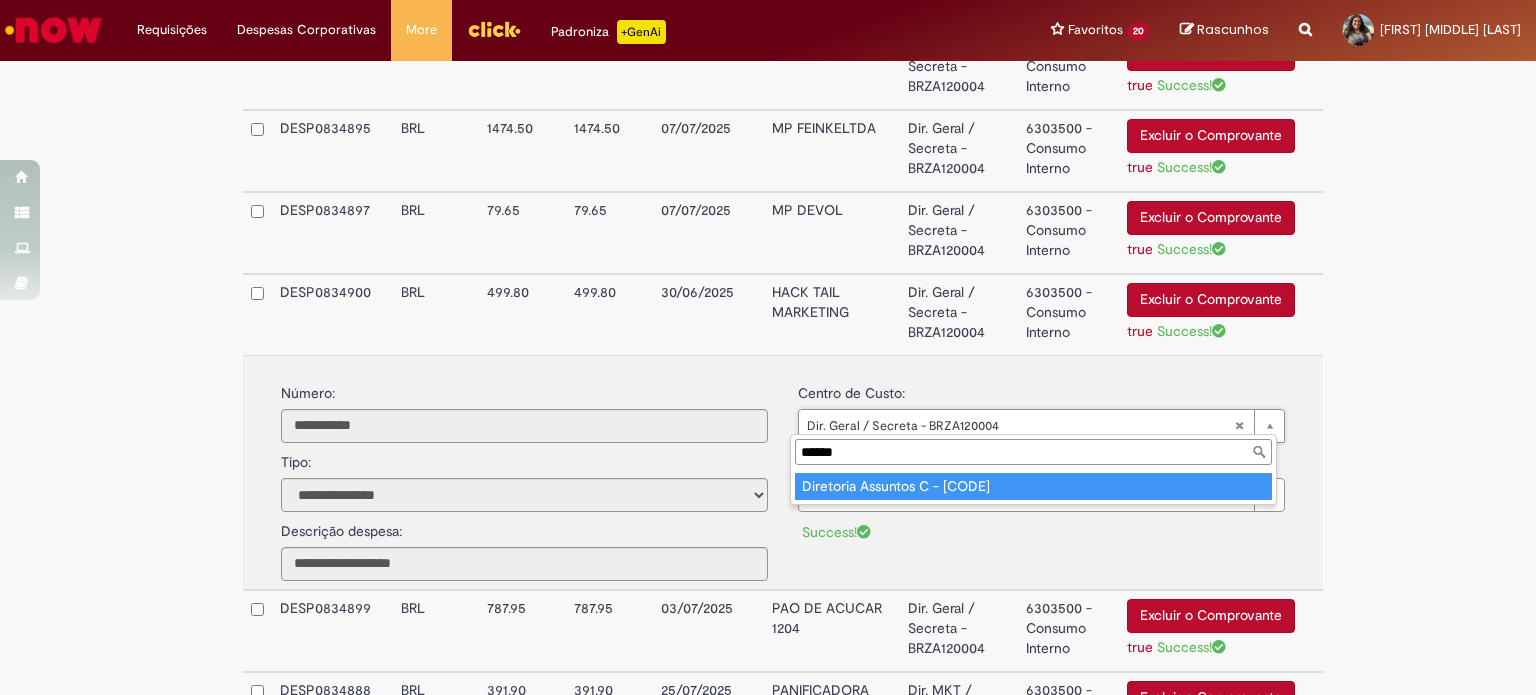 type on "******" 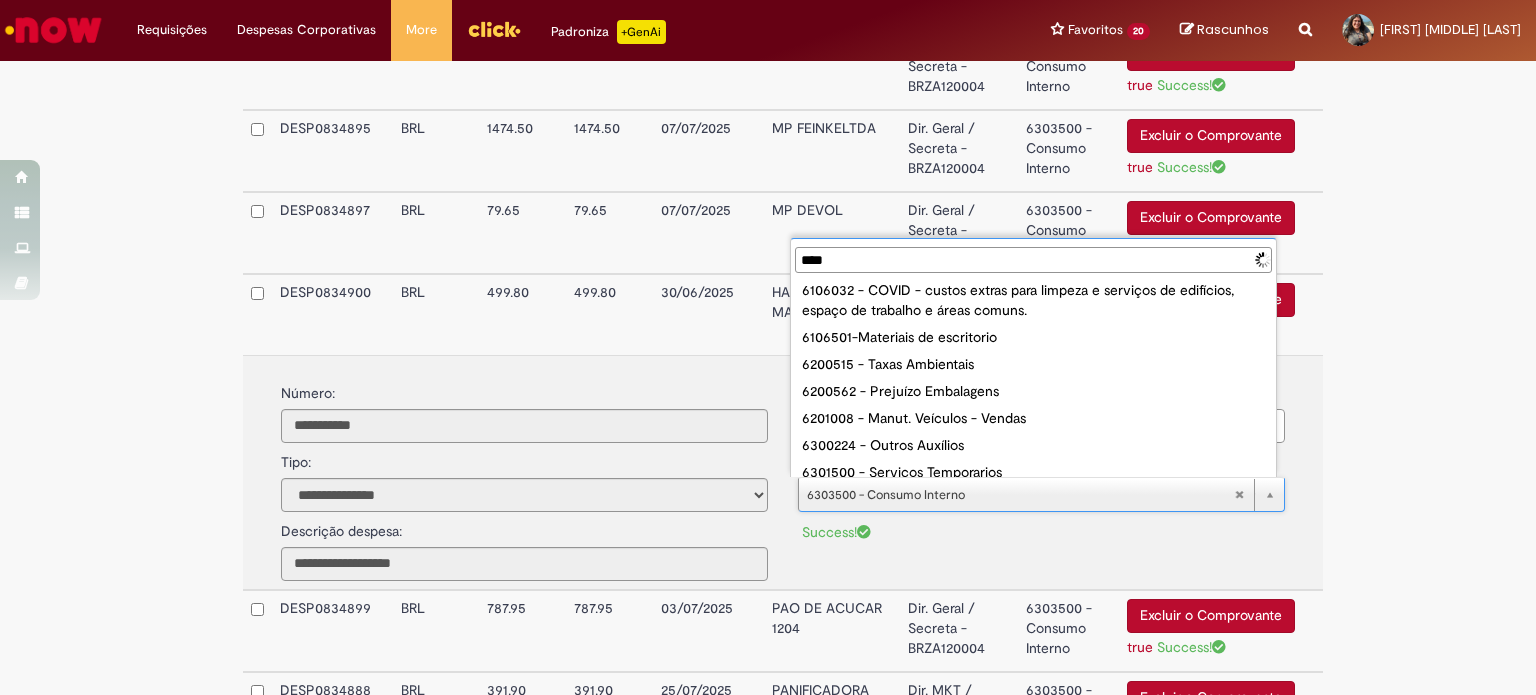 scroll, scrollTop: 0, scrollLeft: 0, axis: both 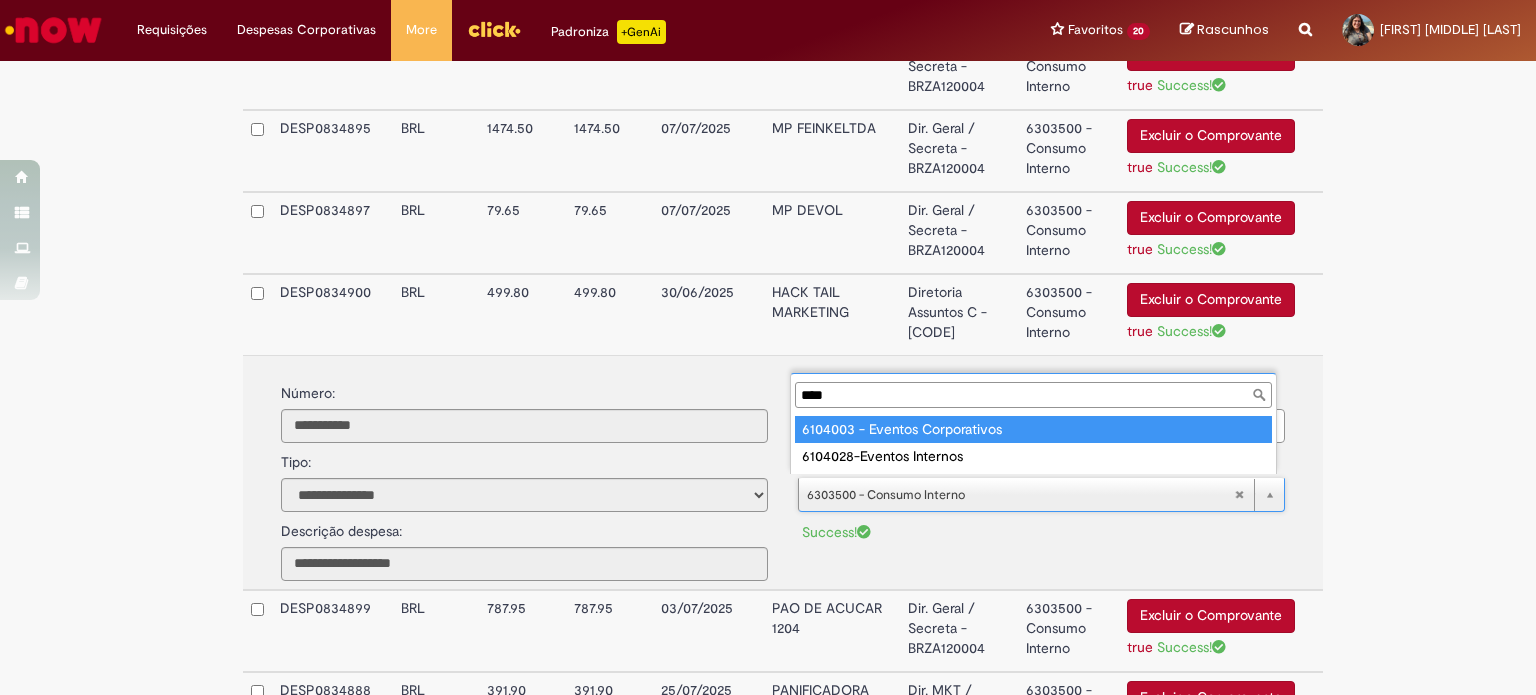 type on "****" 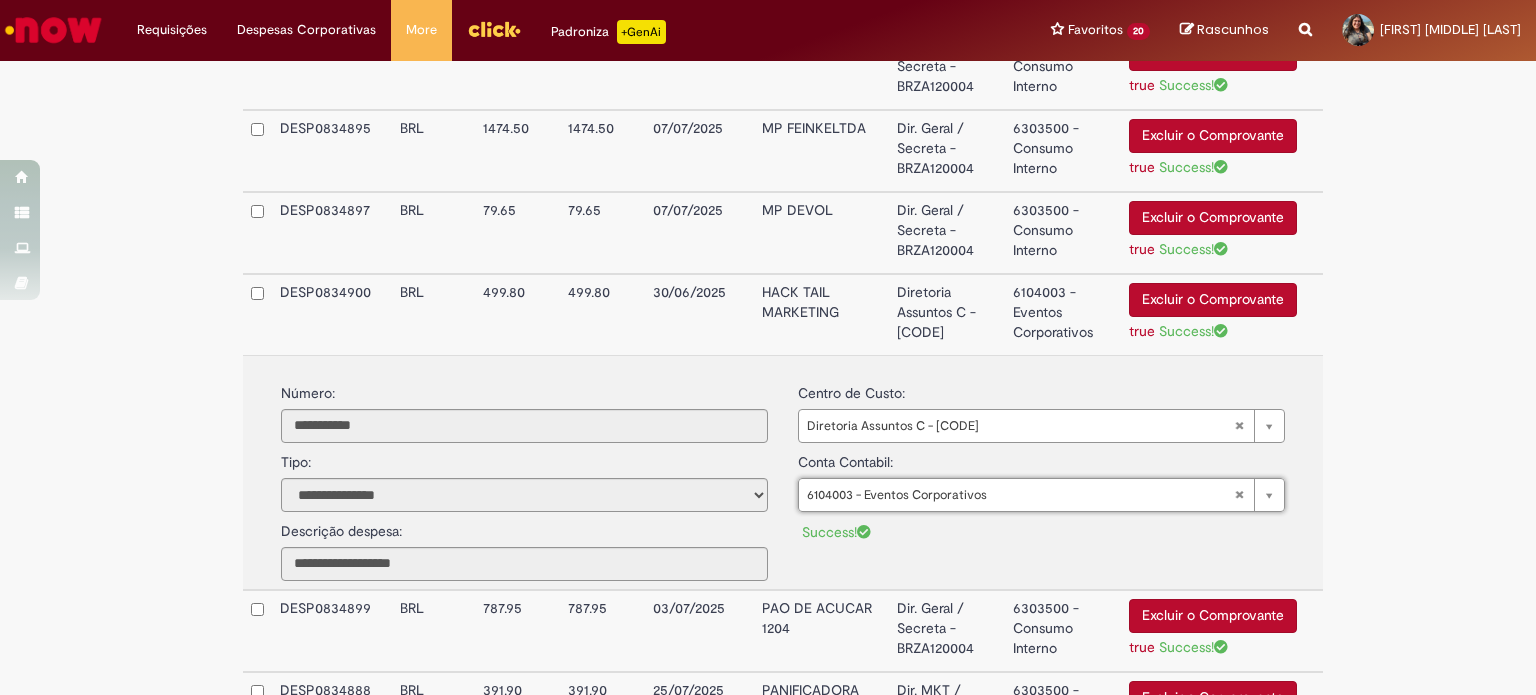click on "HACK TAIL MARKETING" at bounding box center [821, 314] 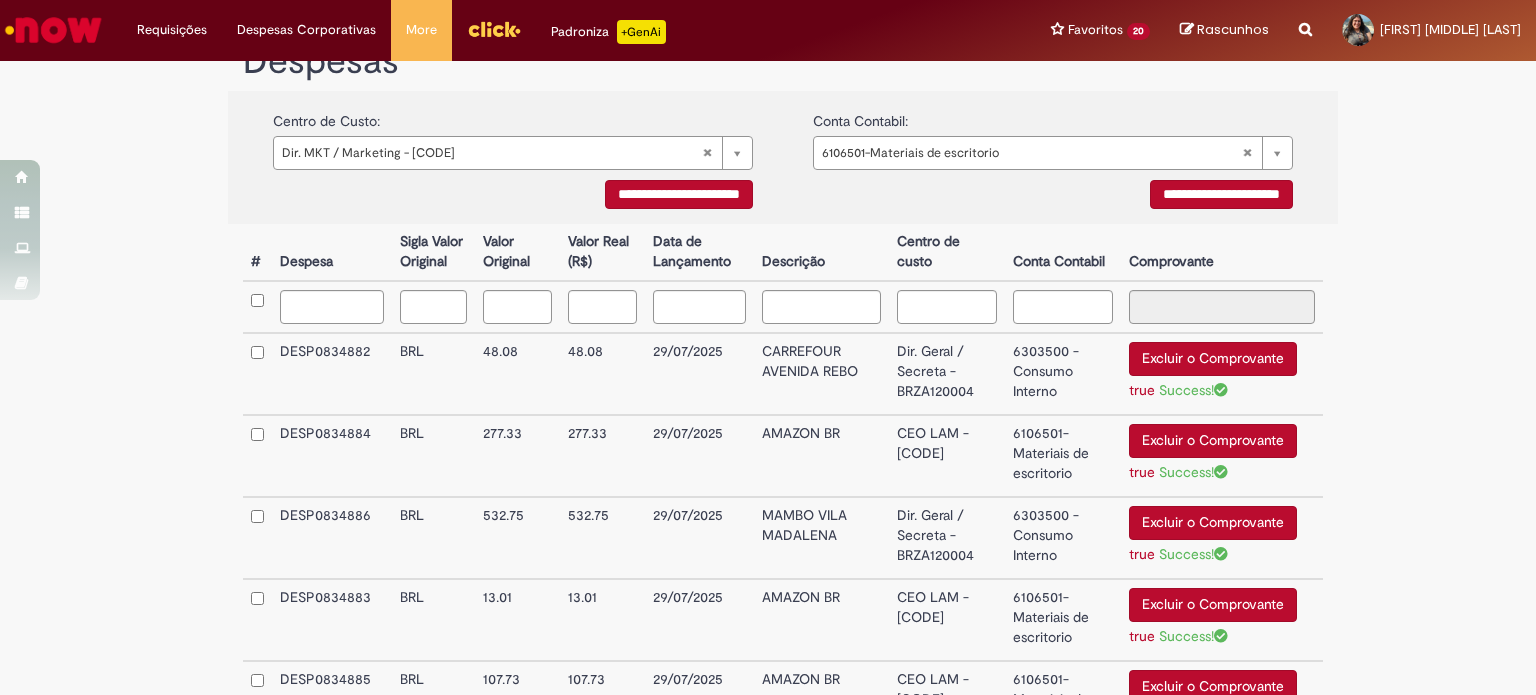 scroll, scrollTop: 400, scrollLeft: 0, axis: vertical 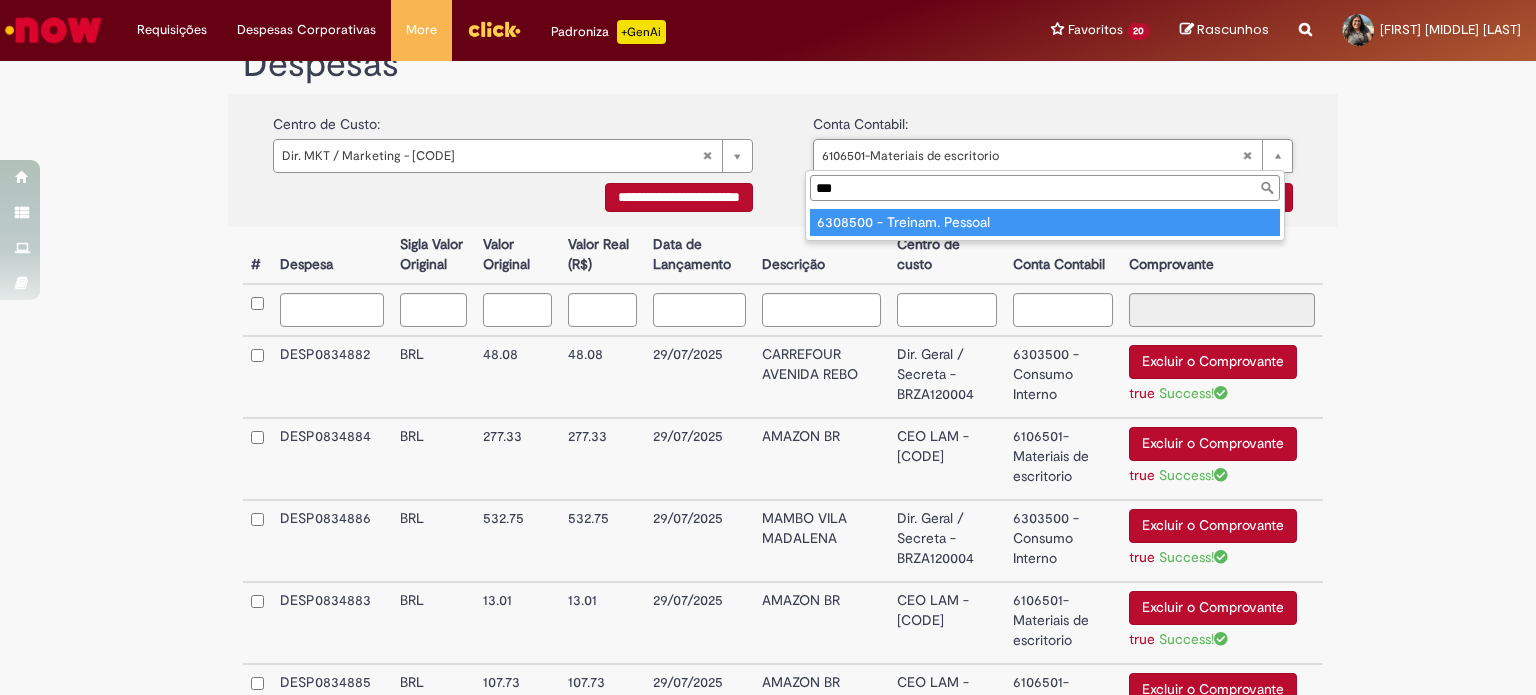 type on "***" 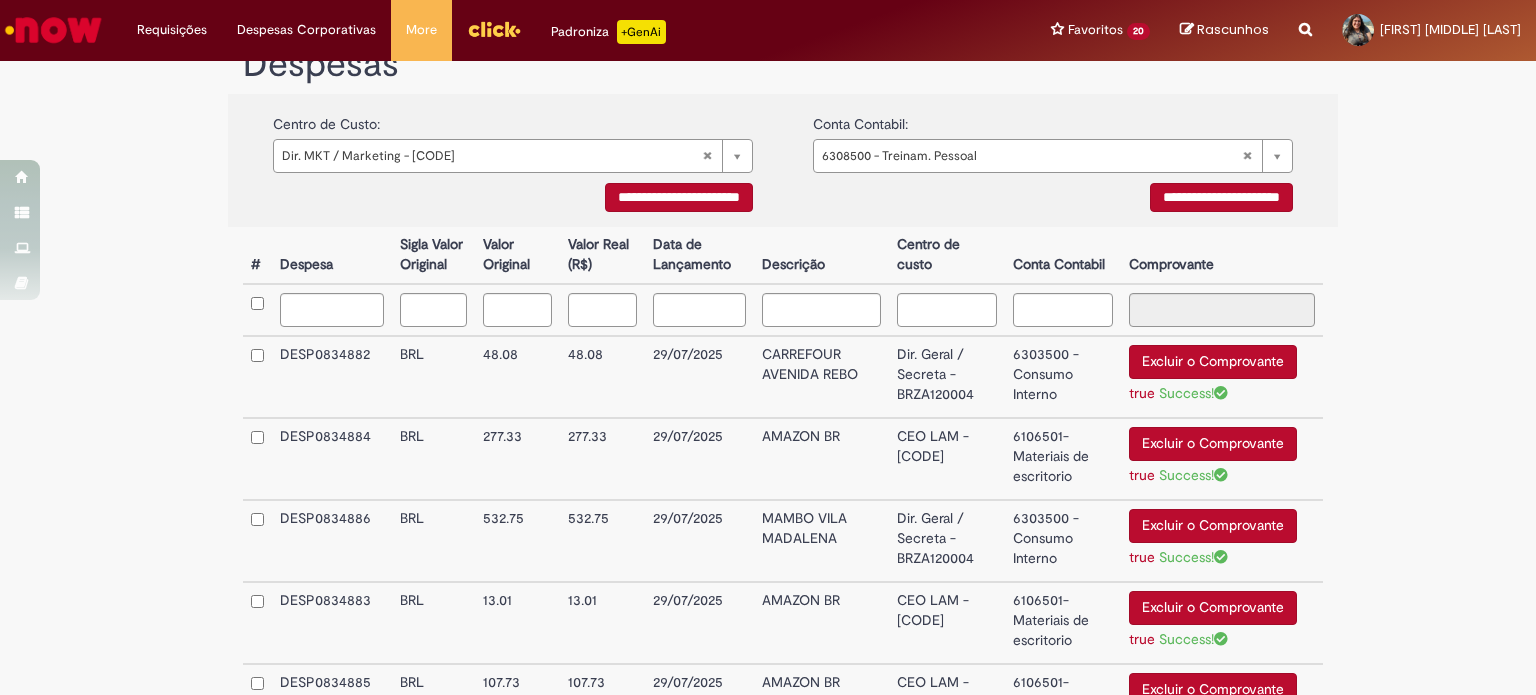 drag, startPoint x: 246, startPoint y: 344, endPoint x: 241, endPoint y: 361, distance: 17.720045 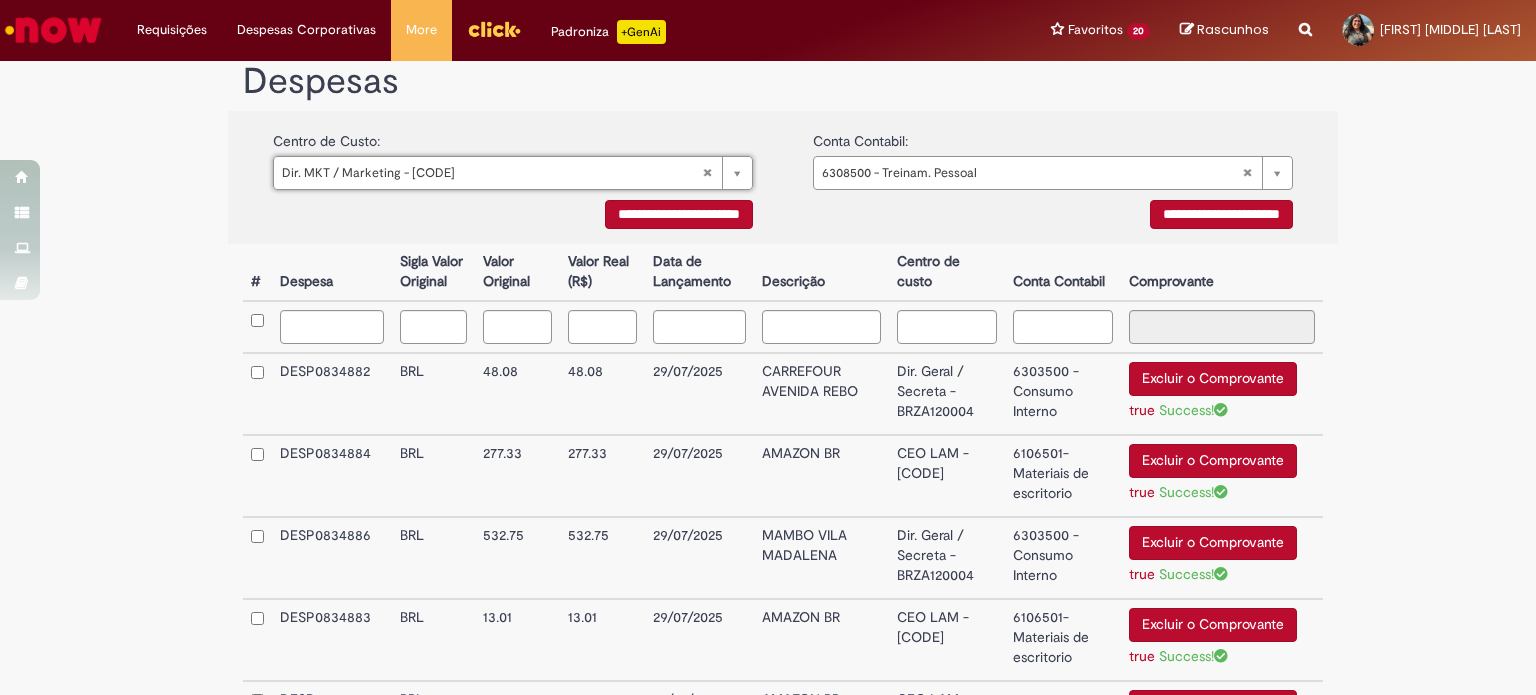 scroll, scrollTop: 200, scrollLeft: 0, axis: vertical 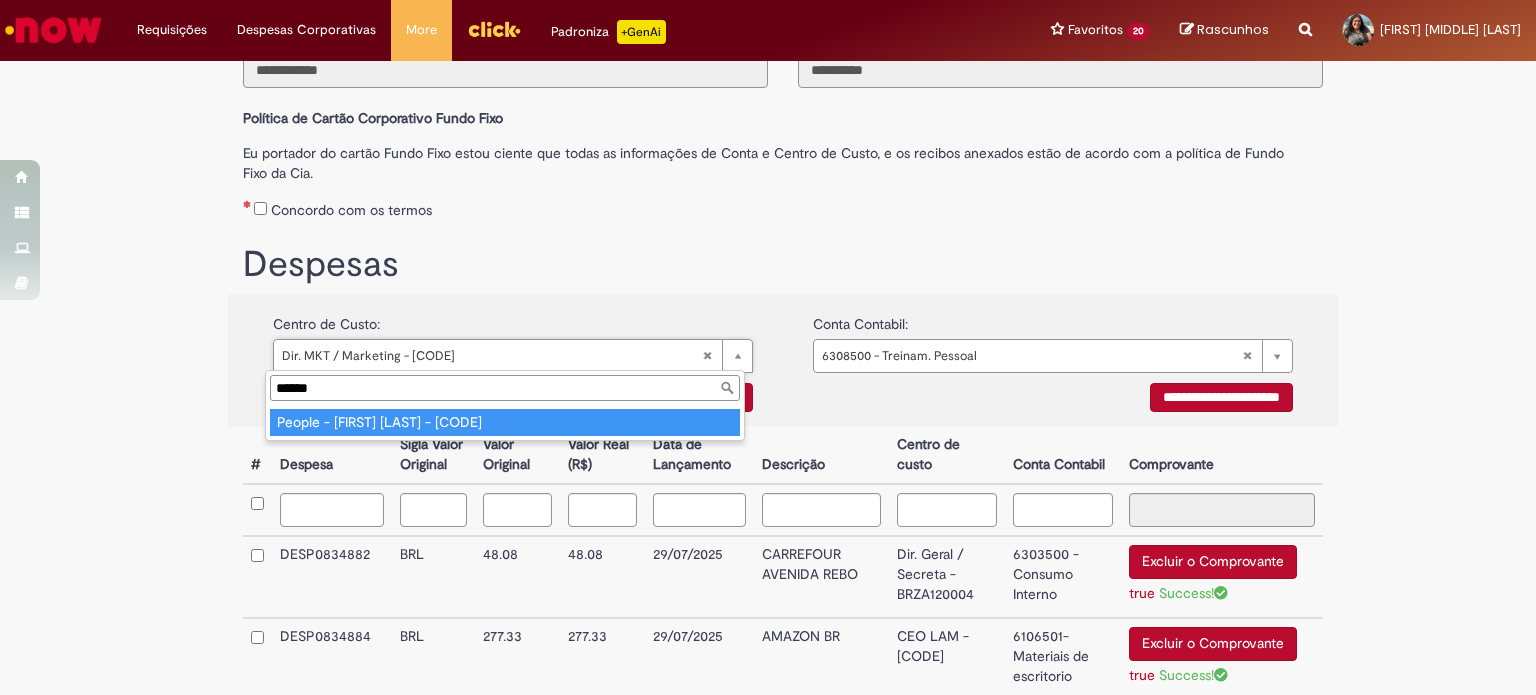 type on "******" 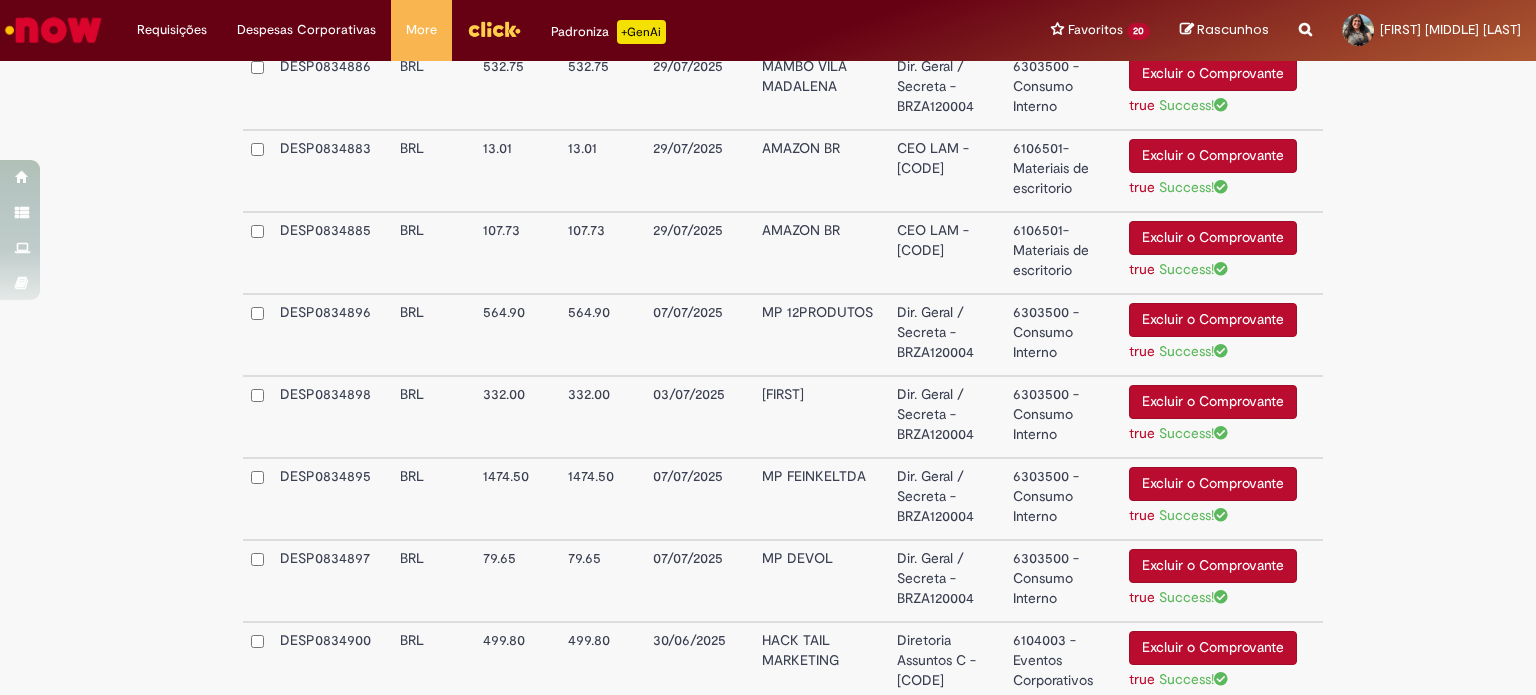 scroll, scrollTop: 900, scrollLeft: 0, axis: vertical 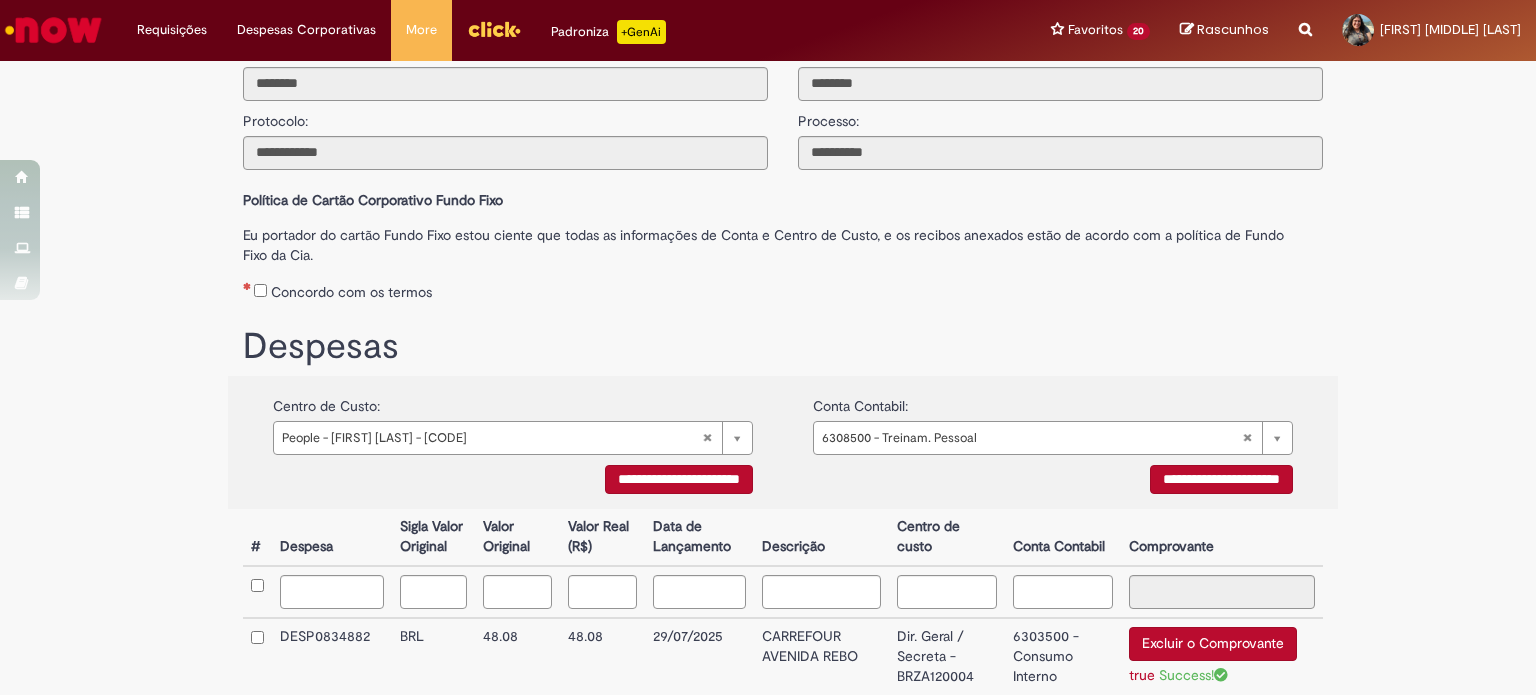 click on "**********" at bounding box center (679, 479) 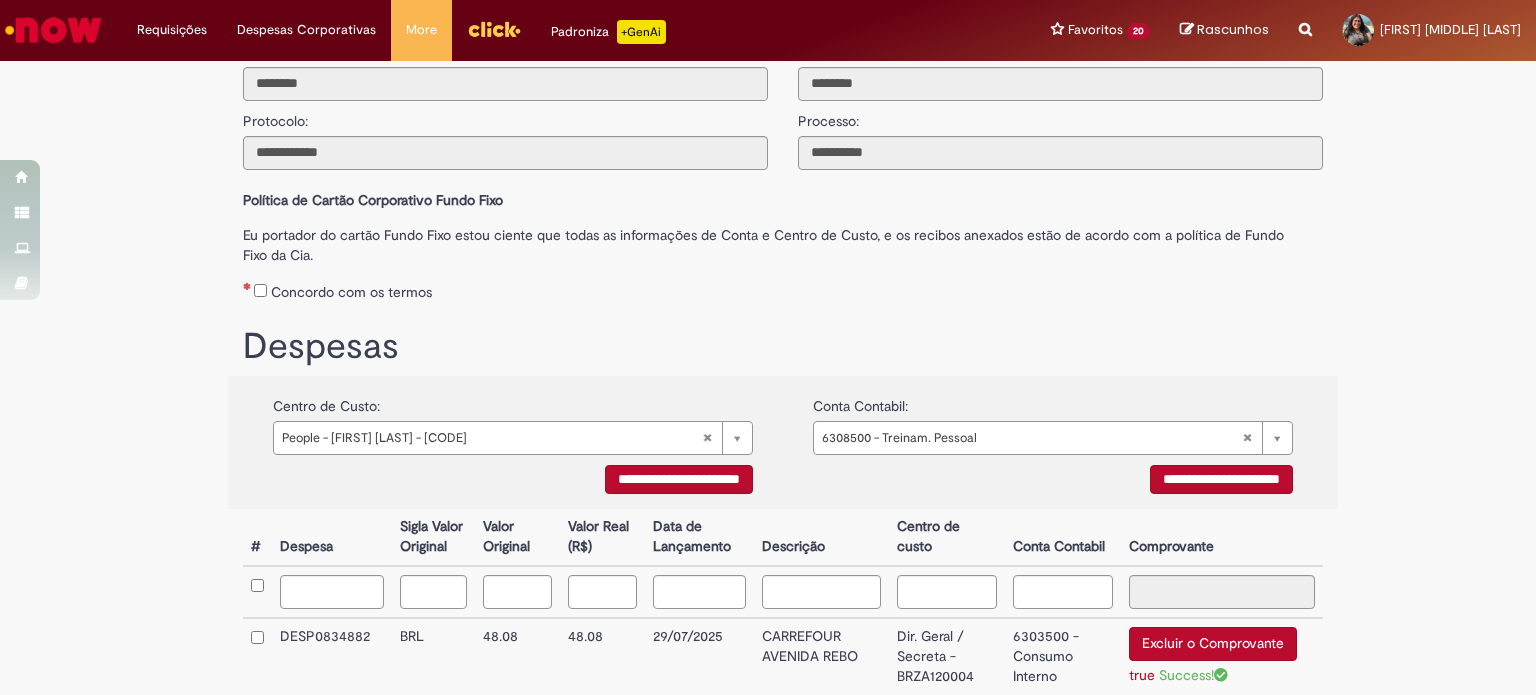 click on "**********" at bounding box center (679, 479) 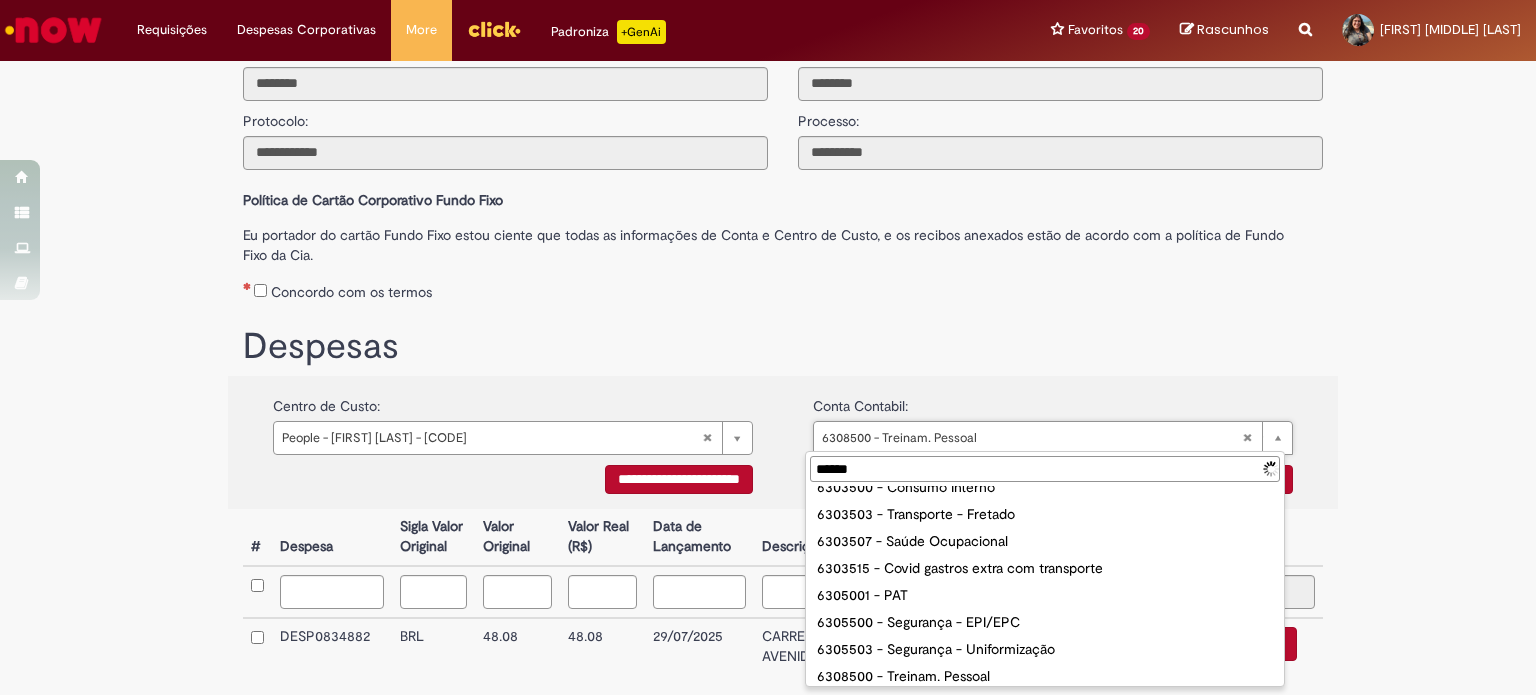 scroll, scrollTop: 0, scrollLeft: 0, axis: both 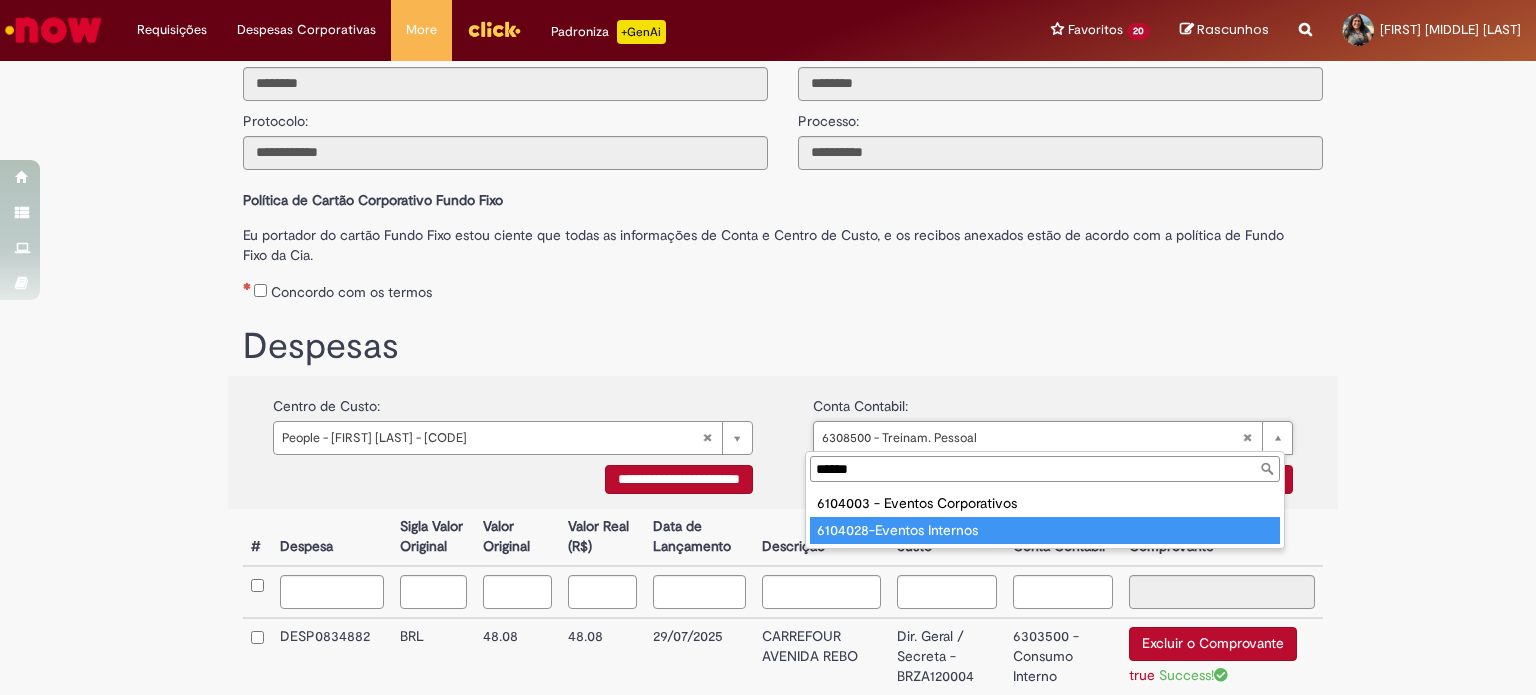 type on "******" 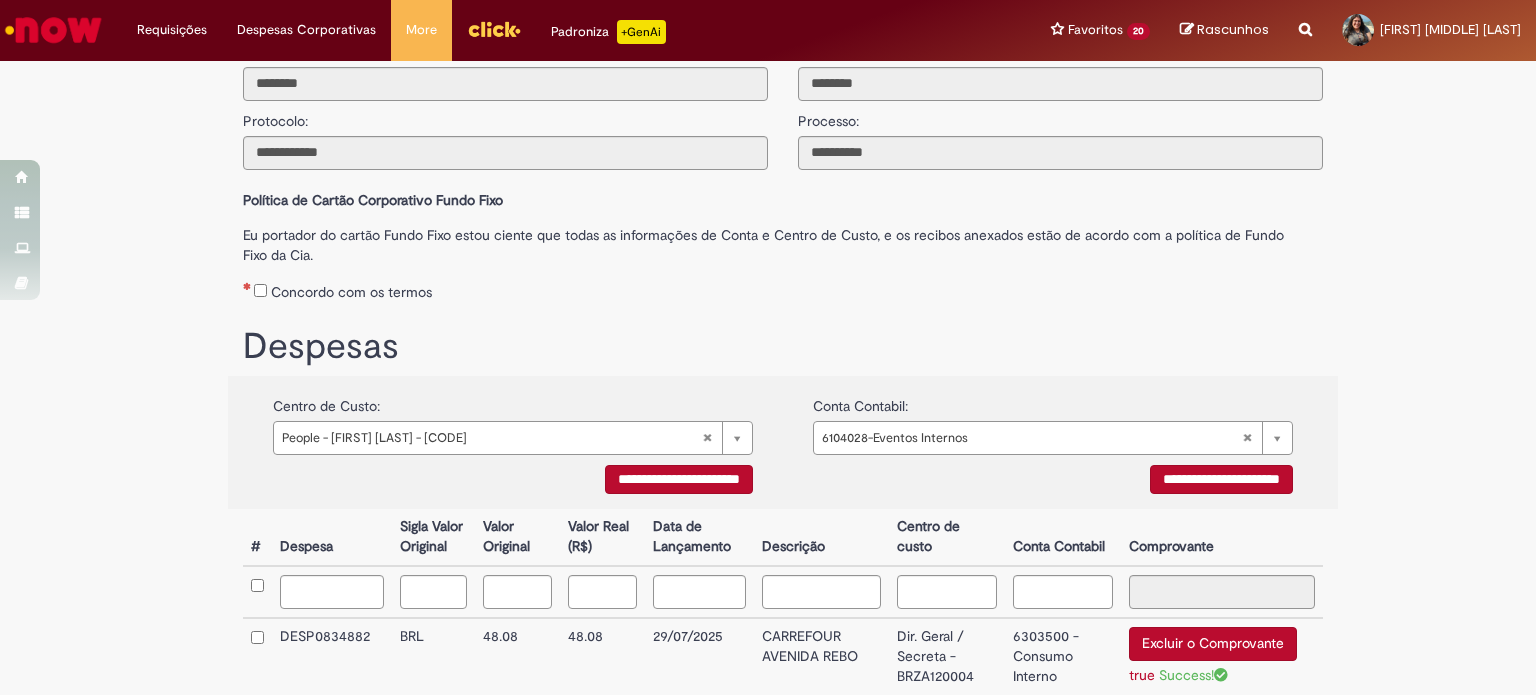 click on "**********" at bounding box center (1221, 479) 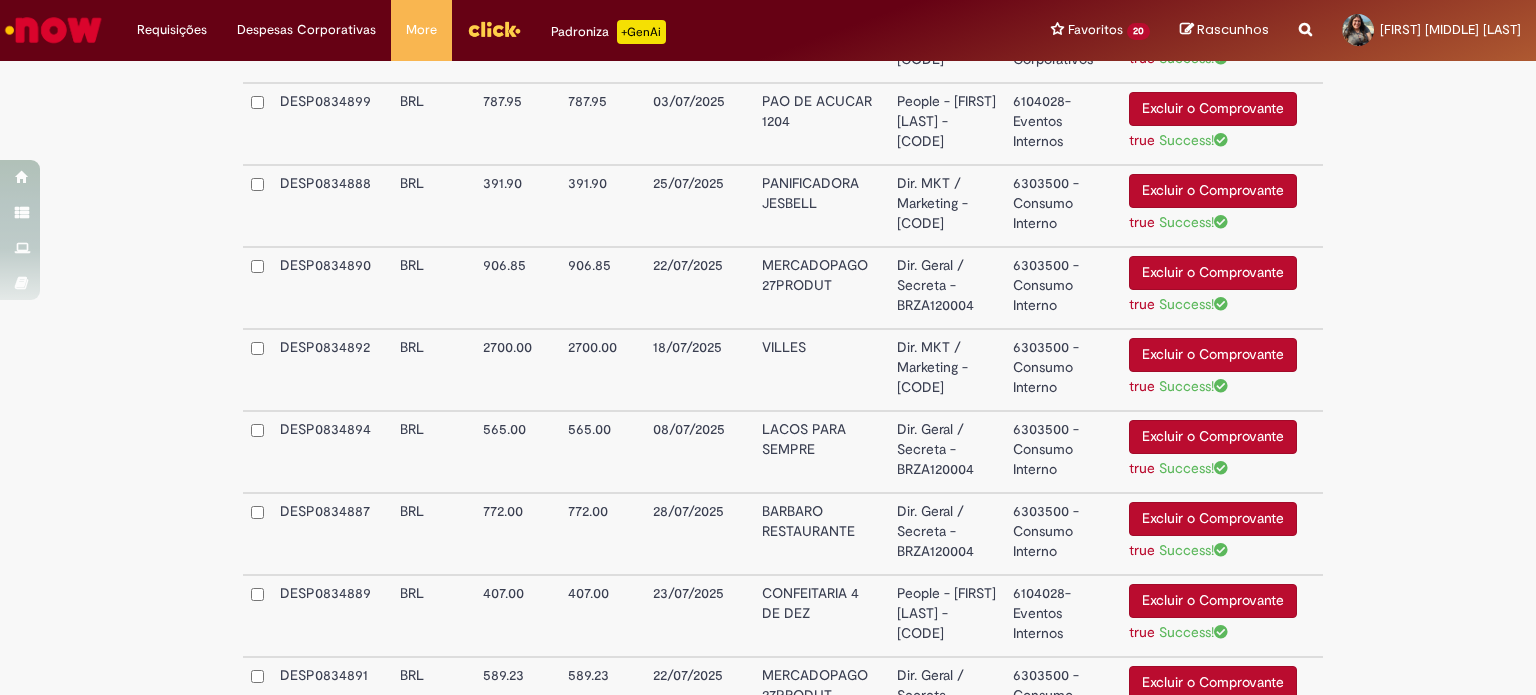 scroll, scrollTop: 1518, scrollLeft: 0, axis: vertical 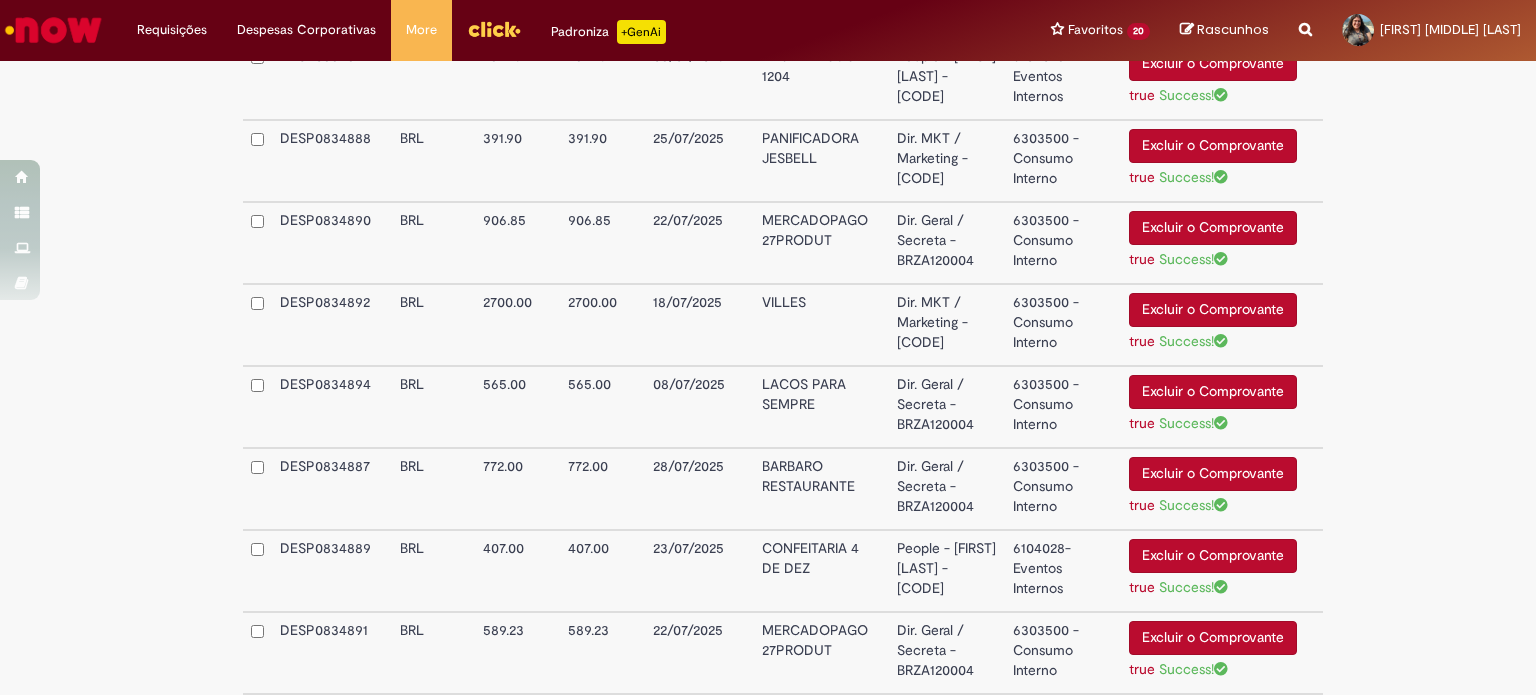 click on "Dir. Geral / Secreta - BRZA120004" at bounding box center [947, 407] 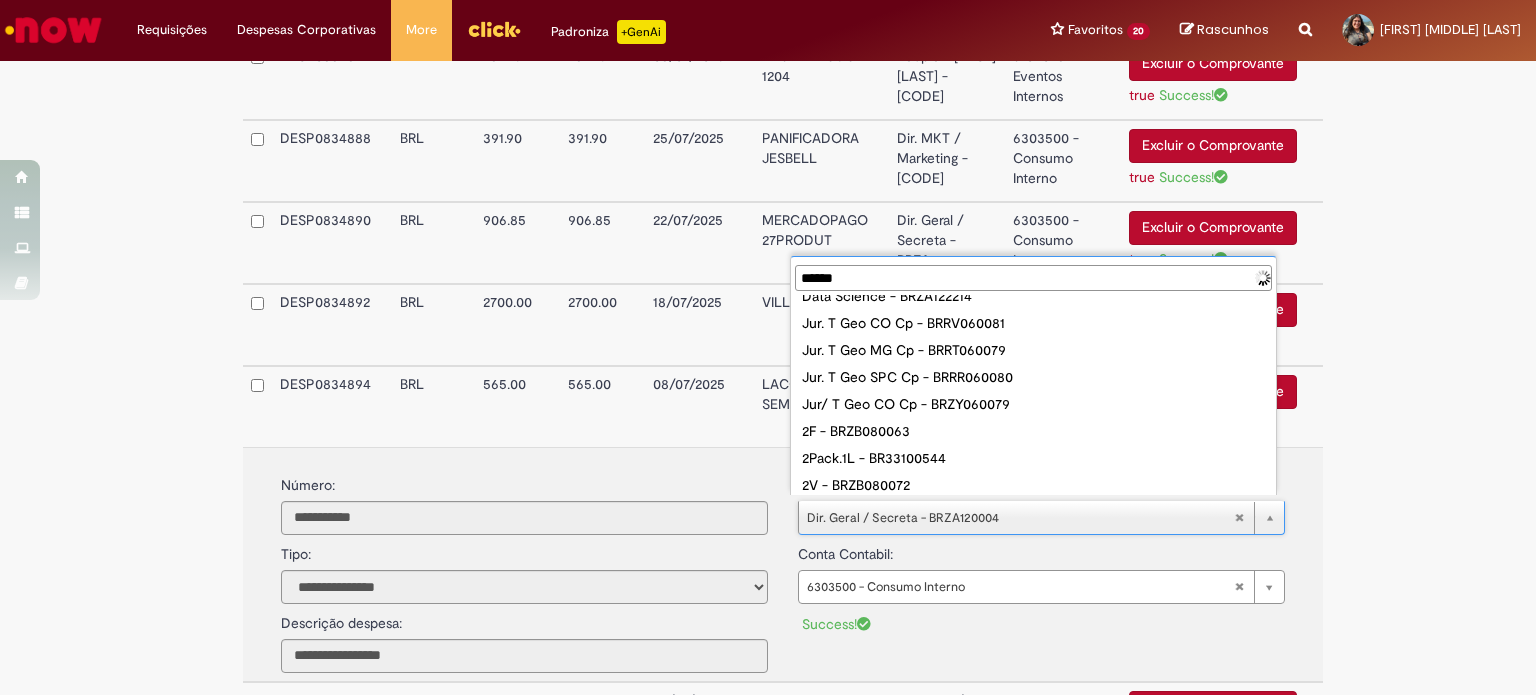 scroll, scrollTop: 0, scrollLeft: 0, axis: both 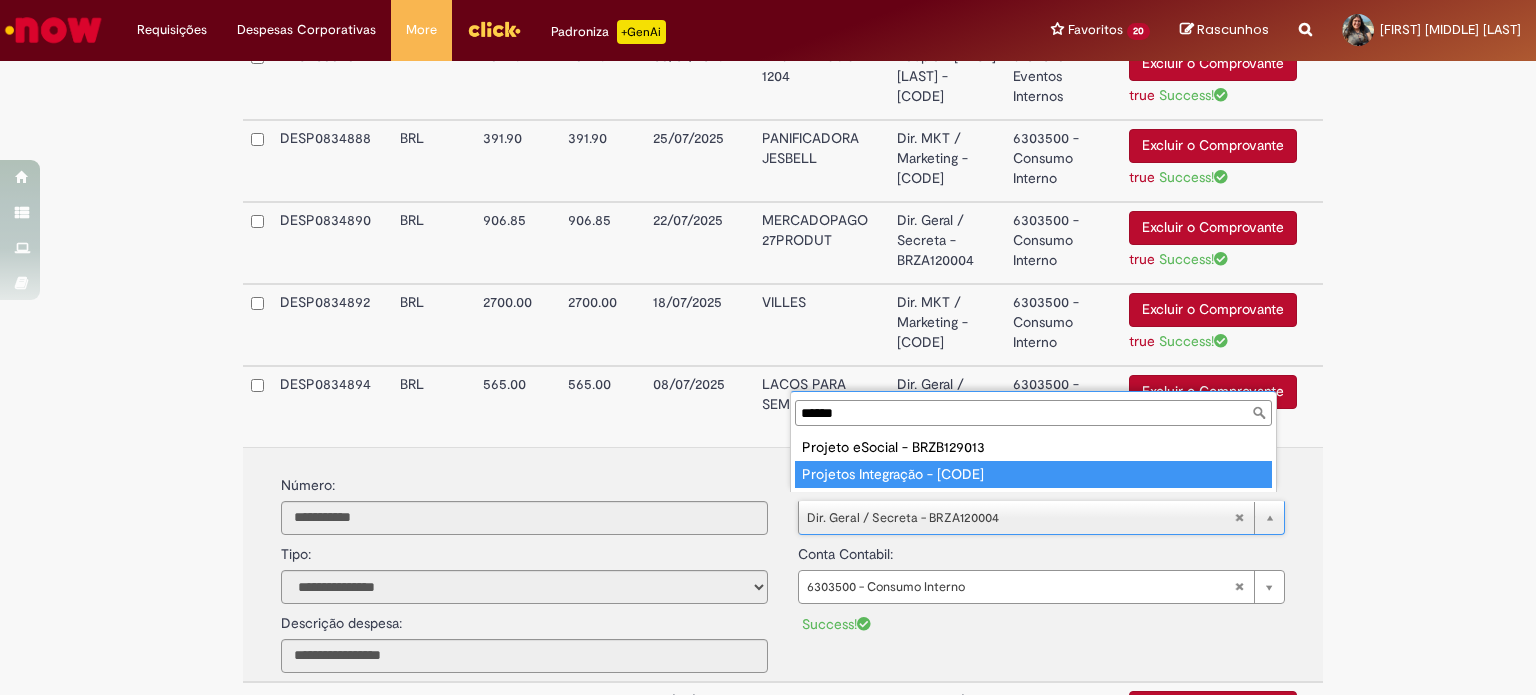 type on "******" 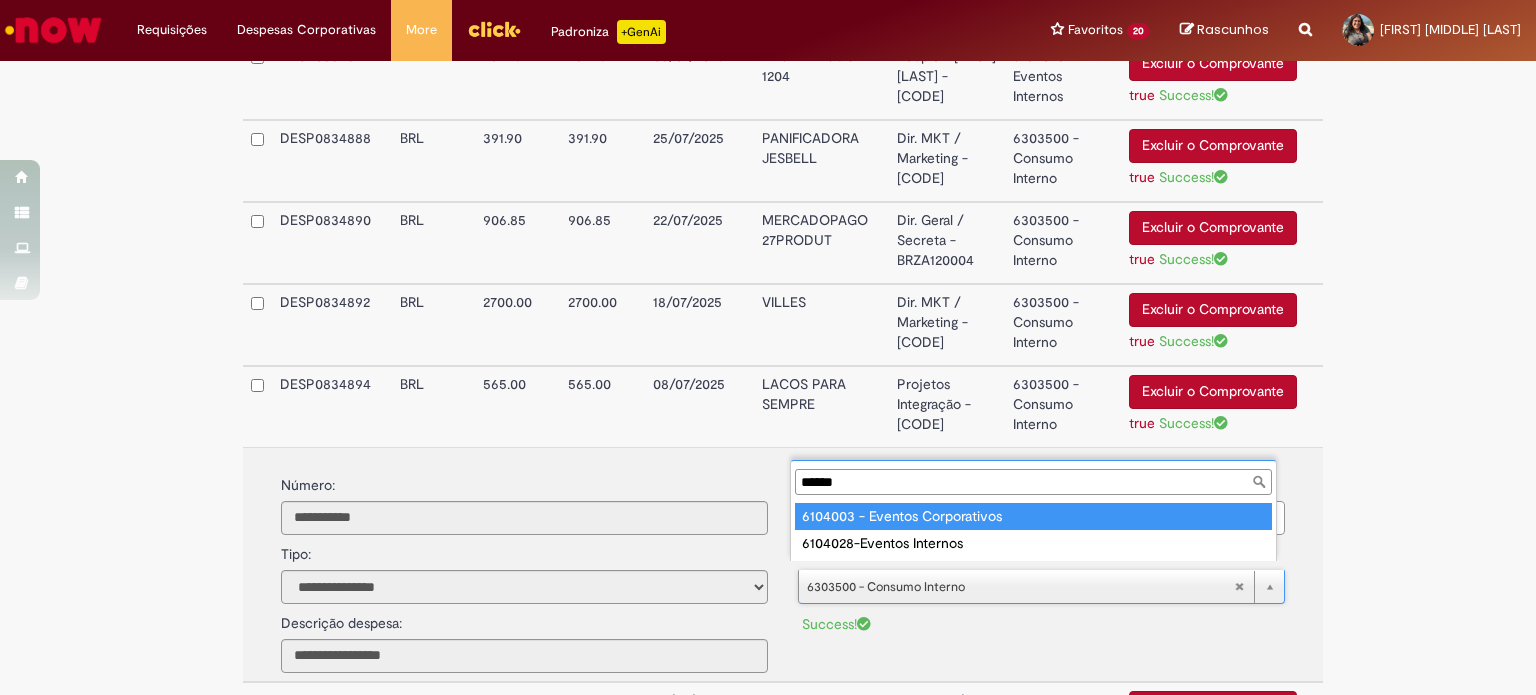 scroll, scrollTop: 0, scrollLeft: 0, axis: both 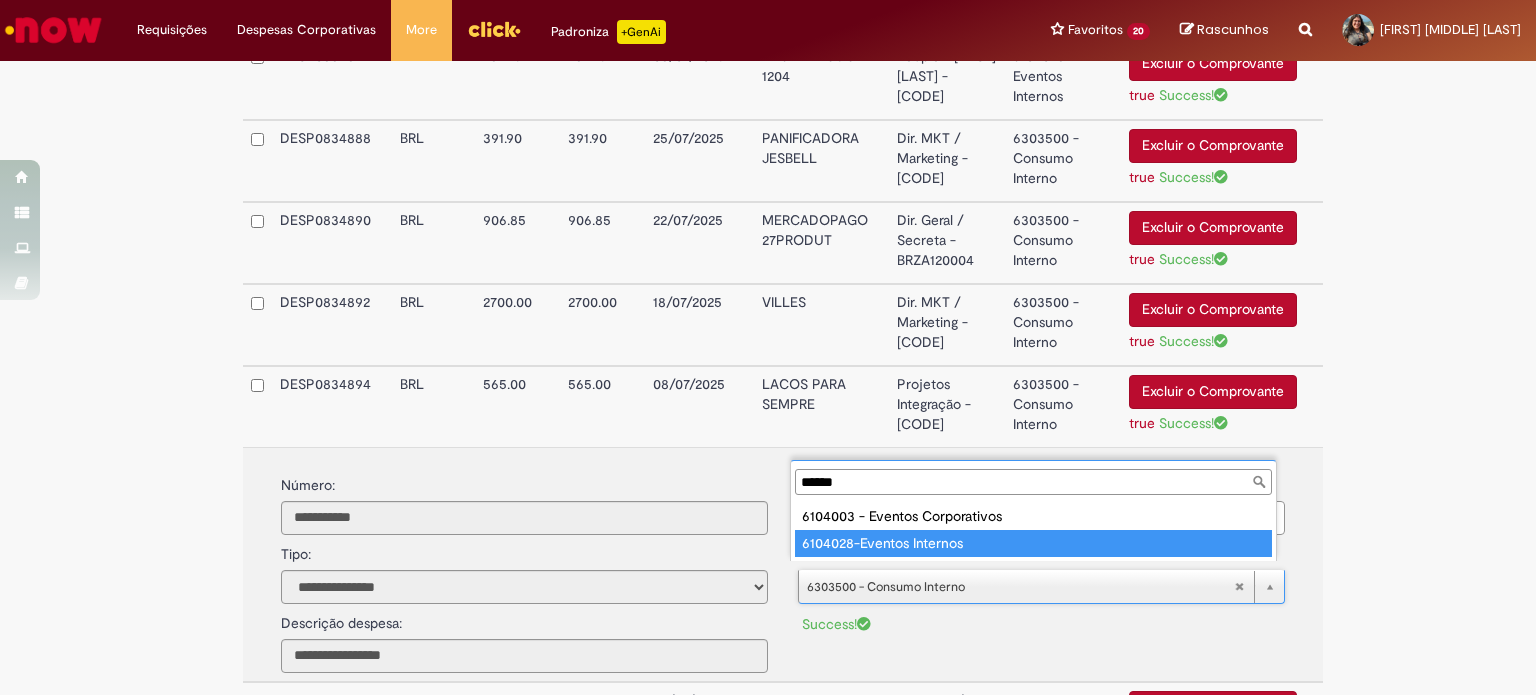 type on "******" 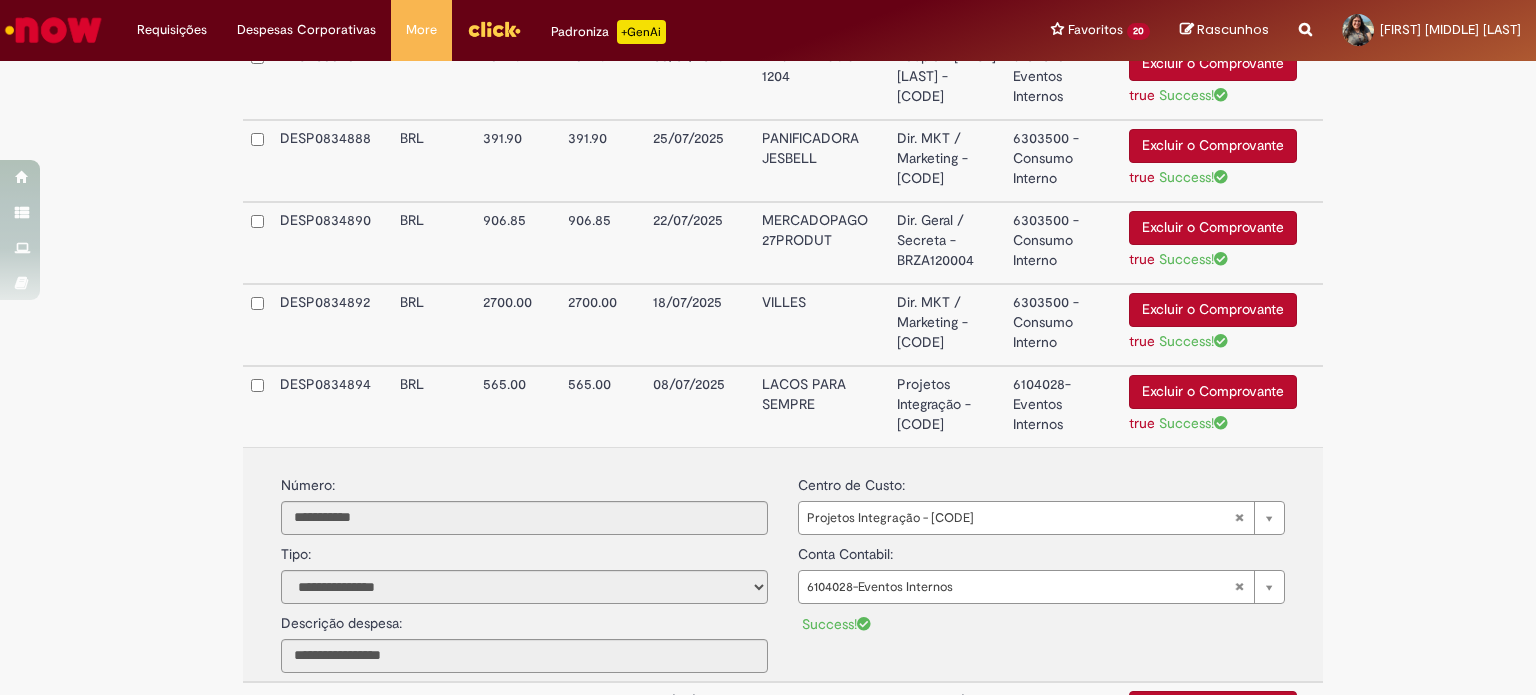 click on "Projetos Integração - BRZA129013" at bounding box center [947, 406] 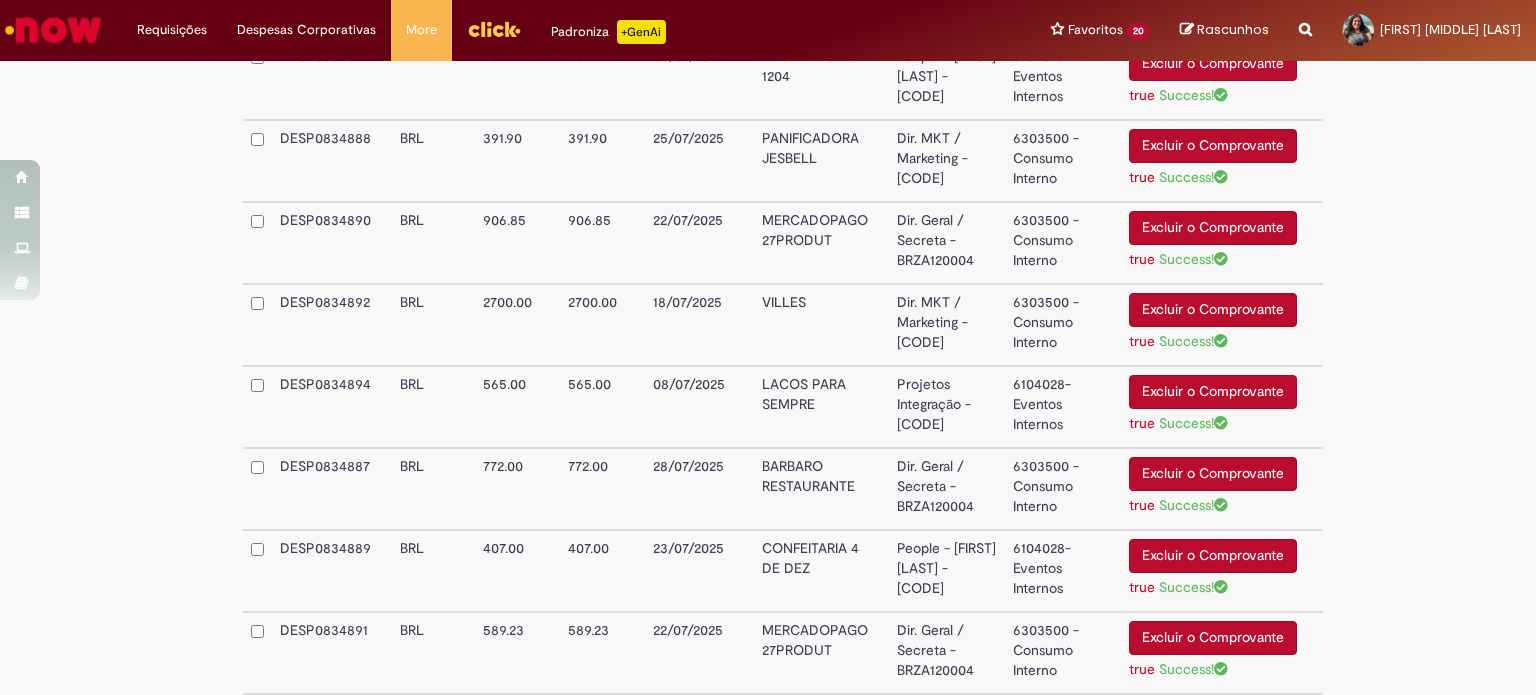 click on "Dir. Geral / Secreta - BRZA120004" at bounding box center [947, 489] 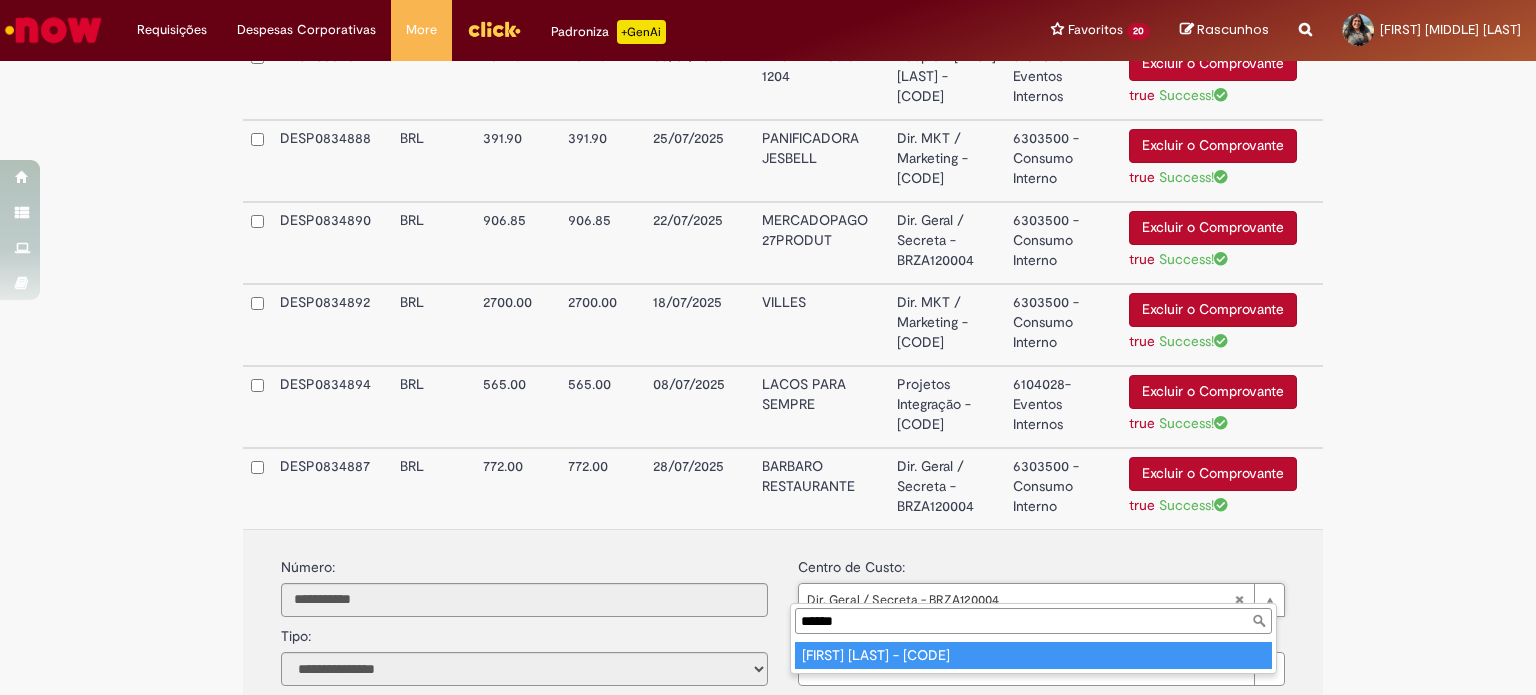type on "******" 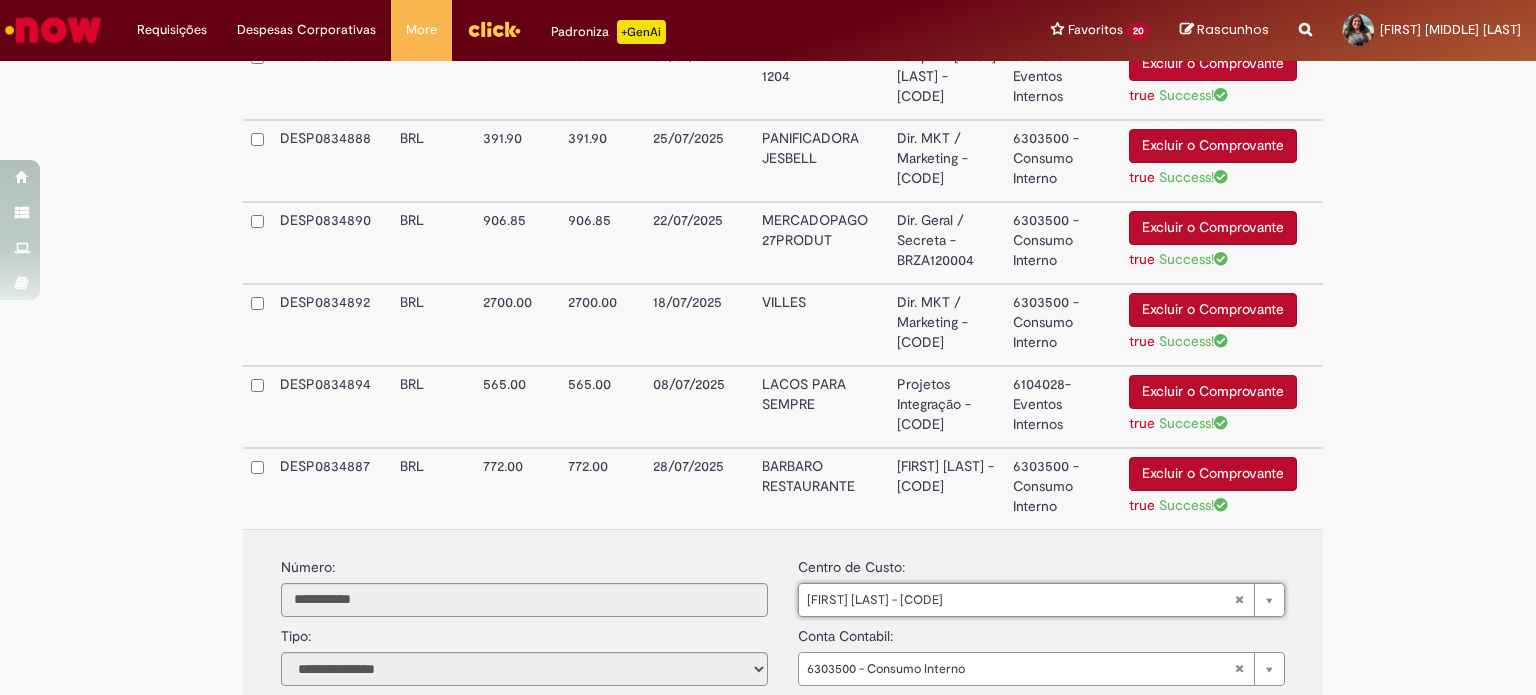 click on "6303500 - Consumo Interno" at bounding box center (1063, 488) 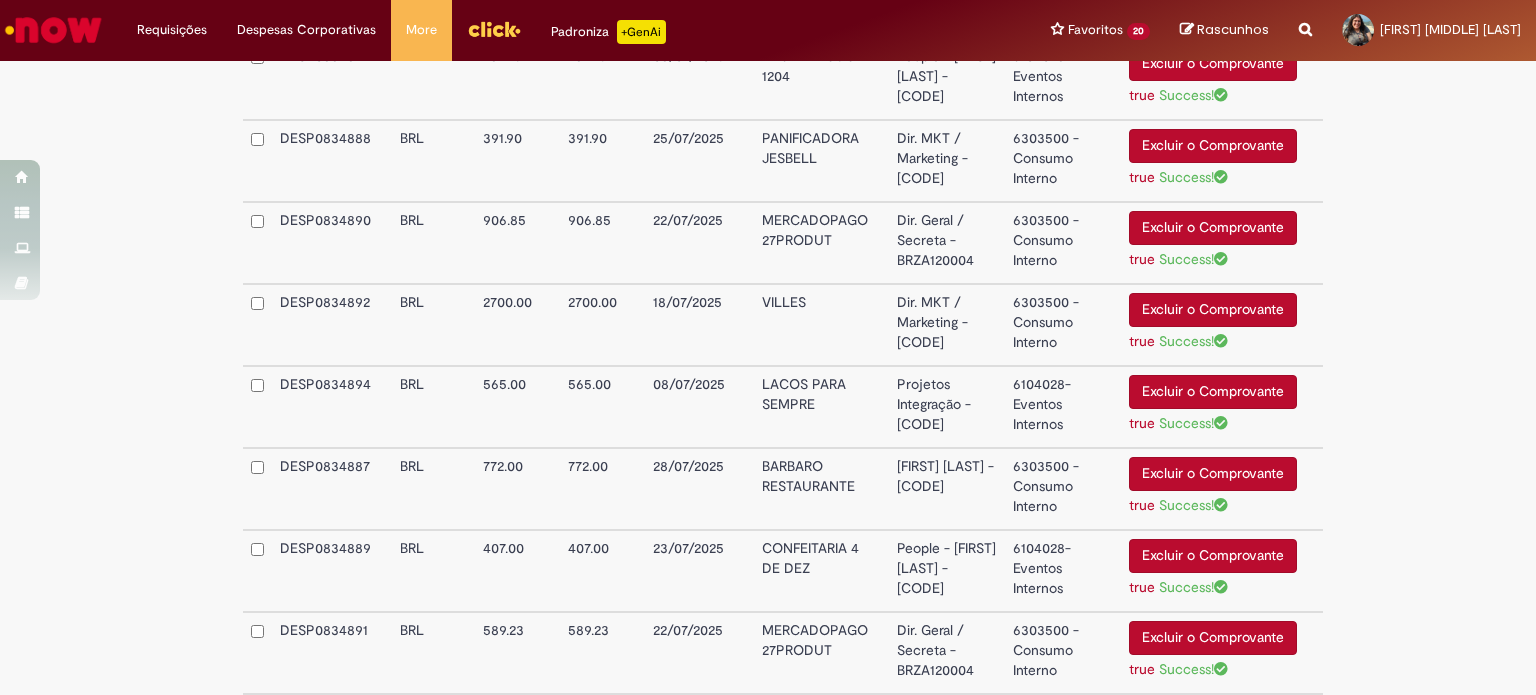 click on "6303500 - Consumo Interno" at bounding box center (1063, 489) 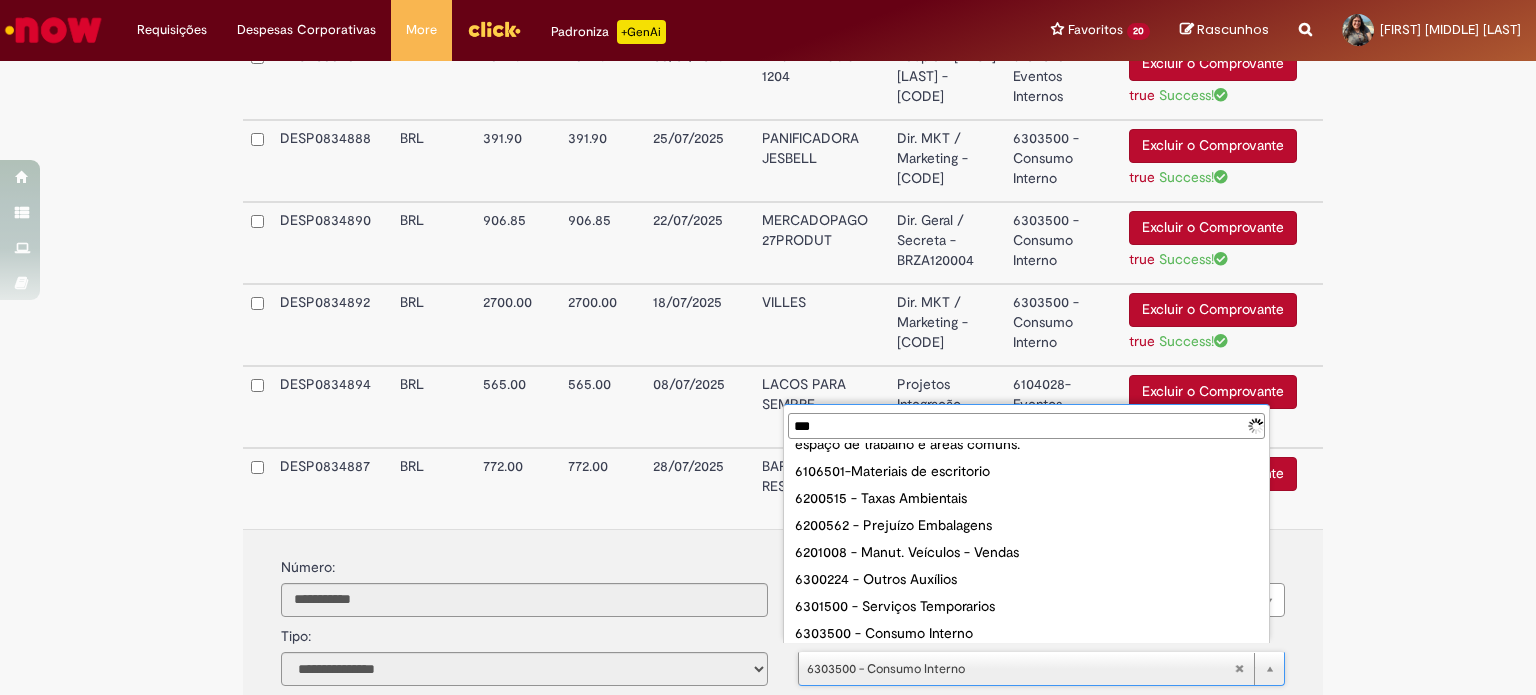 scroll, scrollTop: 0, scrollLeft: 0, axis: both 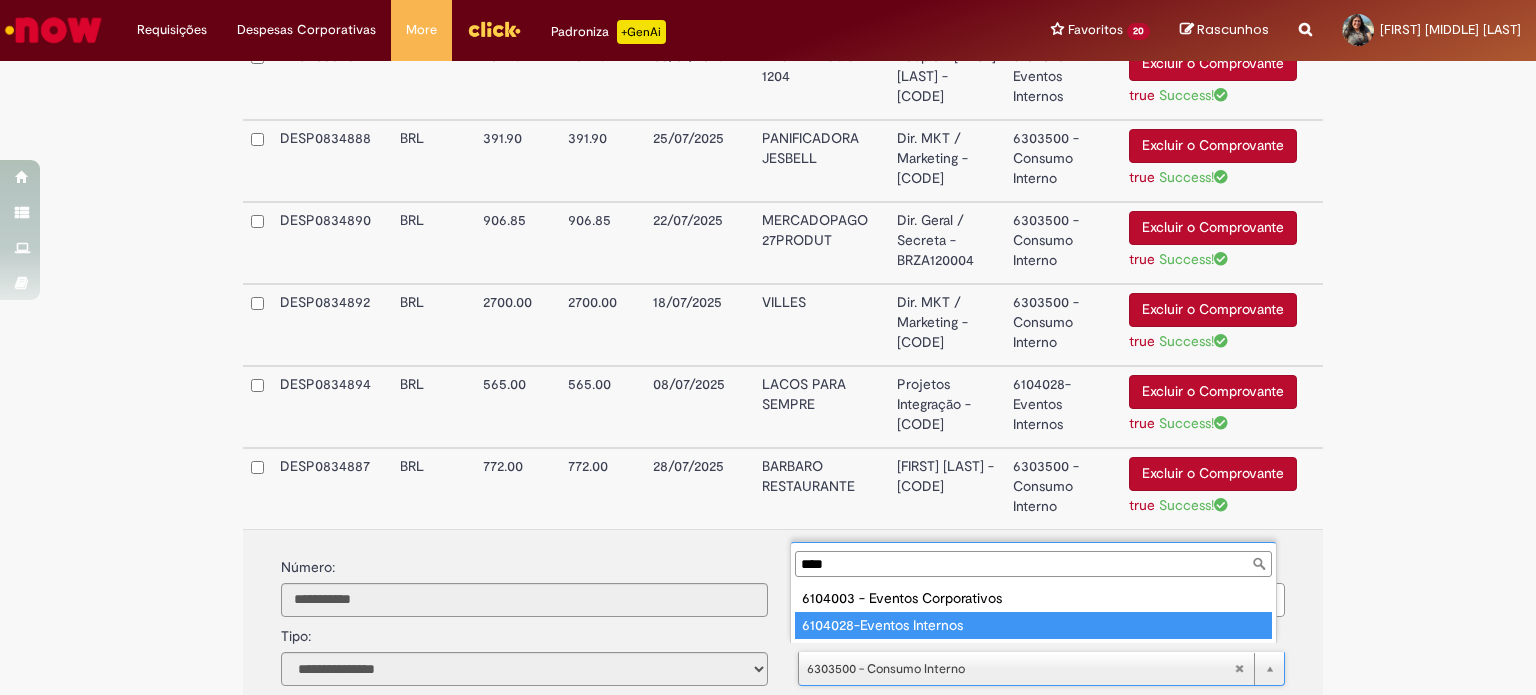 type on "****" 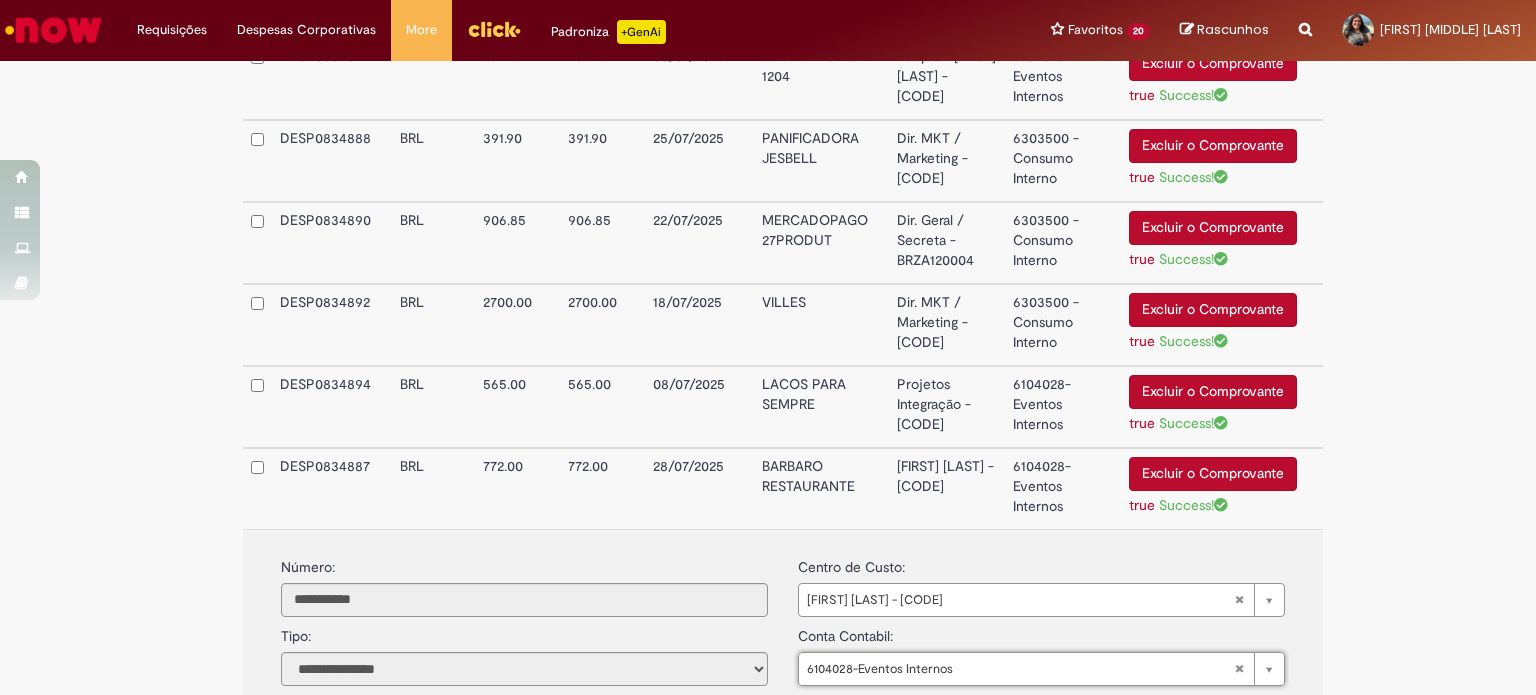 click on "Zé D - CEO - BRZA034252" at bounding box center [947, 488] 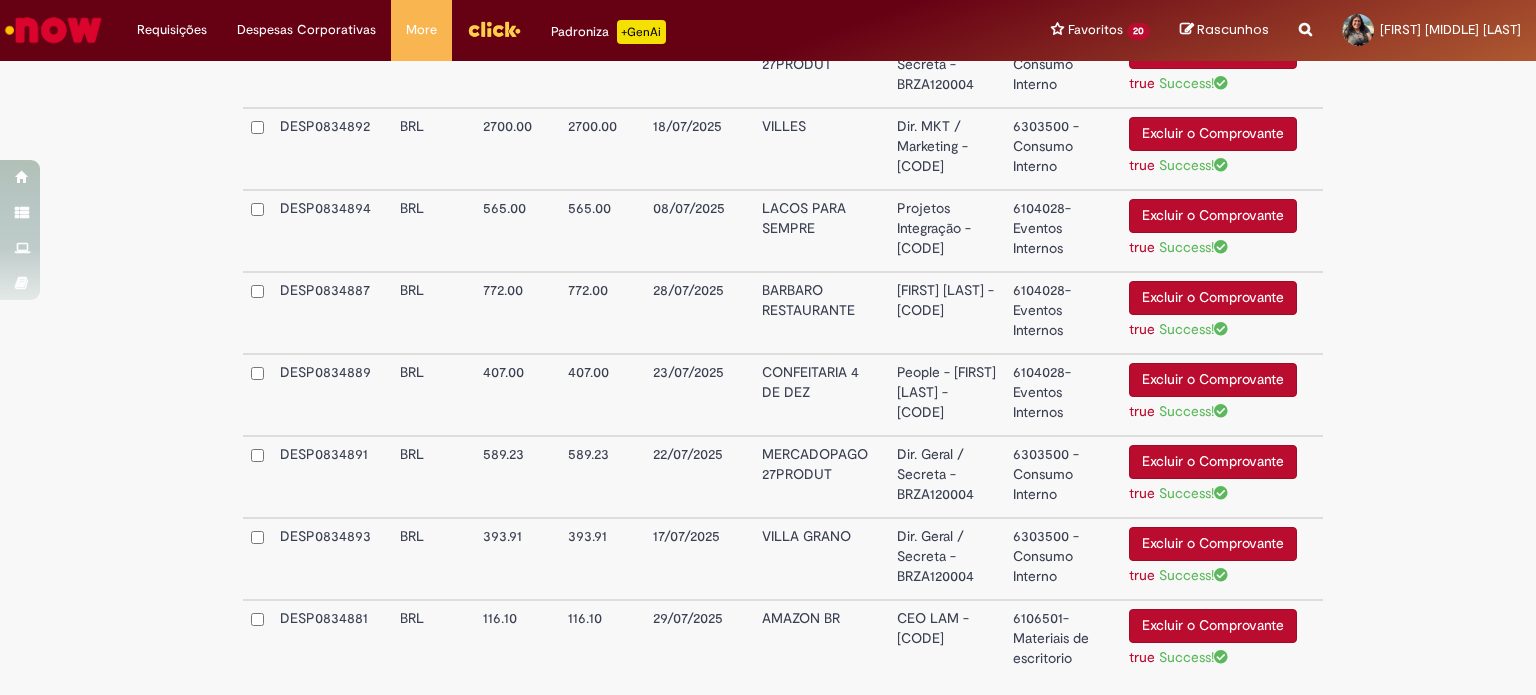 scroll, scrollTop: 1718, scrollLeft: 0, axis: vertical 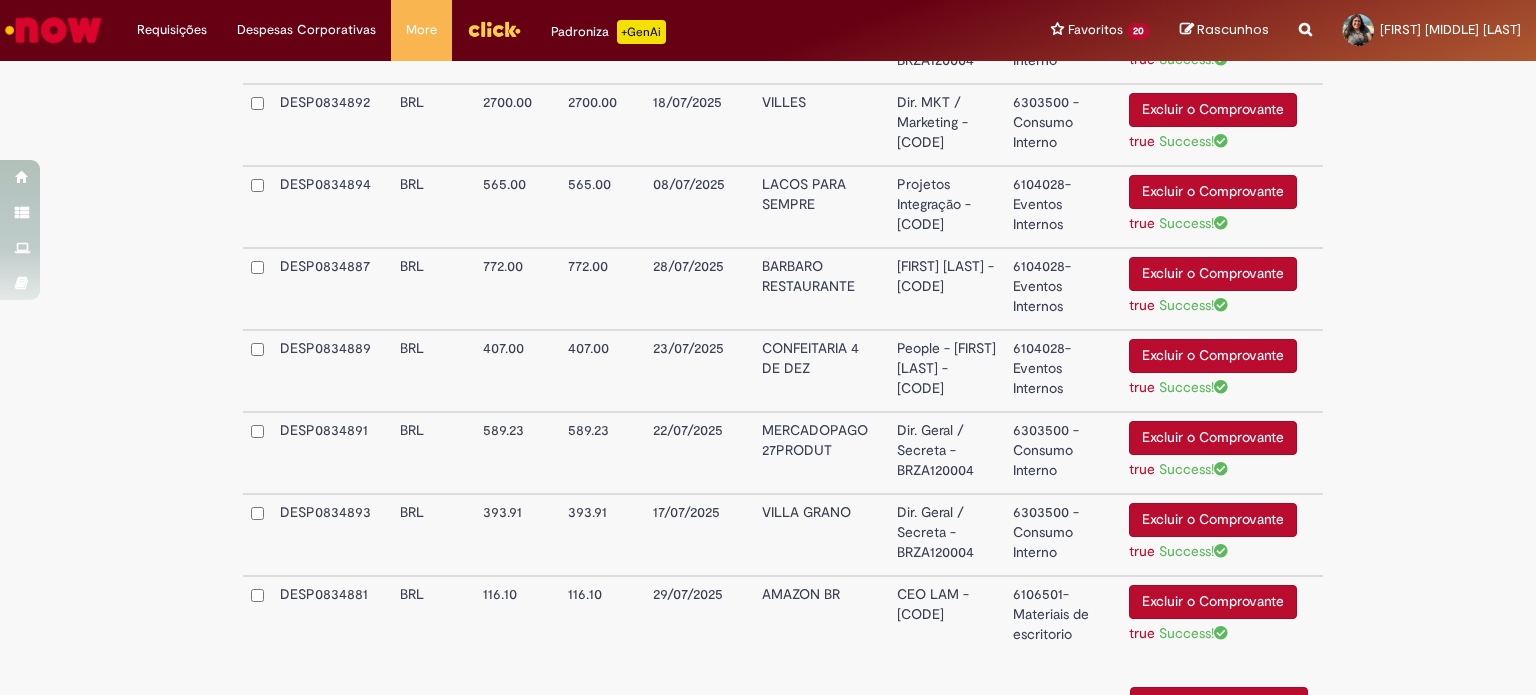 click on "Dir. Geral / Secreta - BRZA120004" at bounding box center [947, 535] 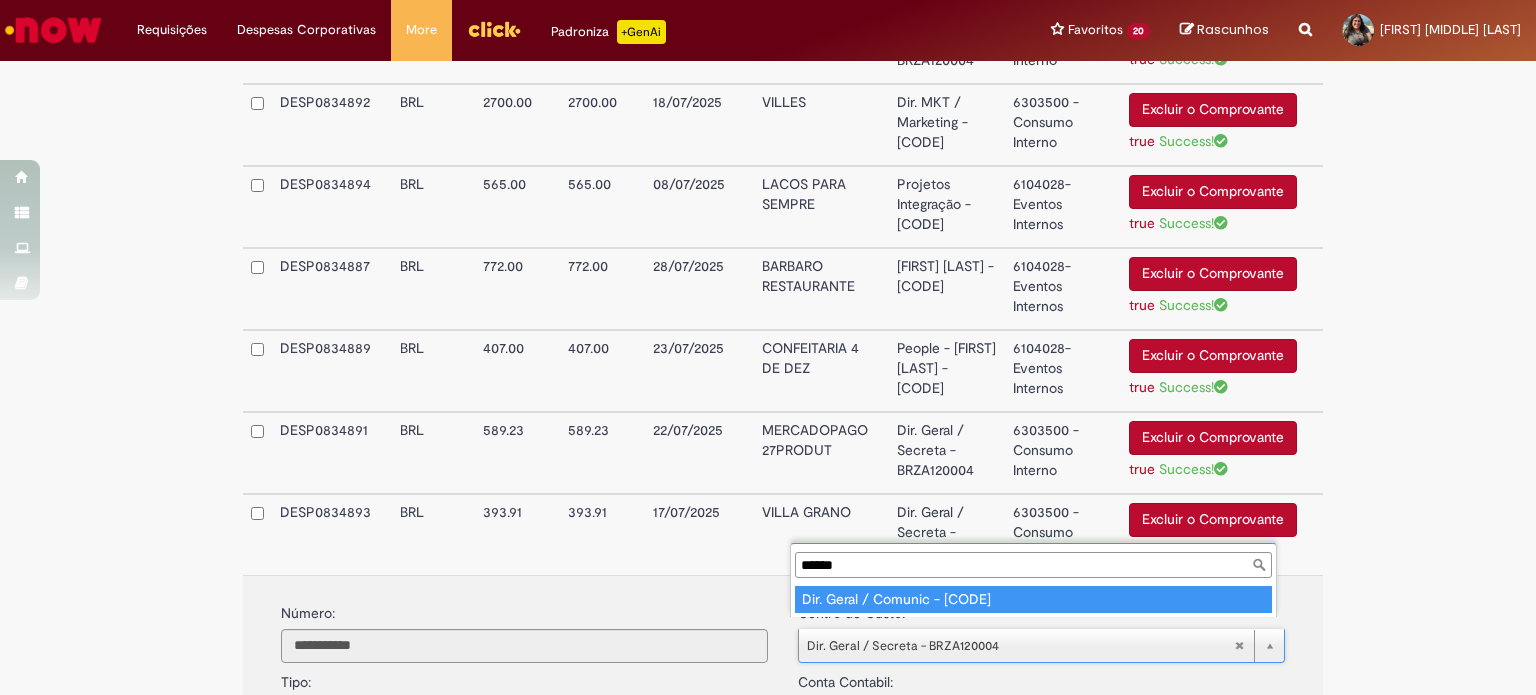 type on "******" 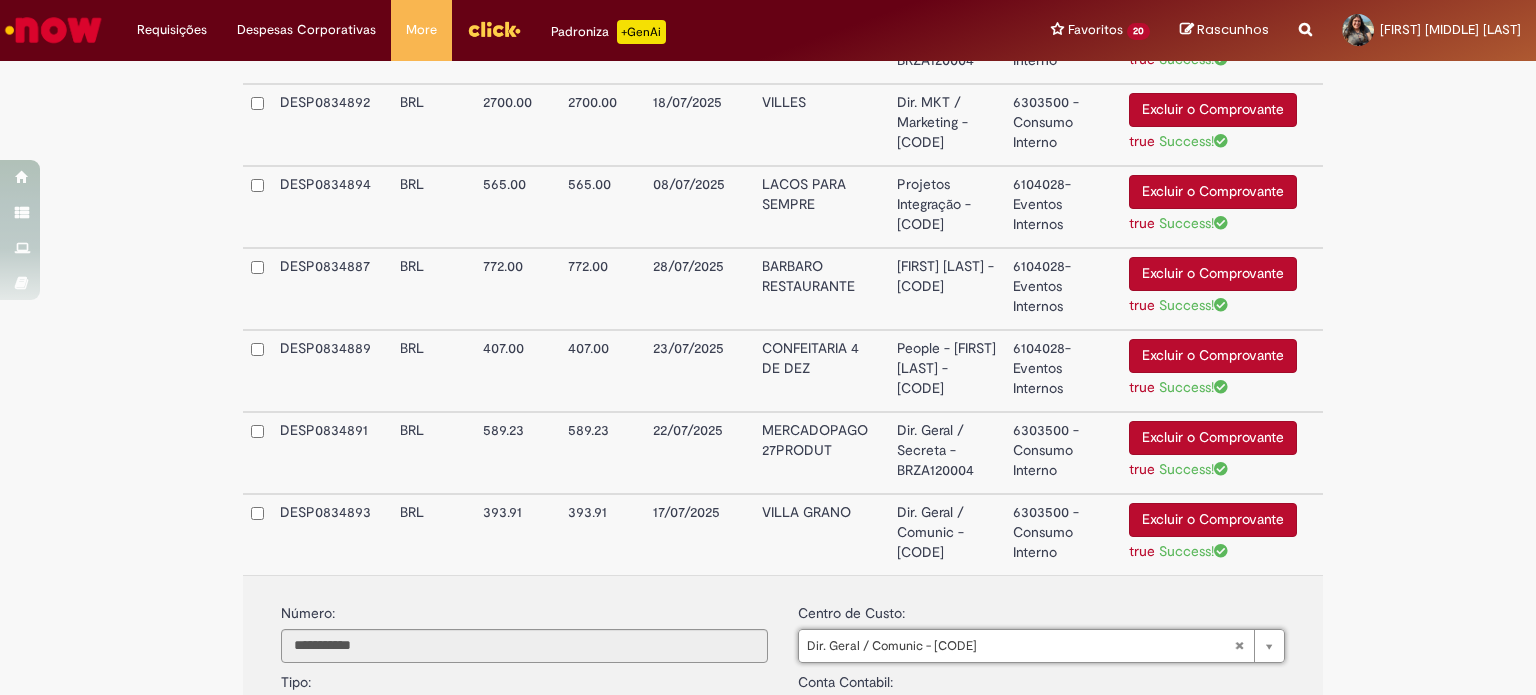 click on "6303500 - Consumo Interno" at bounding box center [1063, 534] 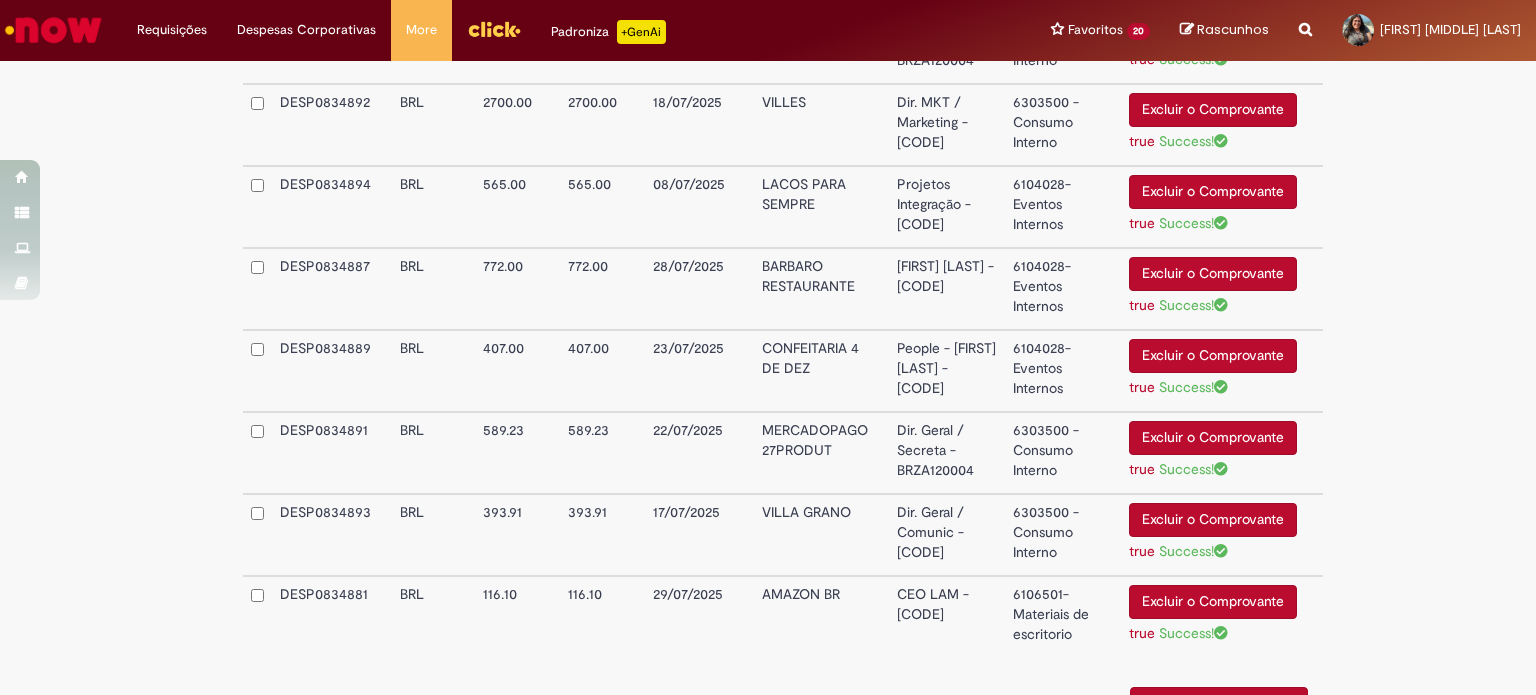 click on "6303500 - Consumo Interno" at bounding box center [1063, 535] 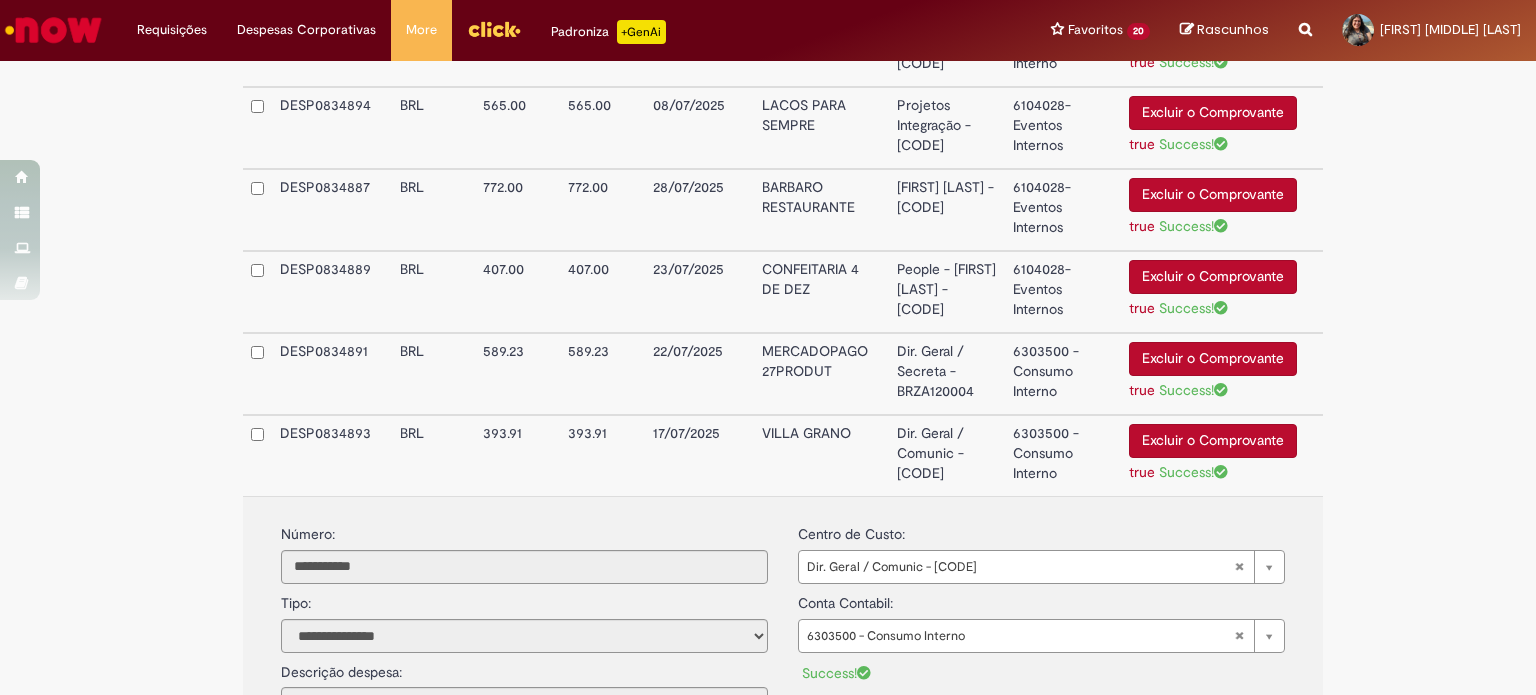 scroll, scrollTop: 1918, scrollLeft: 0, axis: vertical 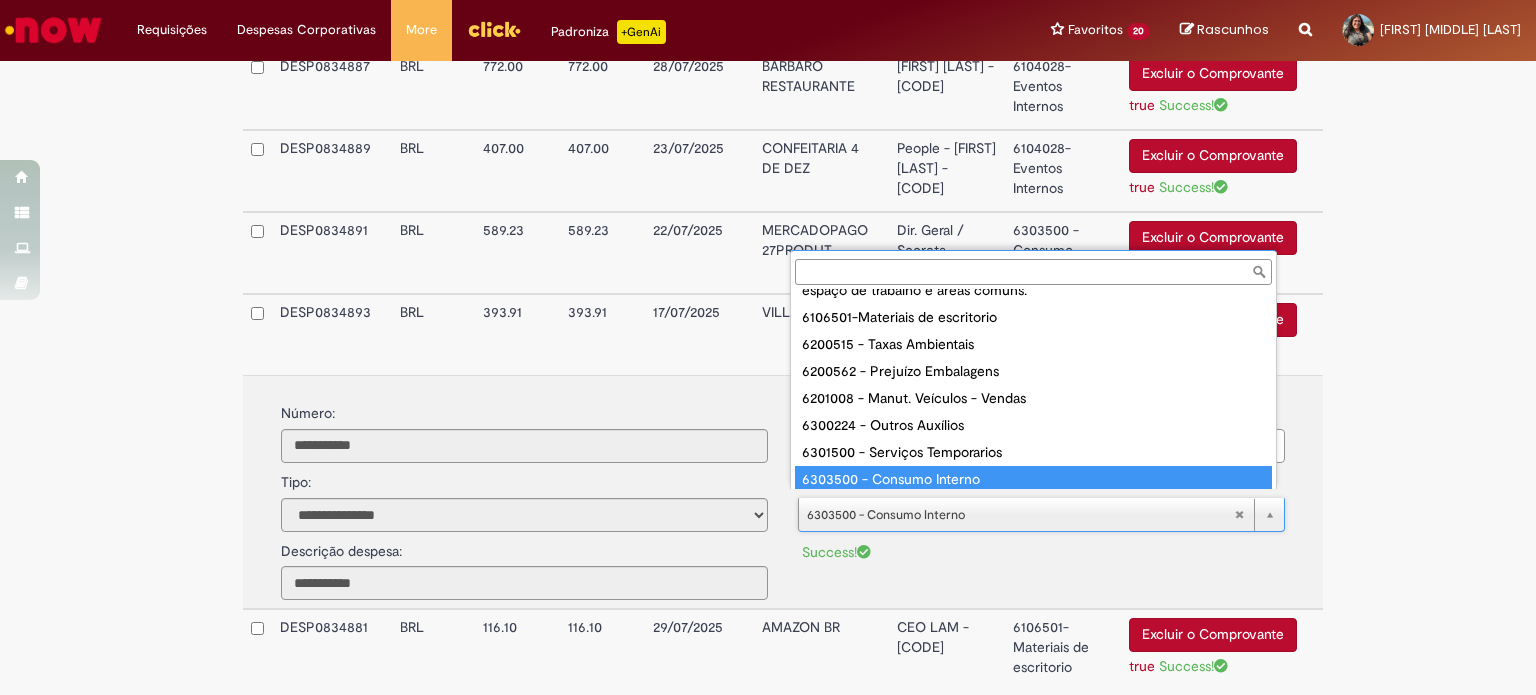 type on "*" 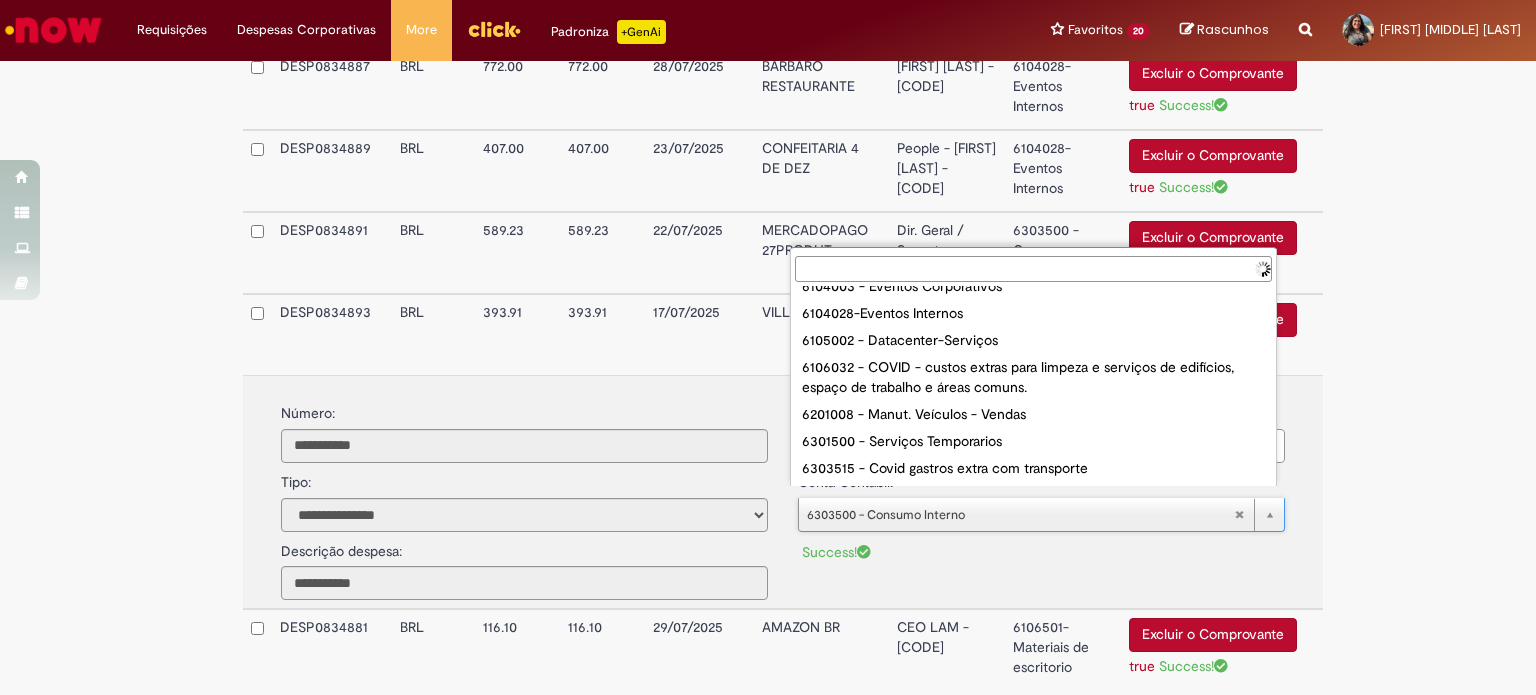 scroll, scrollTop: 0, scrollLeft: 0, axis: both 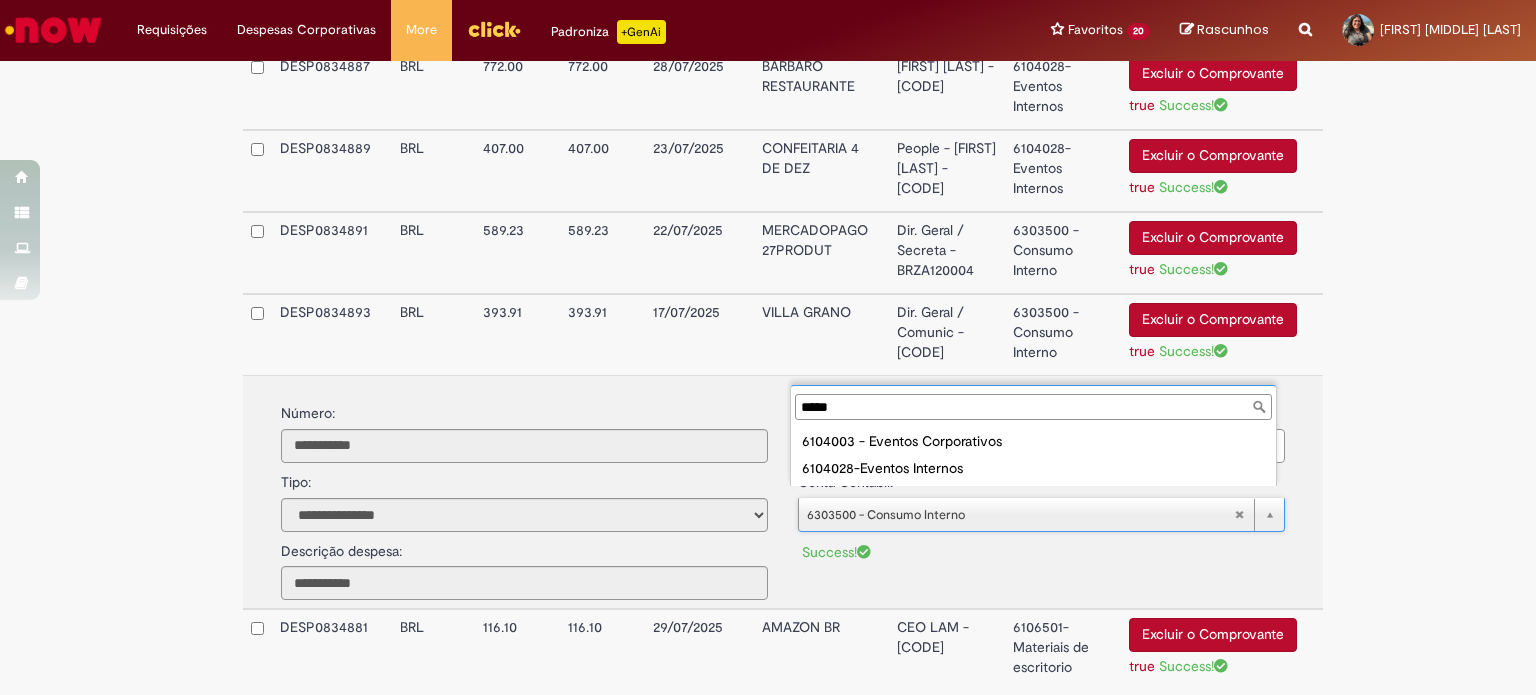 type on "*****" 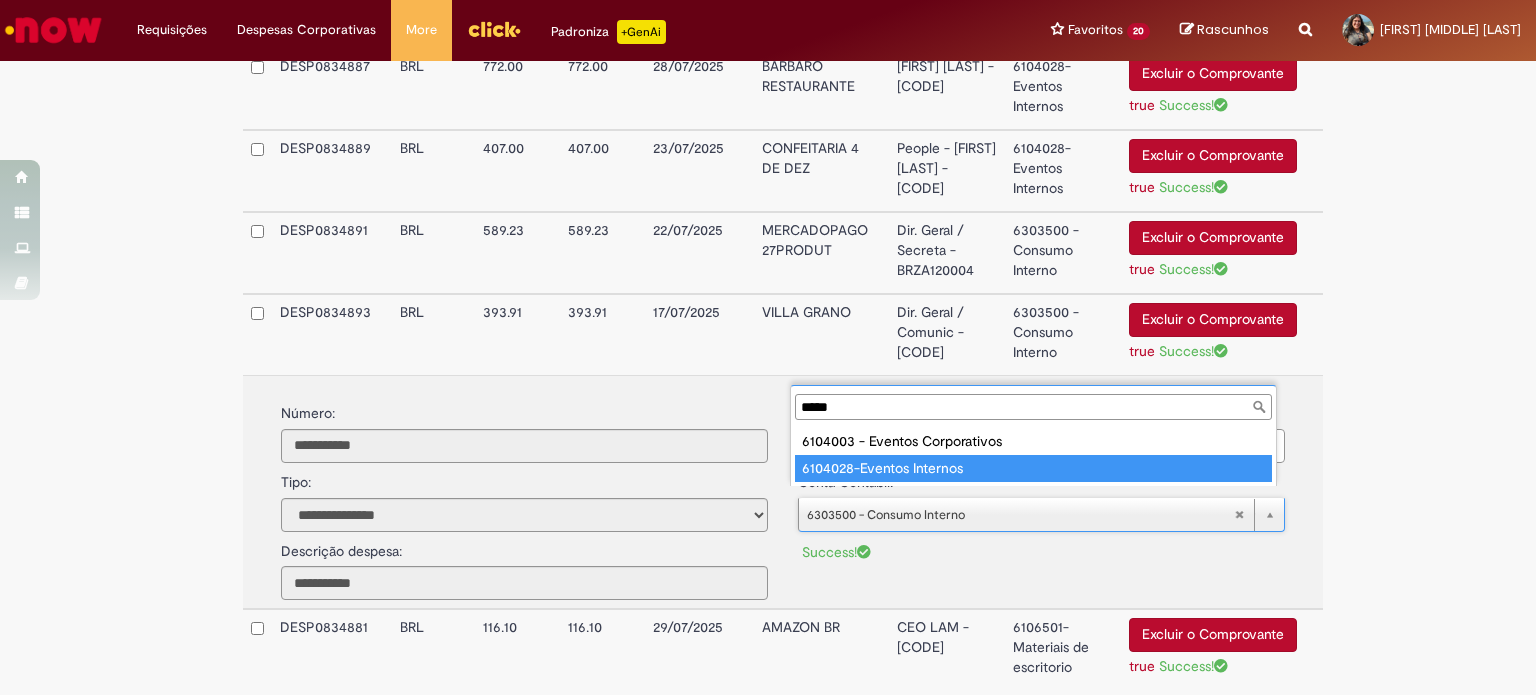 type on "**********" 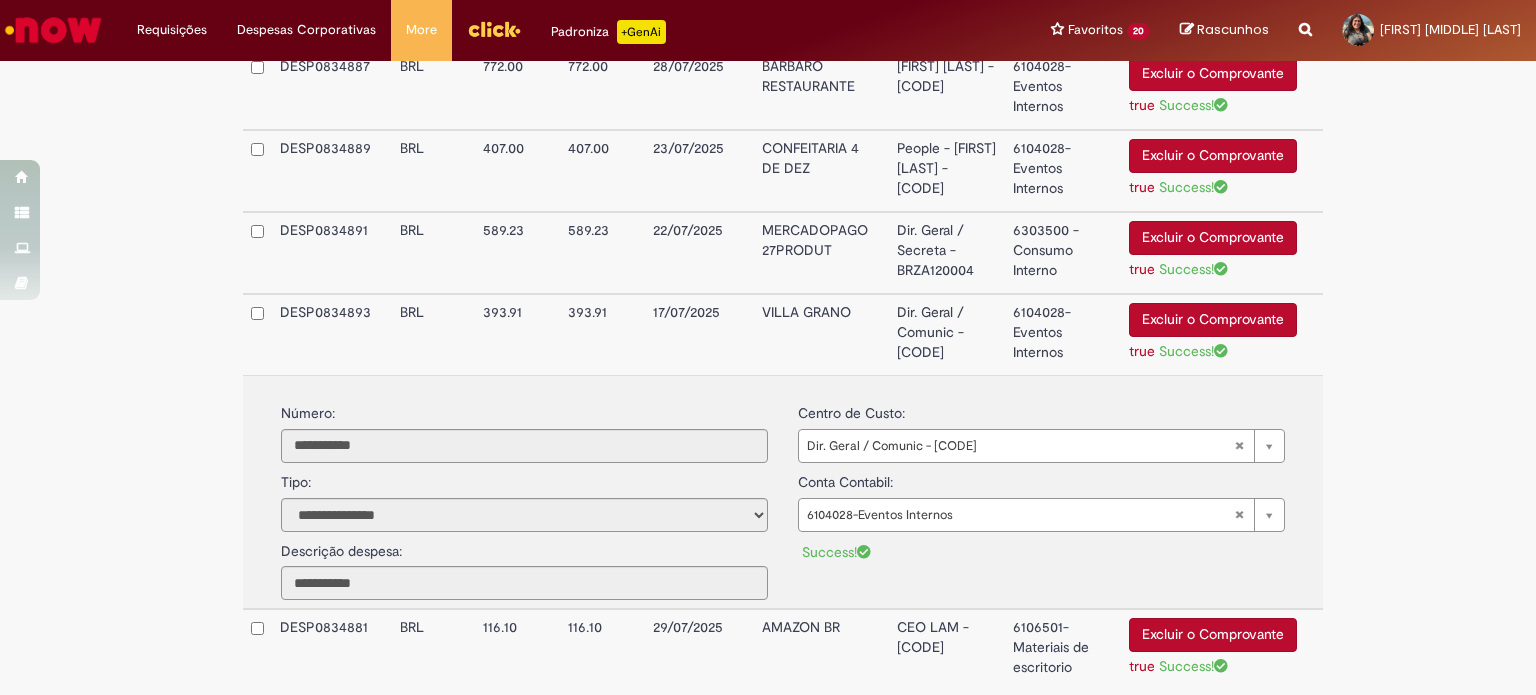 click on "Dir. Geral / Comunic - BRZA060011" at bounding box center (947, 334) 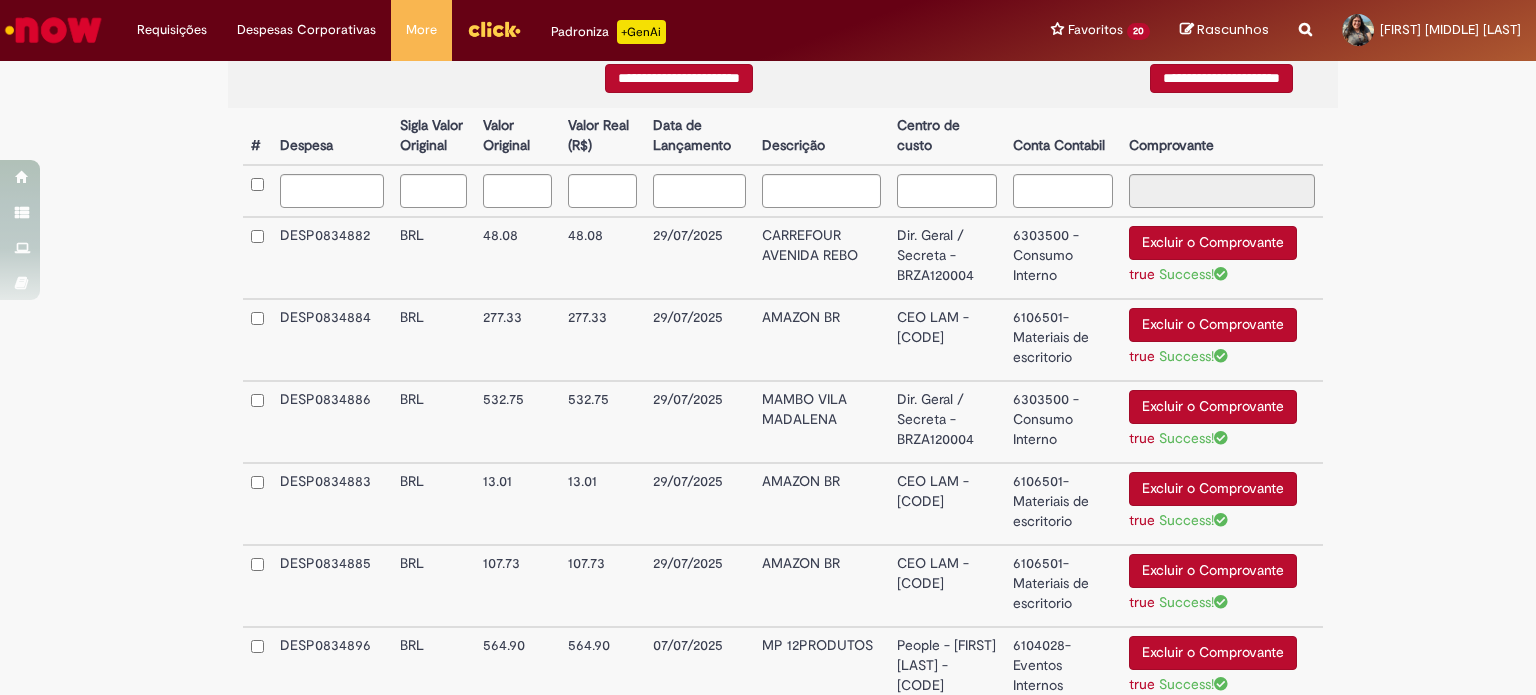 scroll, scrollTop: 319, scrollLeft: 0, axis: vertical 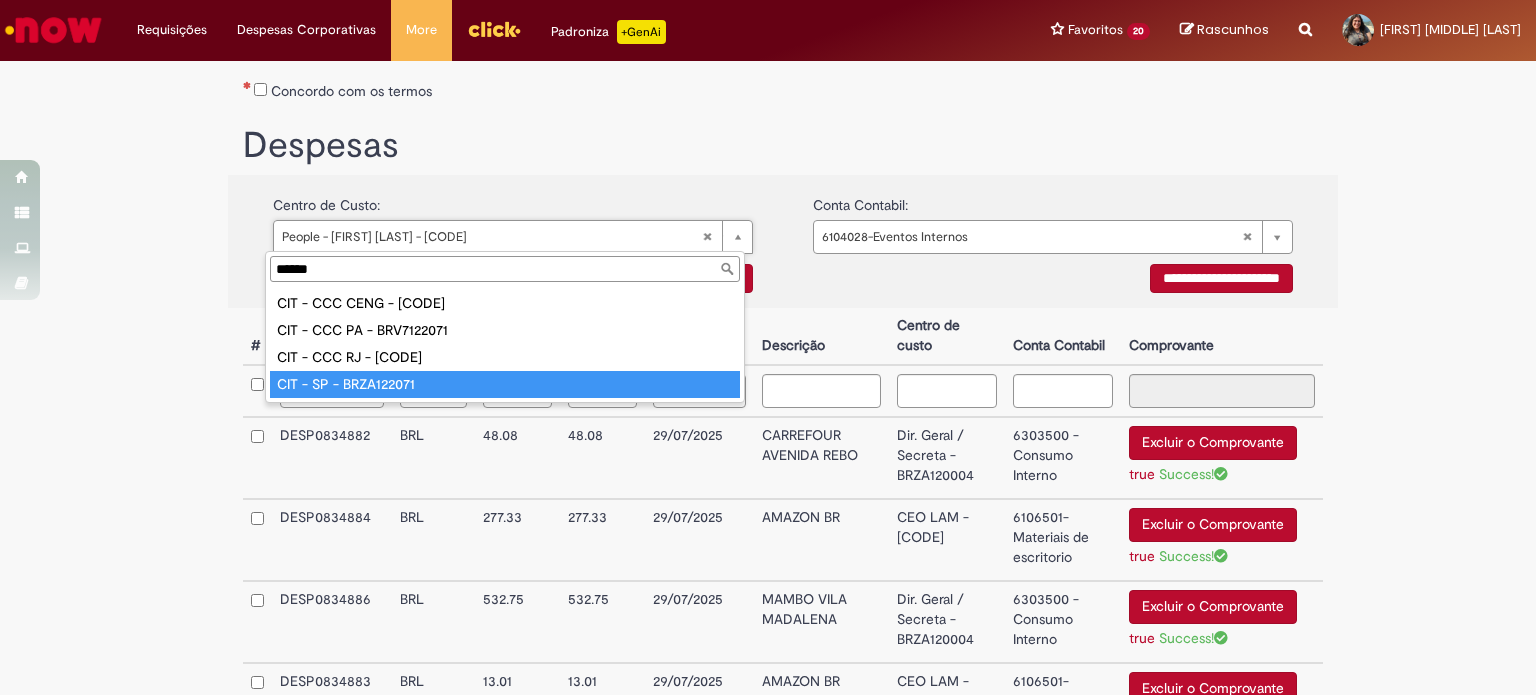 type on "******" 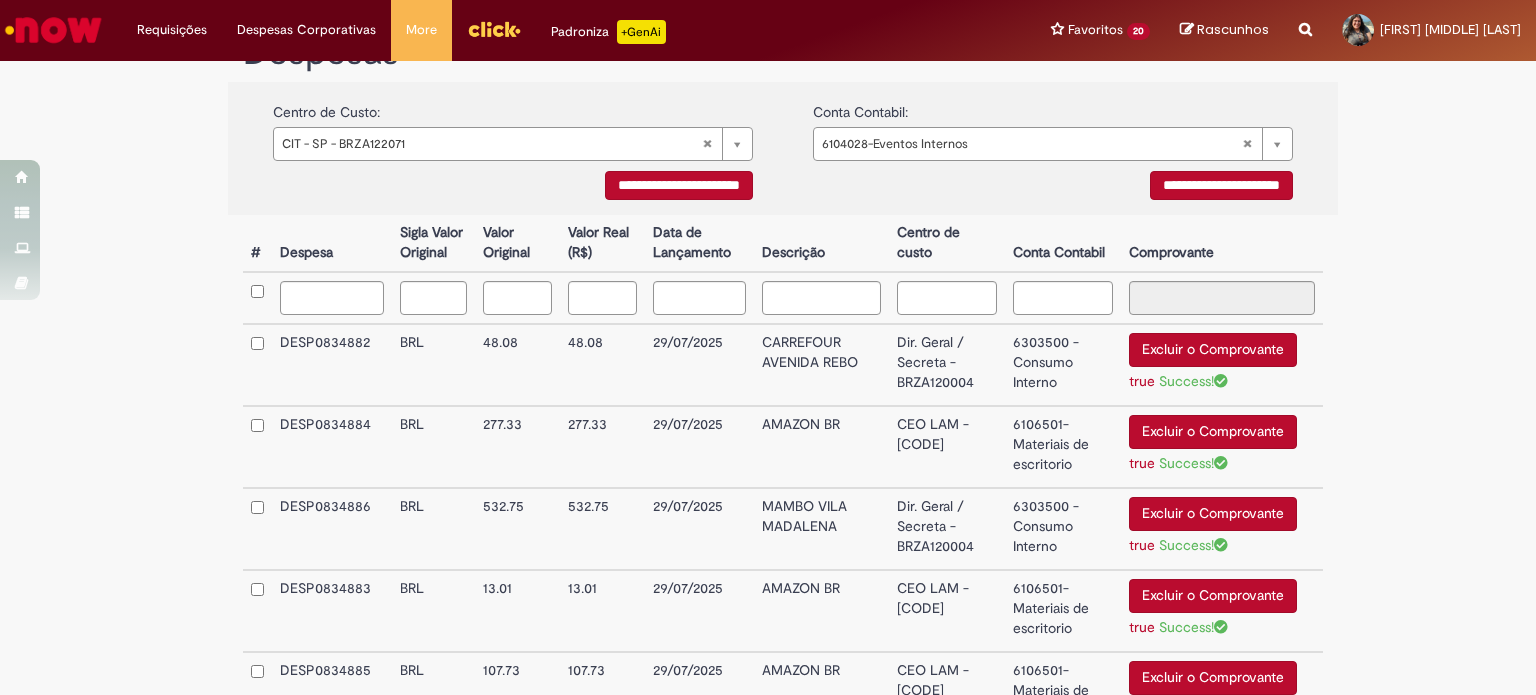 scroll, scrollTop: 519, scrollLeft: 0, axis: vertical 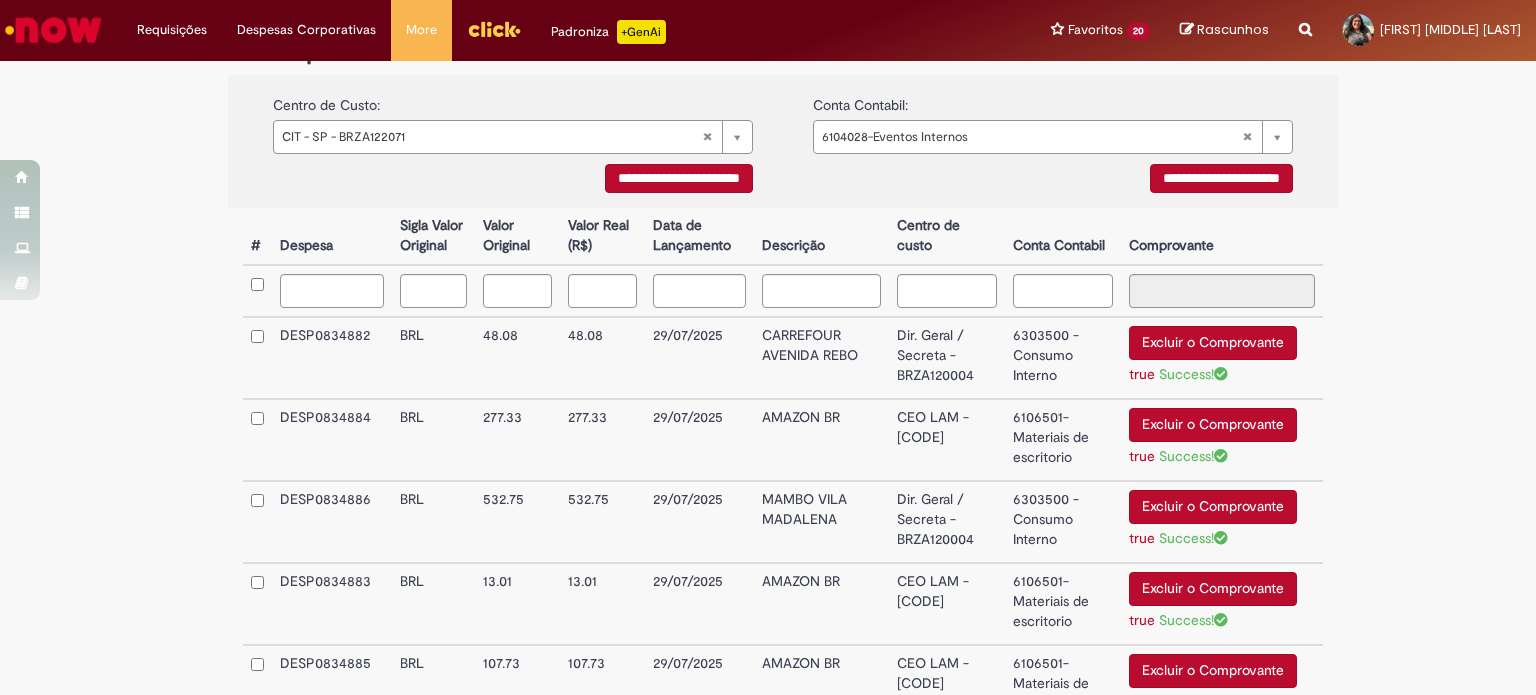 click on "**********" at bounding box center (679, 178) 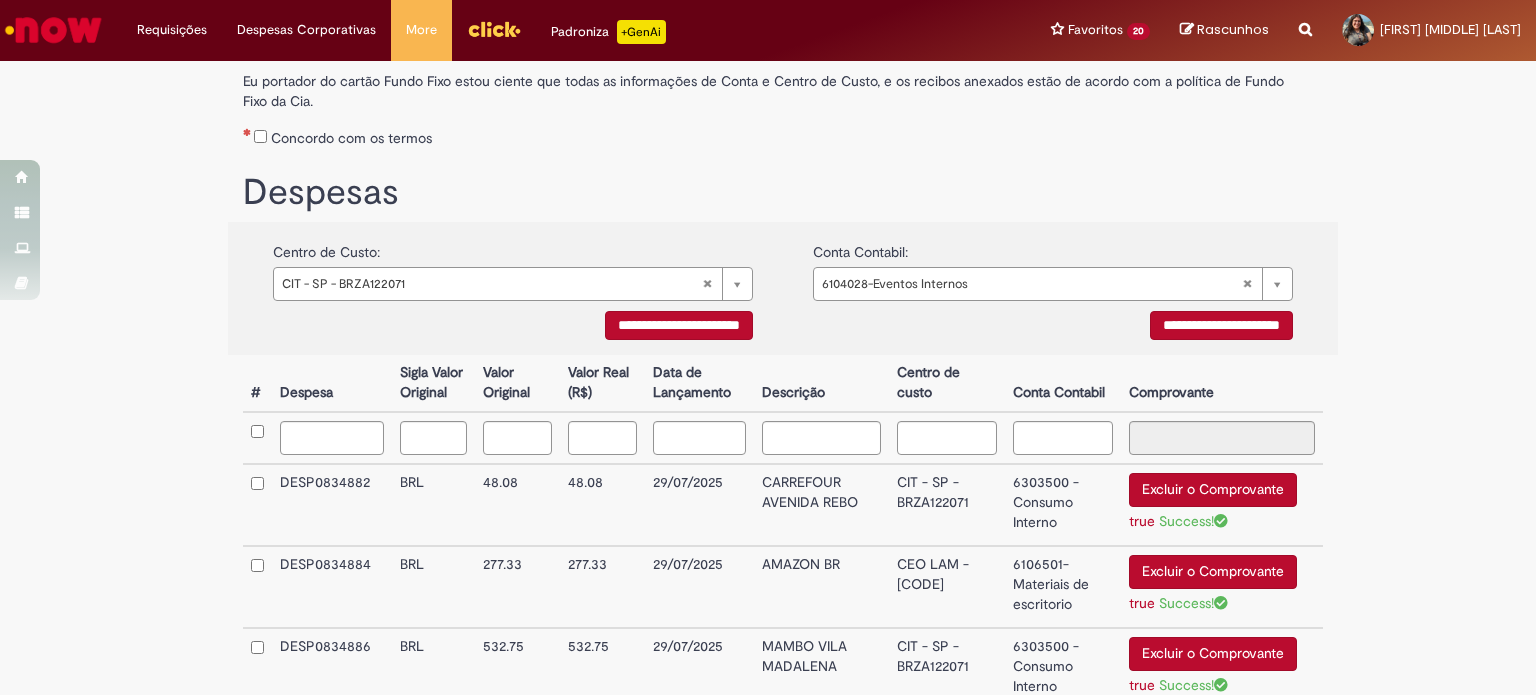 scroll, scrollTop: 319, scrollLeft: 0, axis: vertical 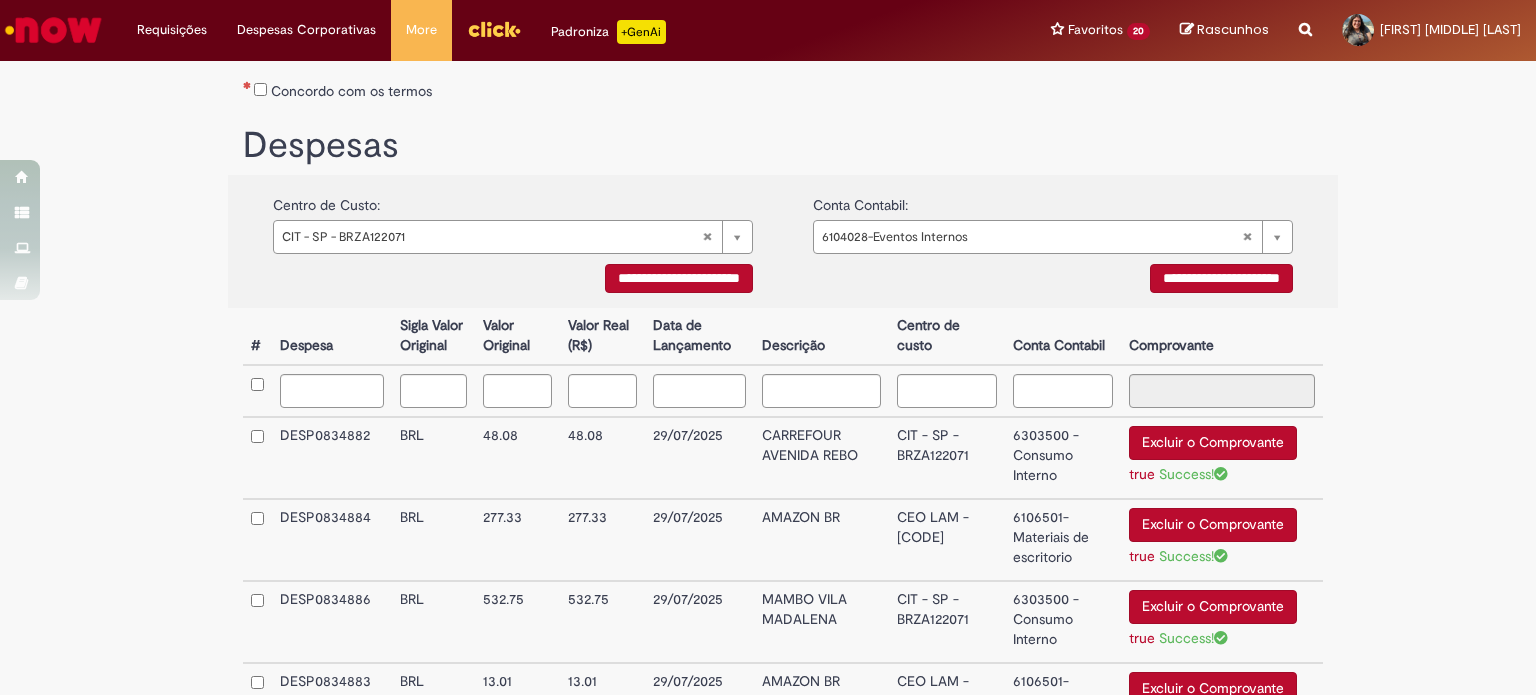 click on "**********" at bounding box center [1221, 278] 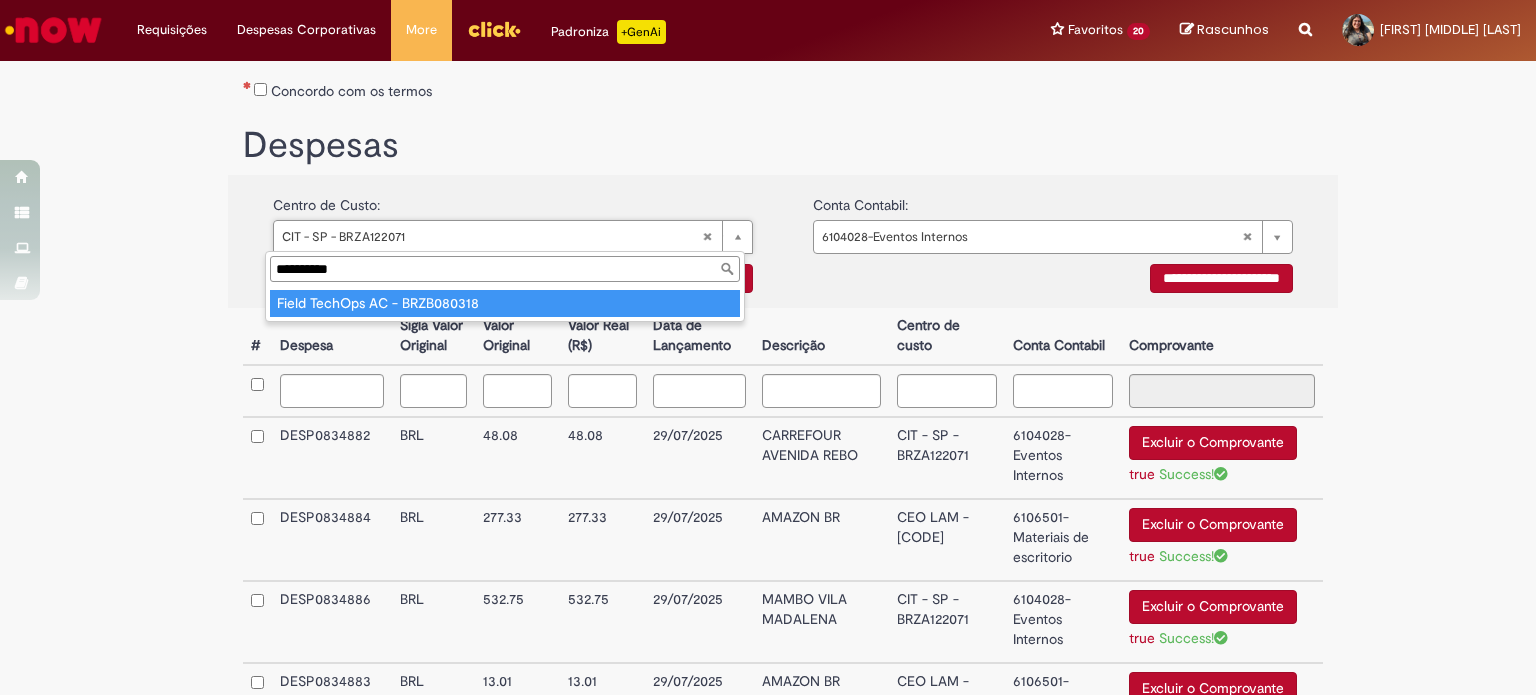 type on "**********" 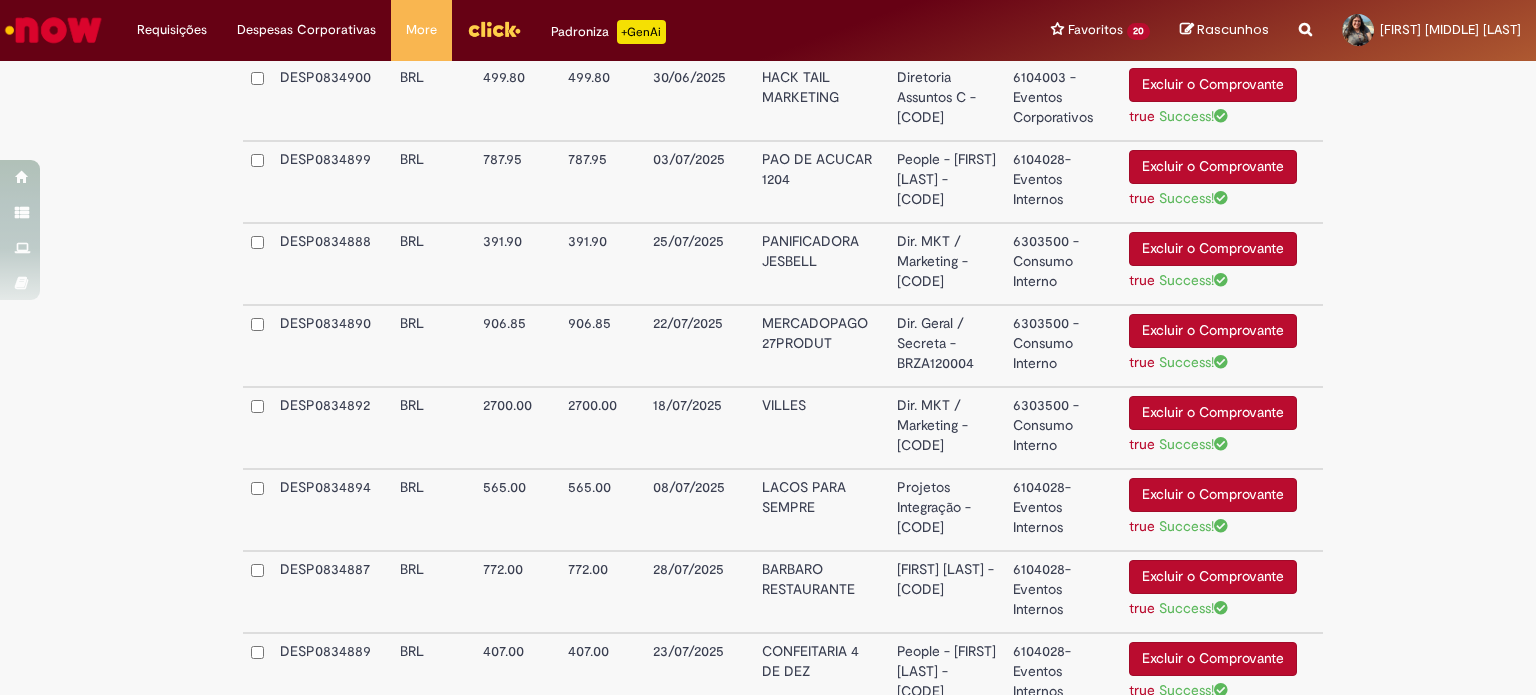 scroll, scrollTop: 1419, scrollLeft: 0, axis: vertical 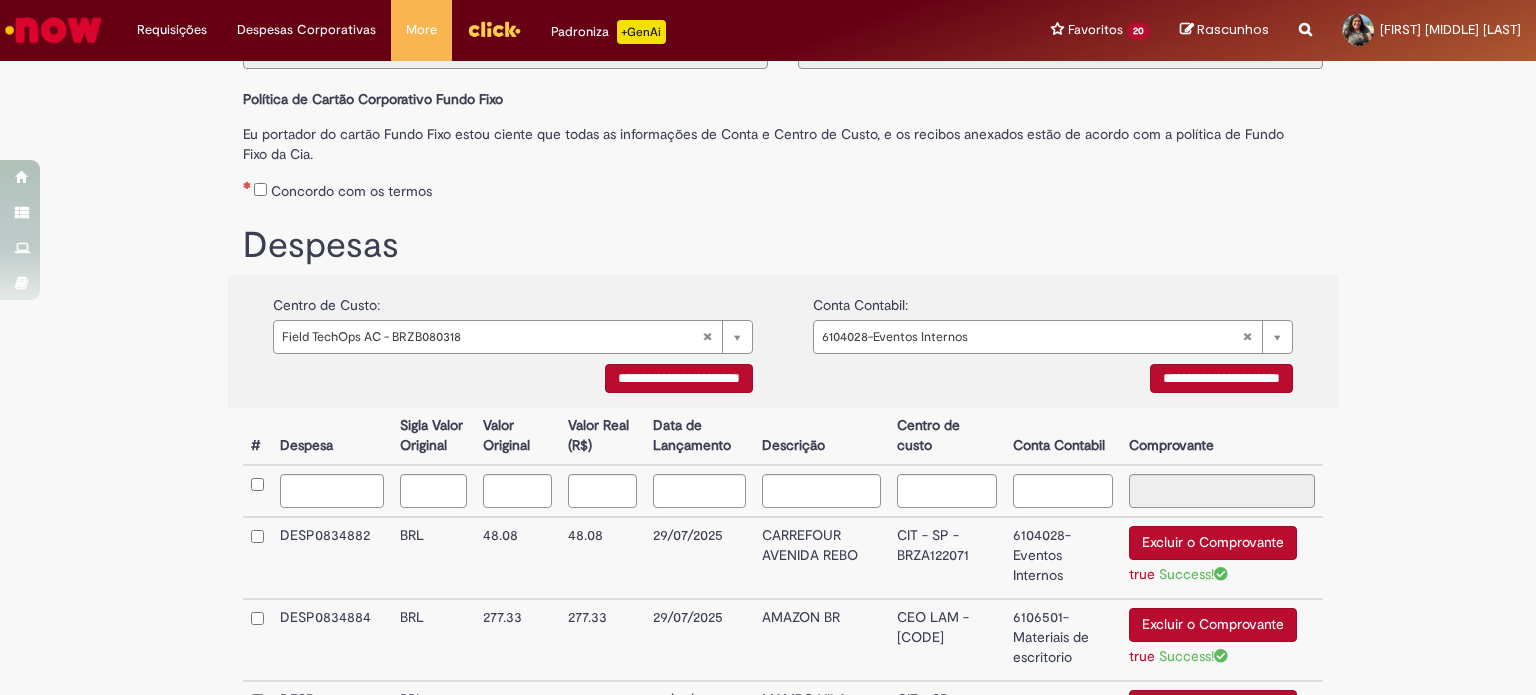 click on "**********" at bounding box center (679, 378) 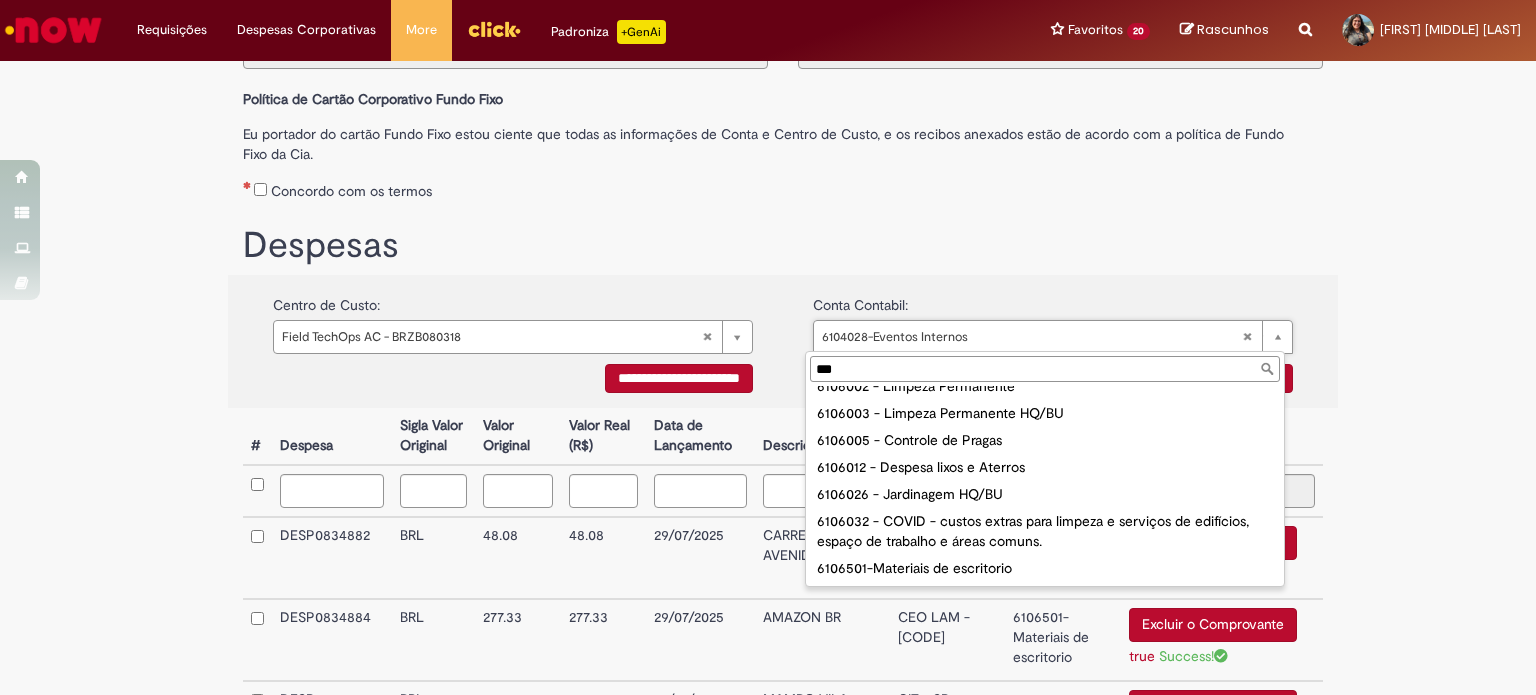 scroll, scrollTop: 0, scrollLeft: 0, axis: both 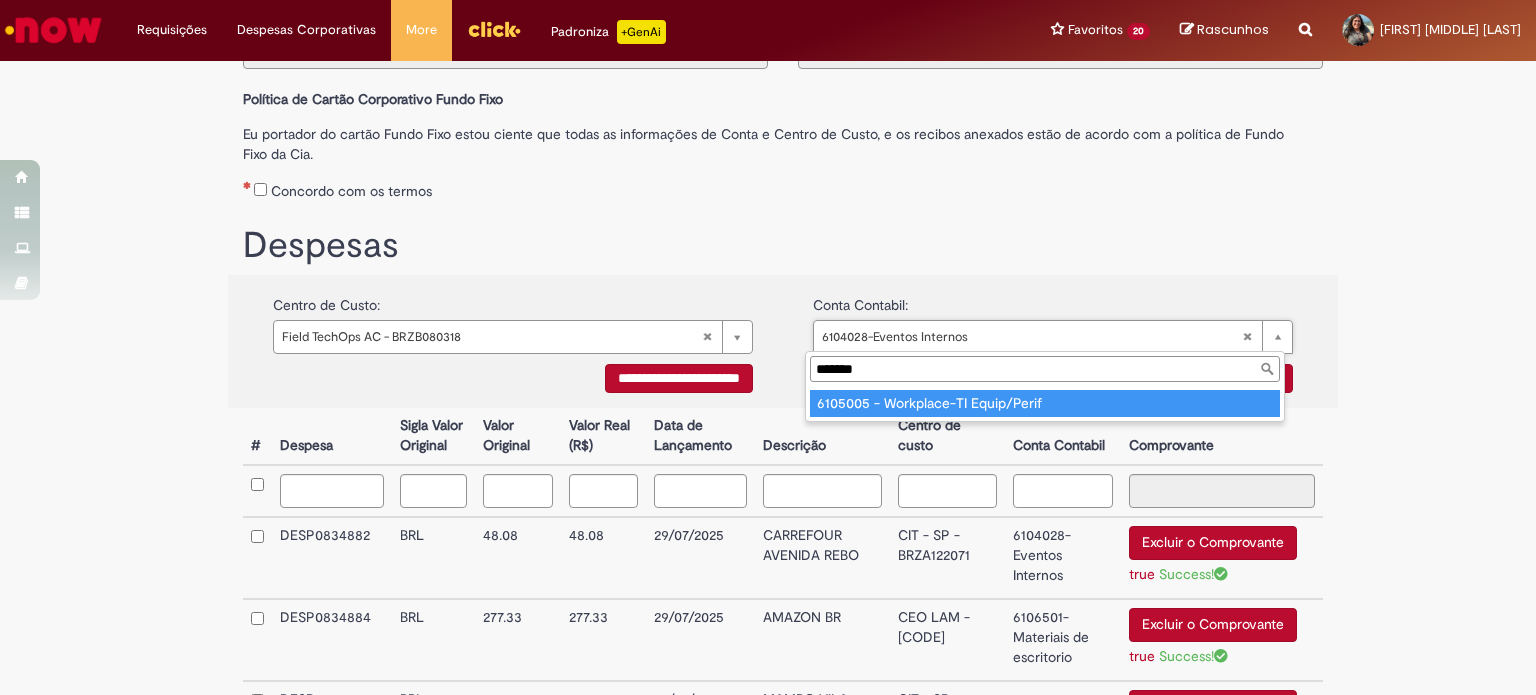 type on "*******" 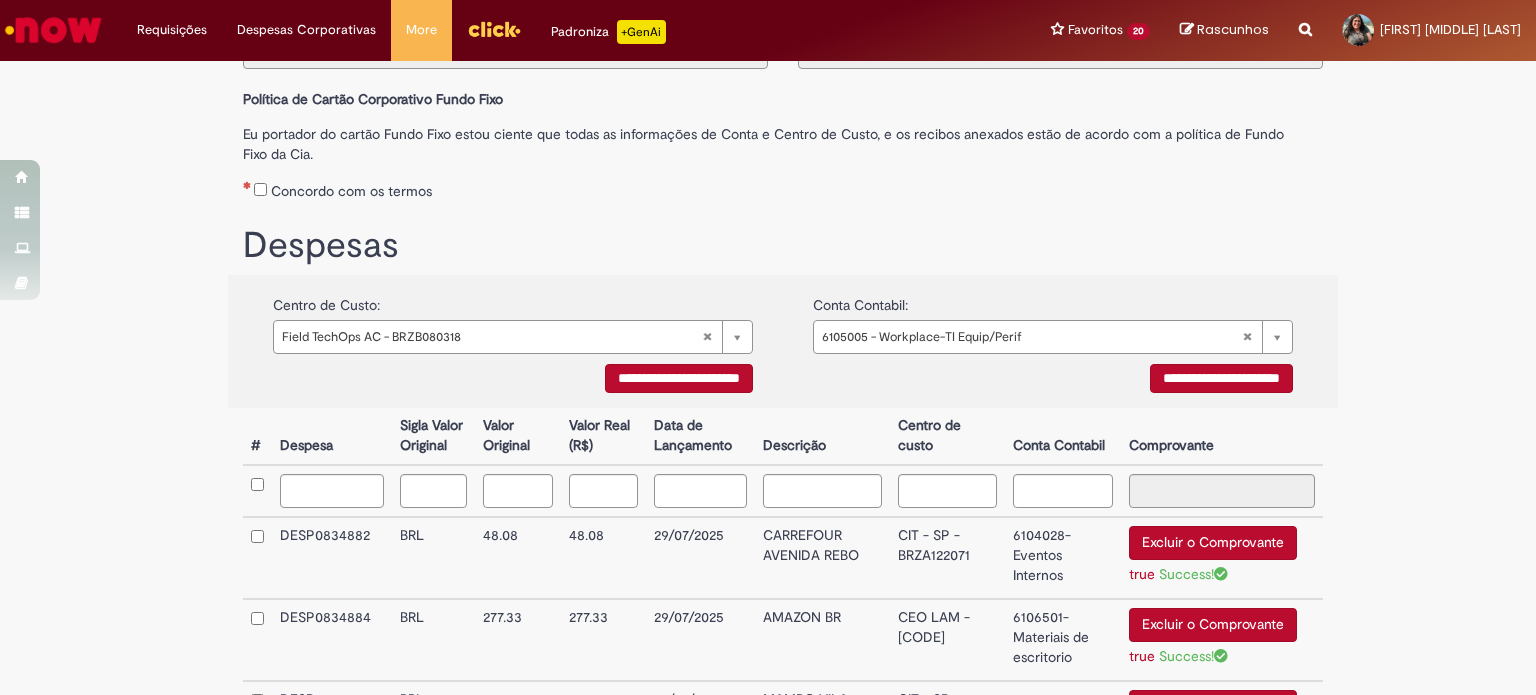 click on "**********" at bounding box center [1221, 378] 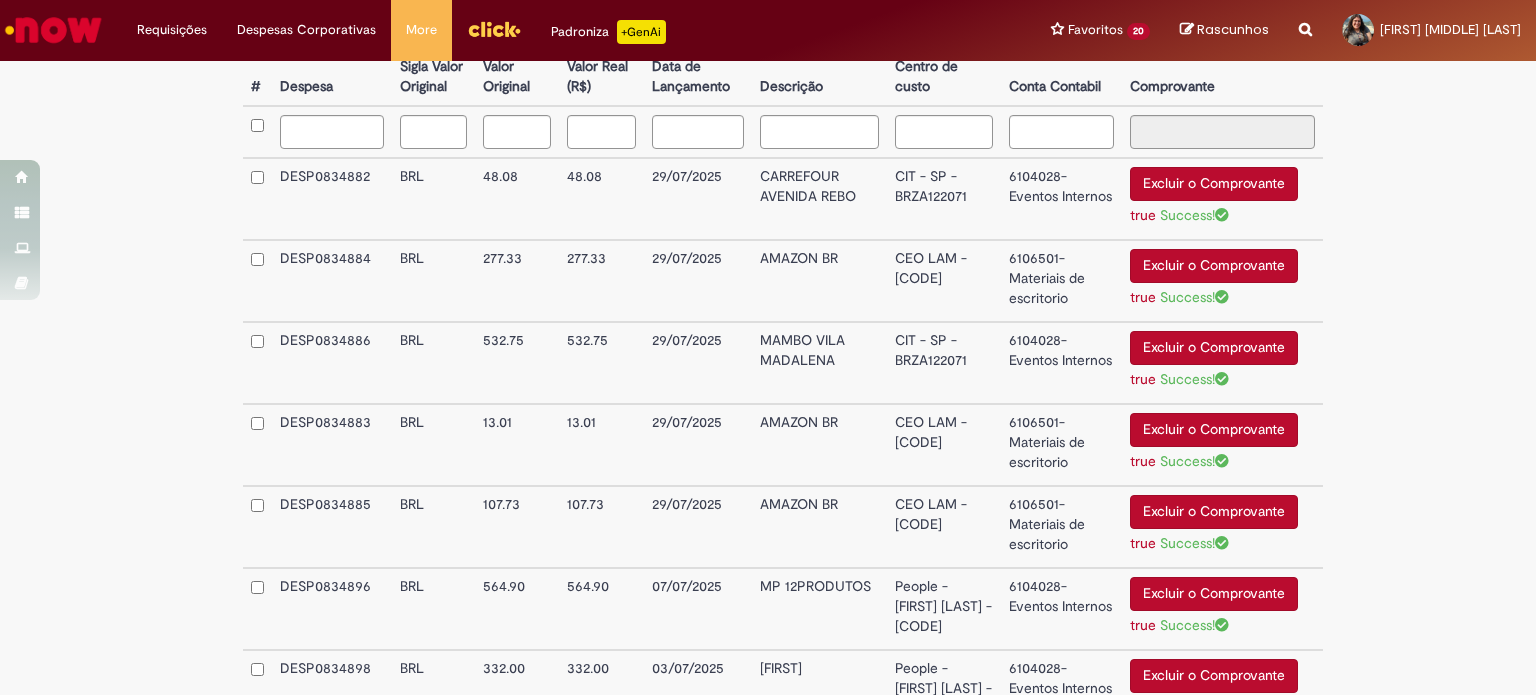 scroll, scrollTop: 319, scrollLeft: 0, axis: vertical 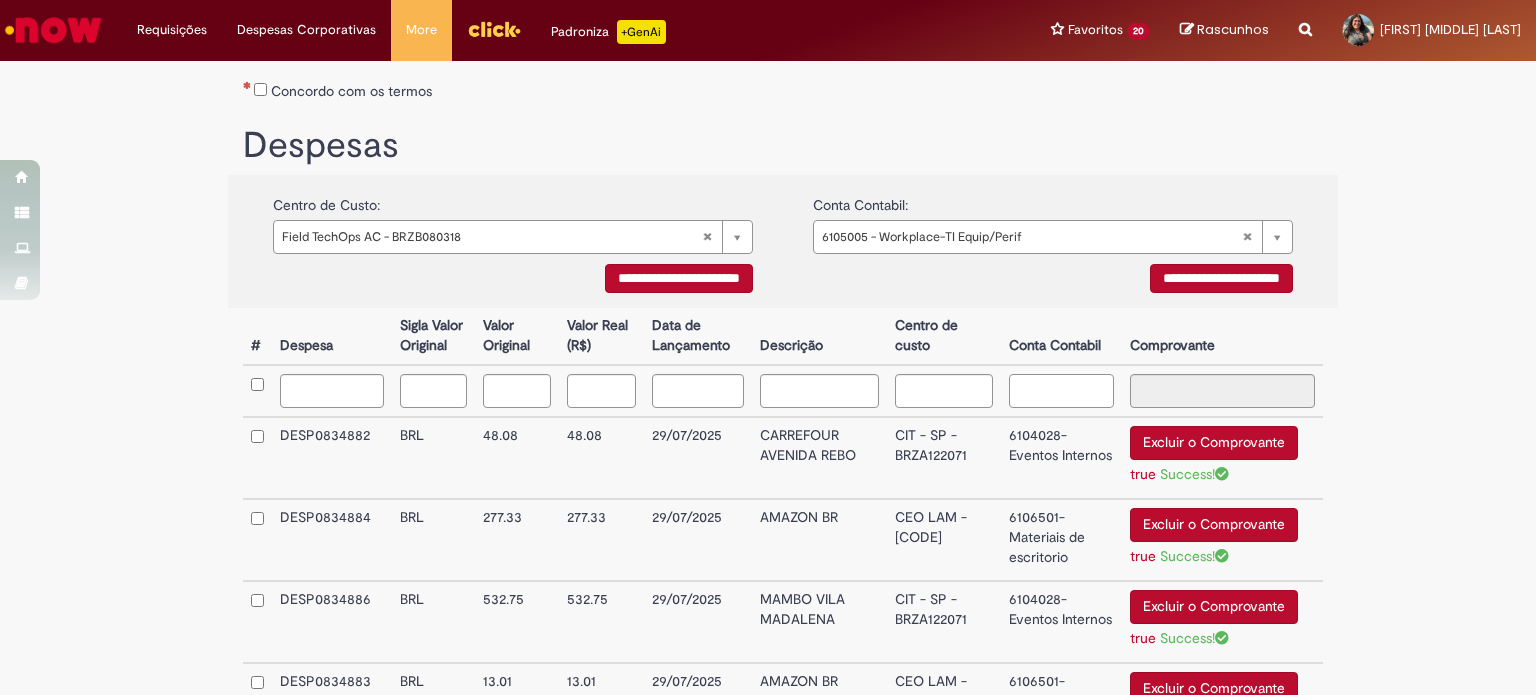 click at bounding box center [1061, 391] 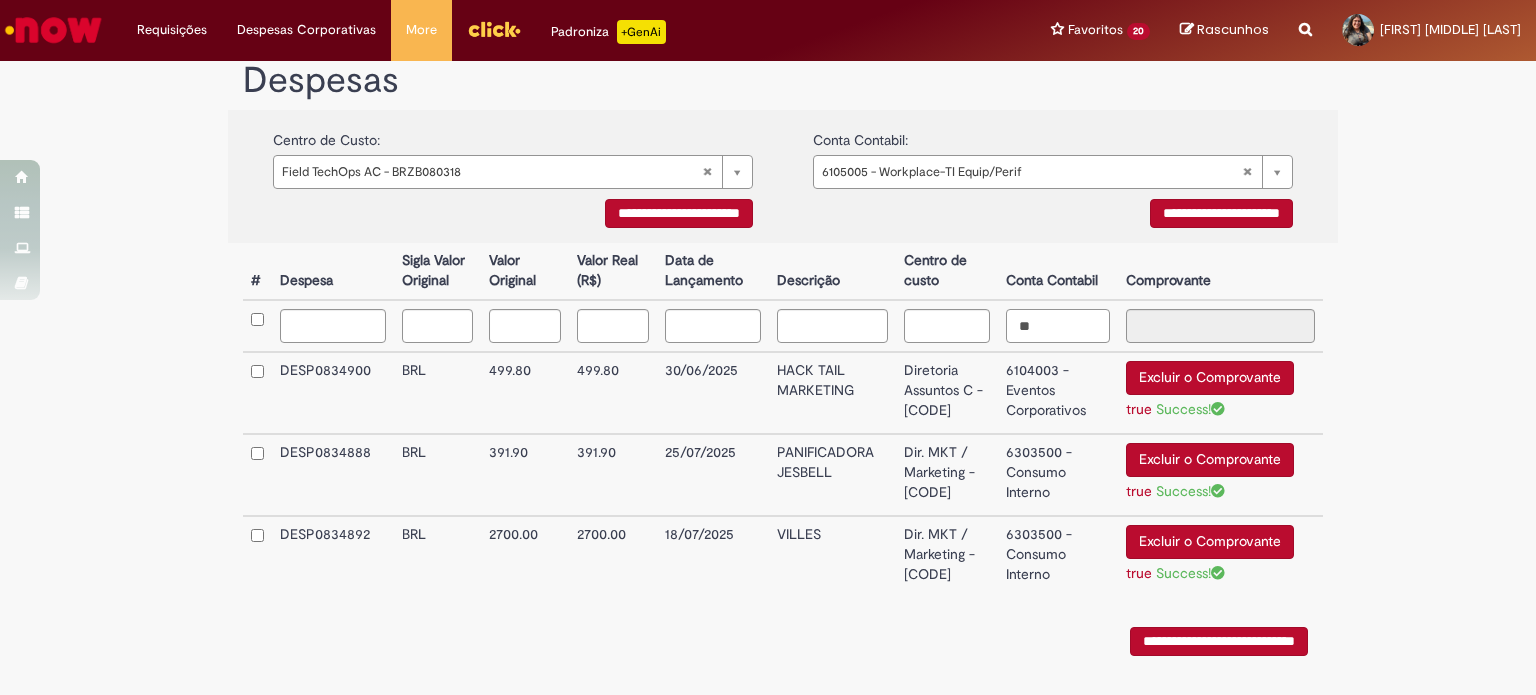scroll, scrollTop: 419, scrollLeft: 0, axis: vertical 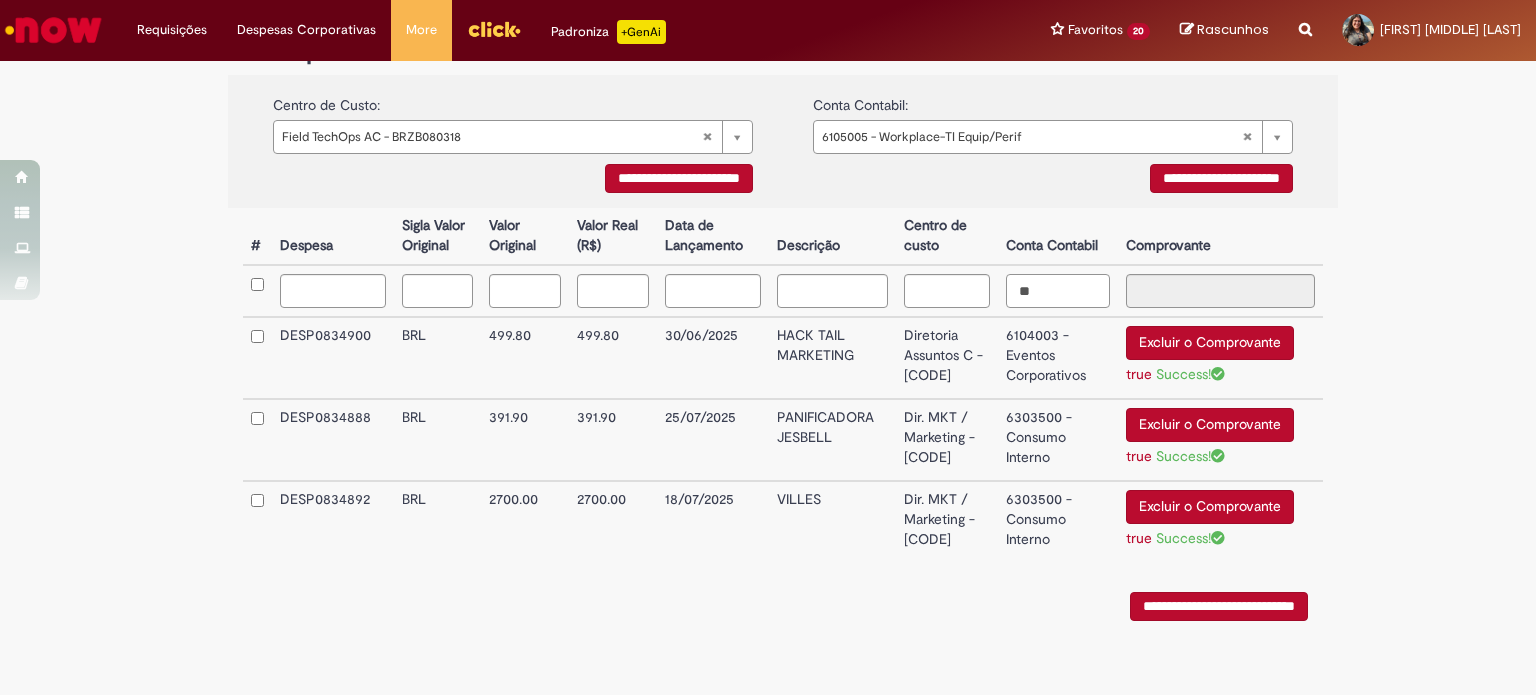 type on "**" 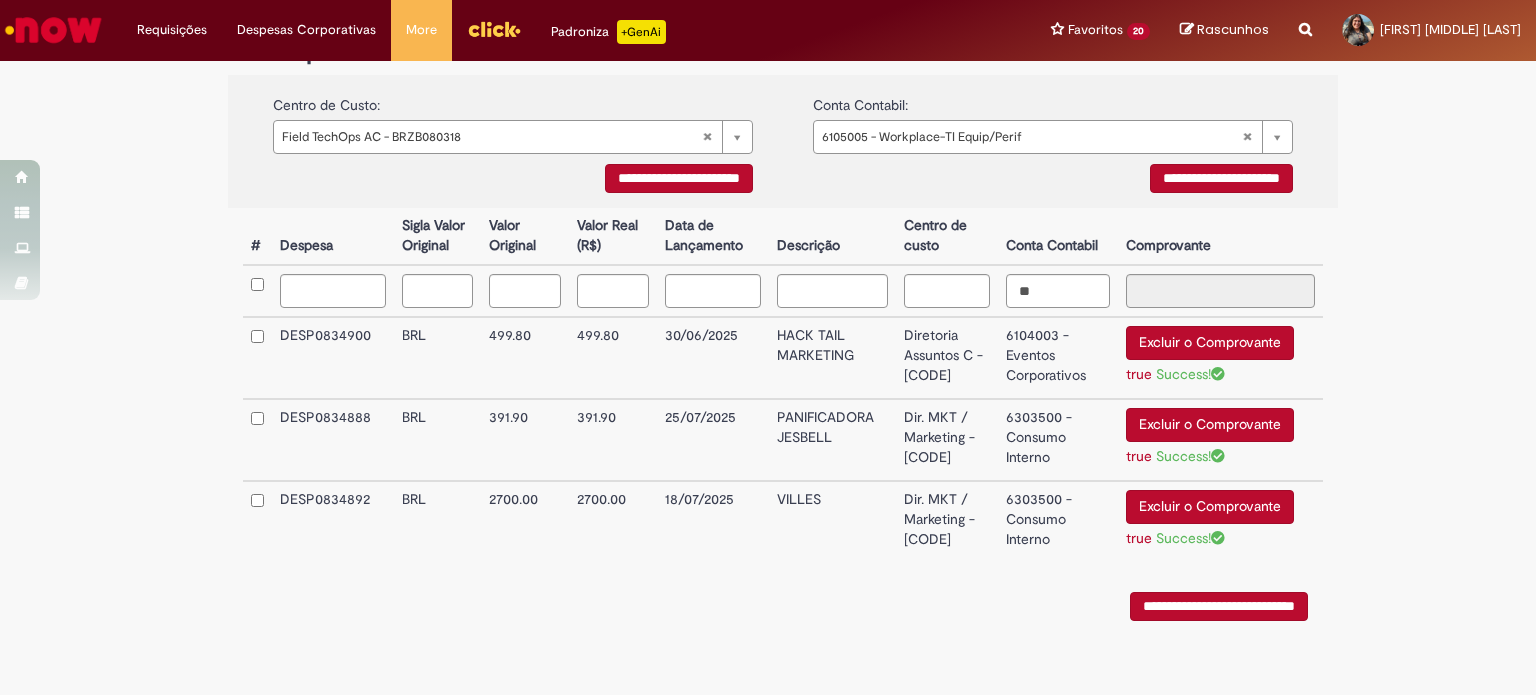 click on "6303500 - Consumo Interno" at bounding box center [1058, 440] 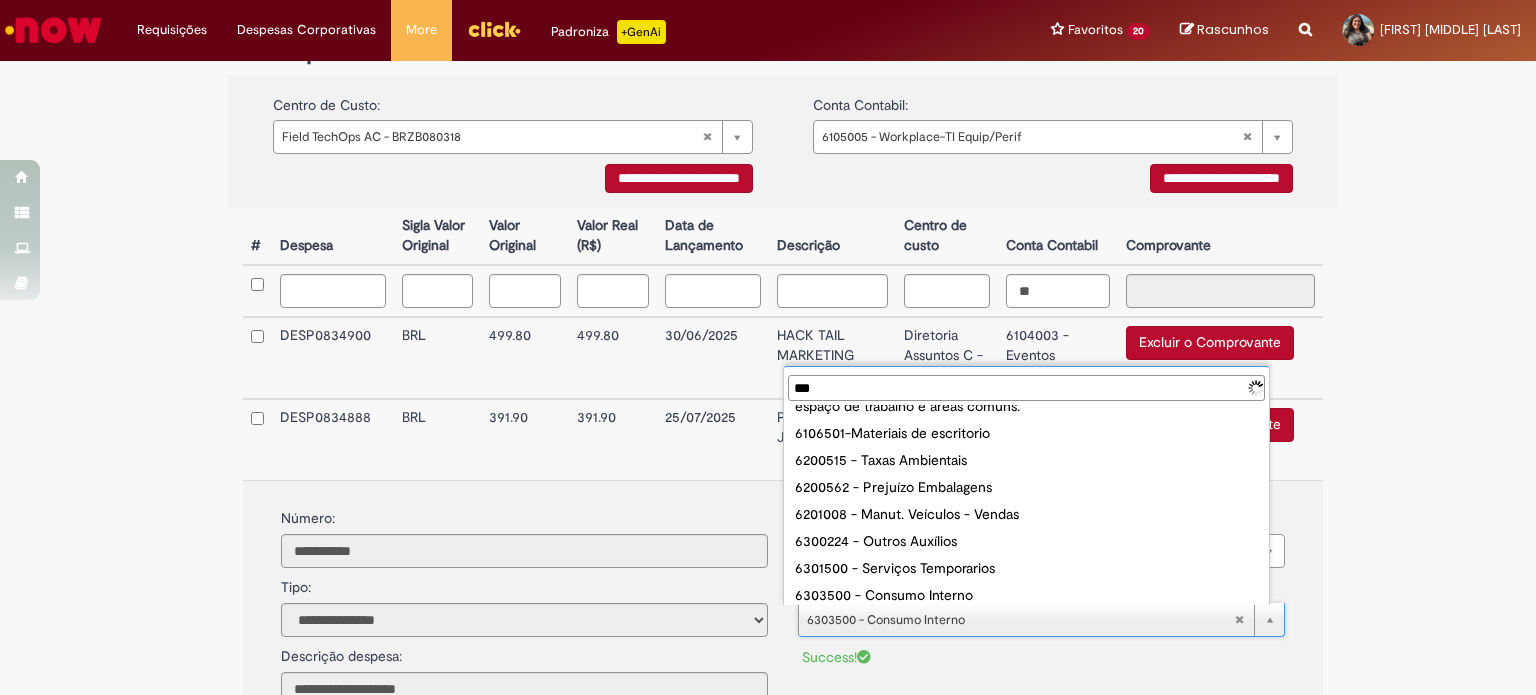 scroll, scrollTop: 0, scrollLeft: 0, axis: both 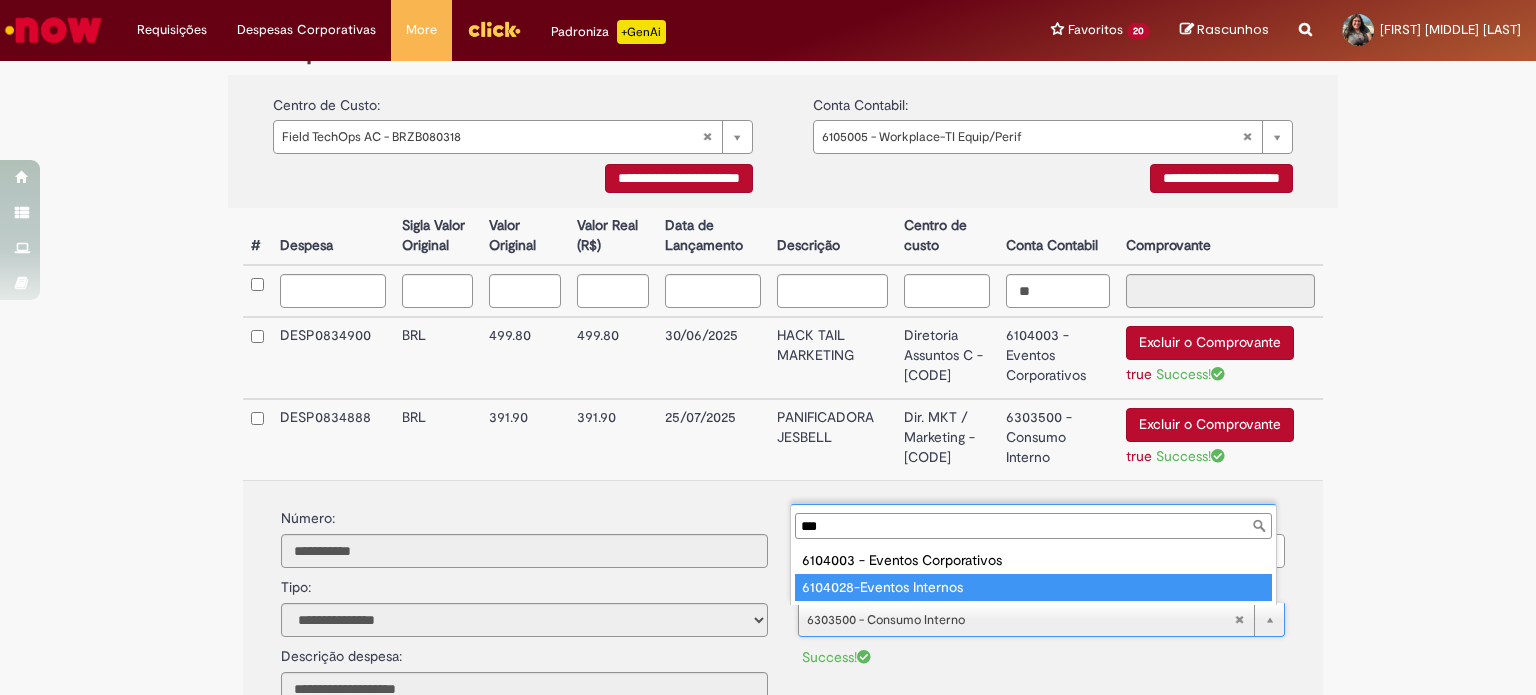 type on "***" 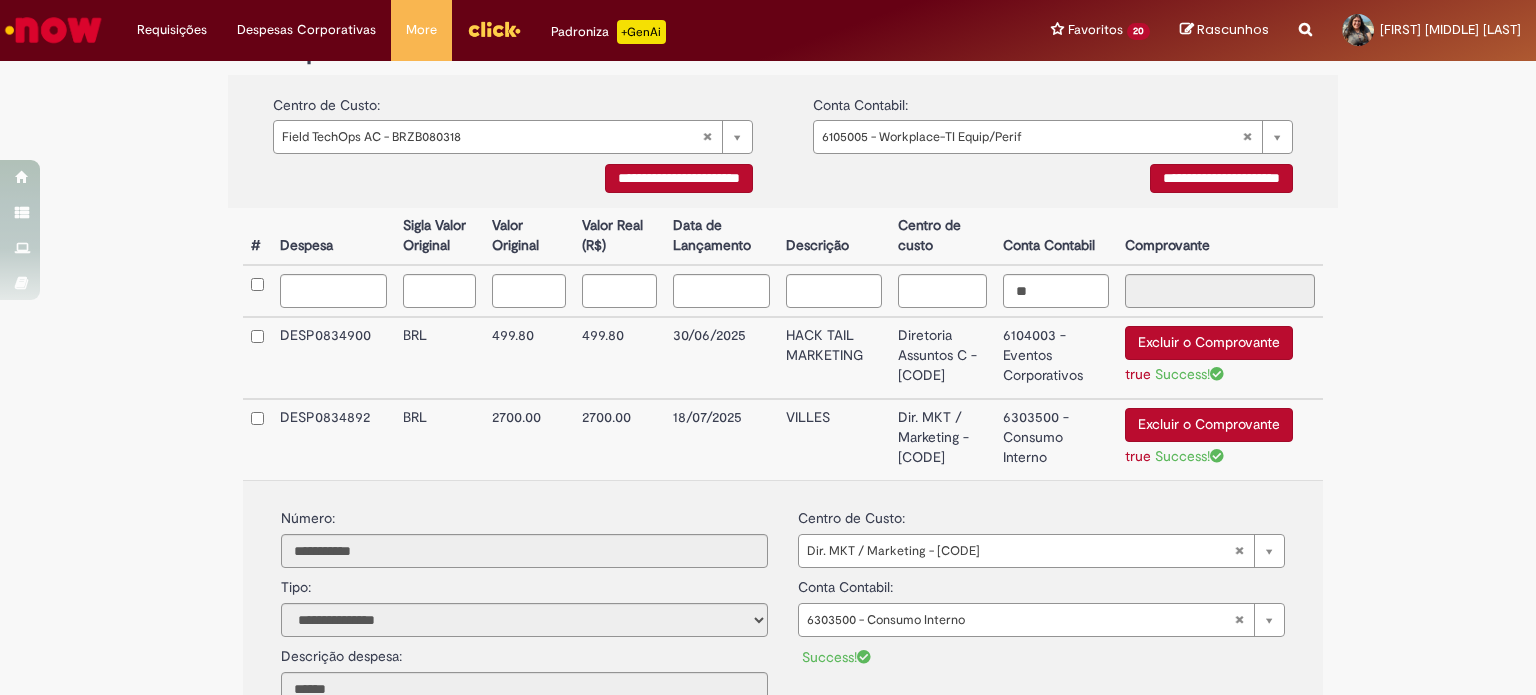 click on "6303500 - Consumo Interno" at bounding box center [1056, 439] 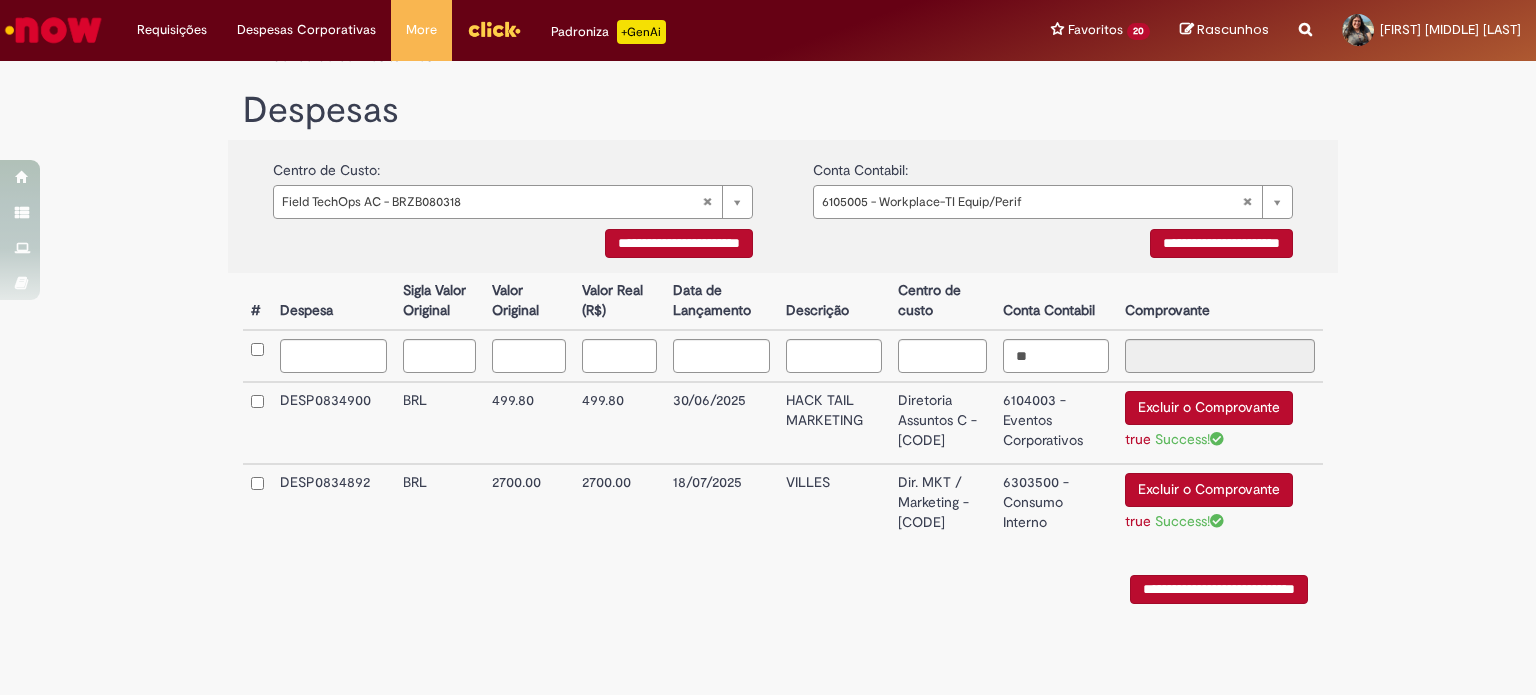 click on "6303500 - Consumo Interno" at bounding box center [1056, 504] 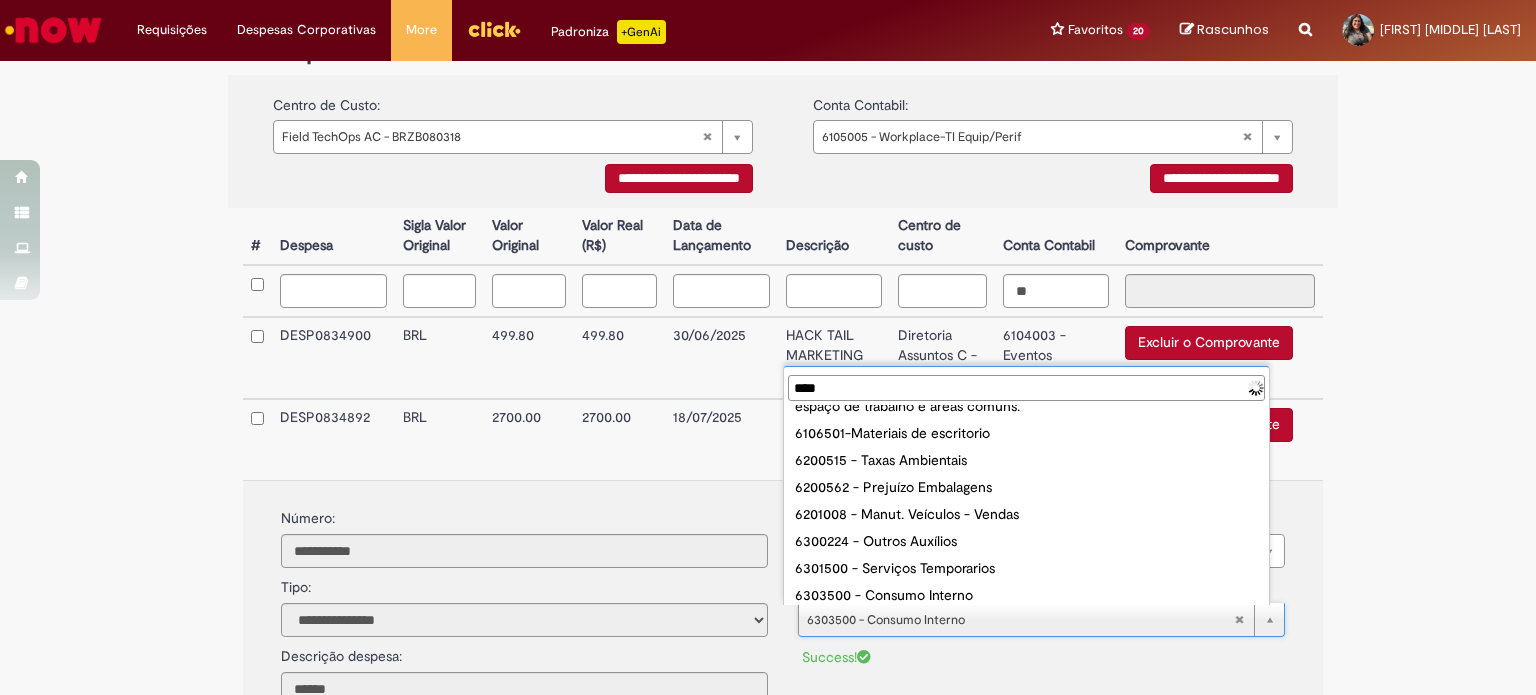 scroll, scrollTop: 0, scrollLeft: 0, axis: both 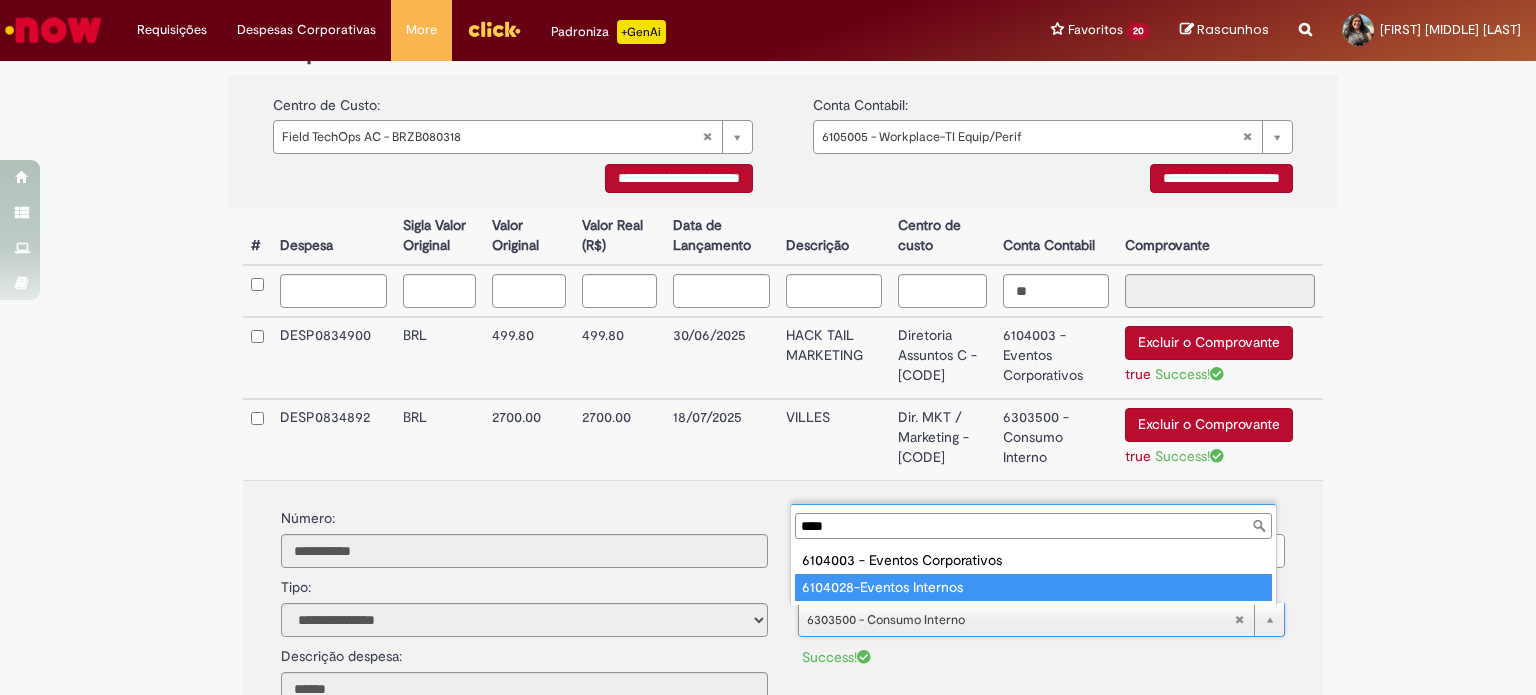 type on "****" 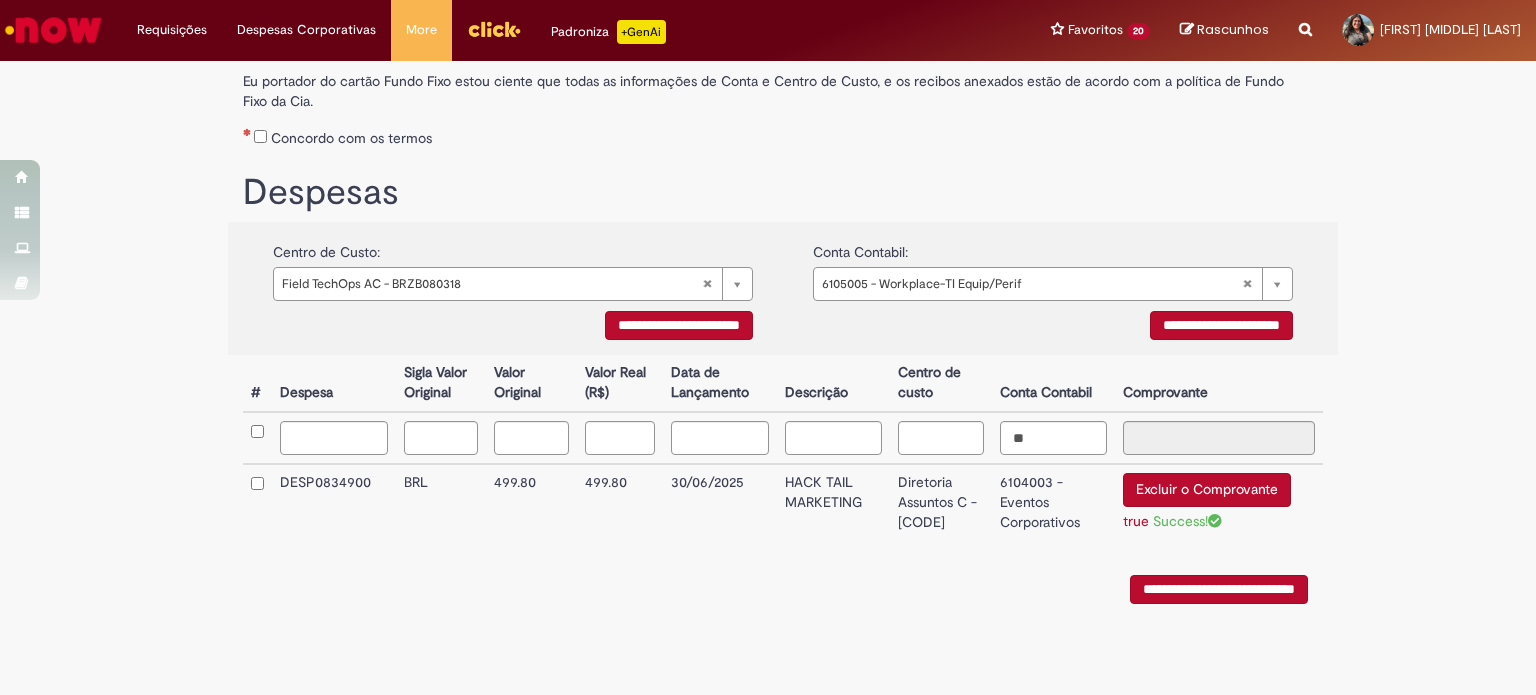 scroll, scrollTop: 276, scrollLeft: 0, axis: vertical 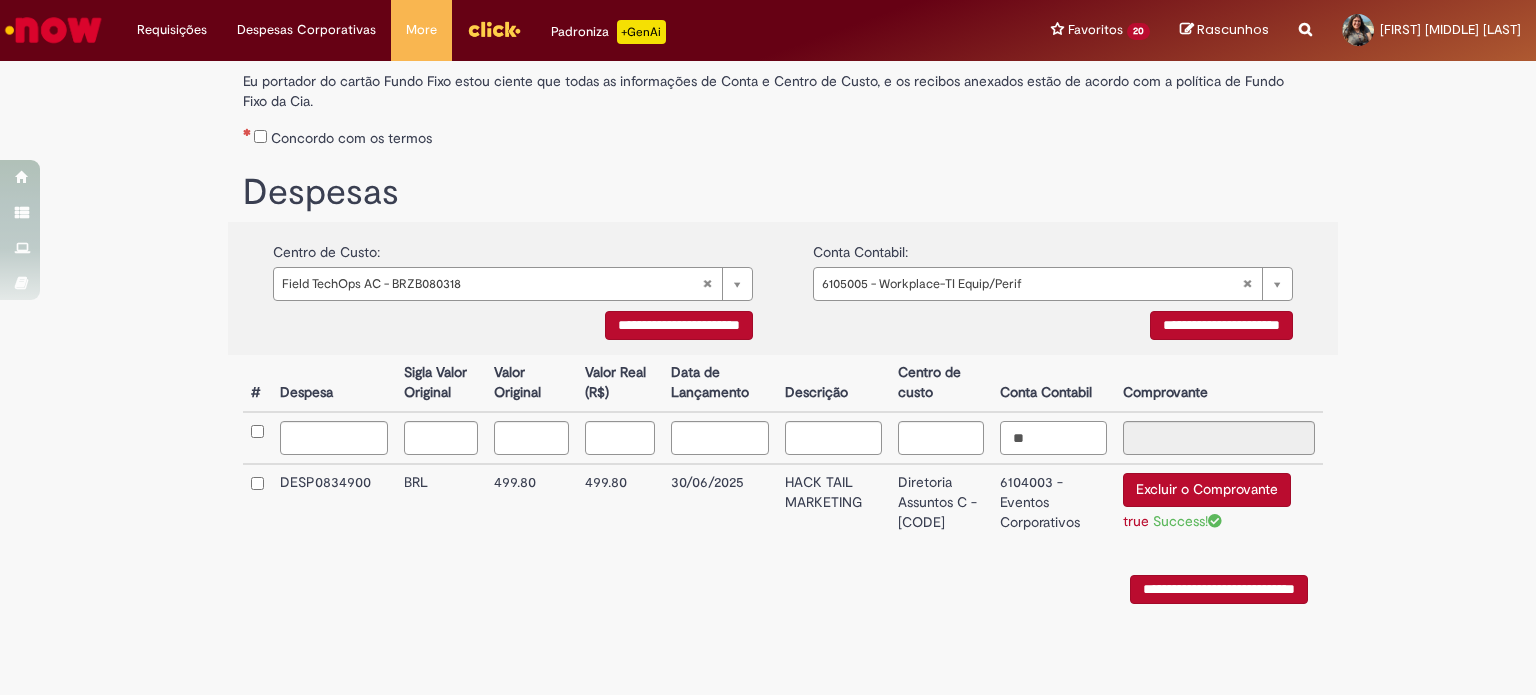 drag, startPoint x: 1041, startPoint y: 432, endPoint x: 943, endPoint y: 427, distance: 98.12747 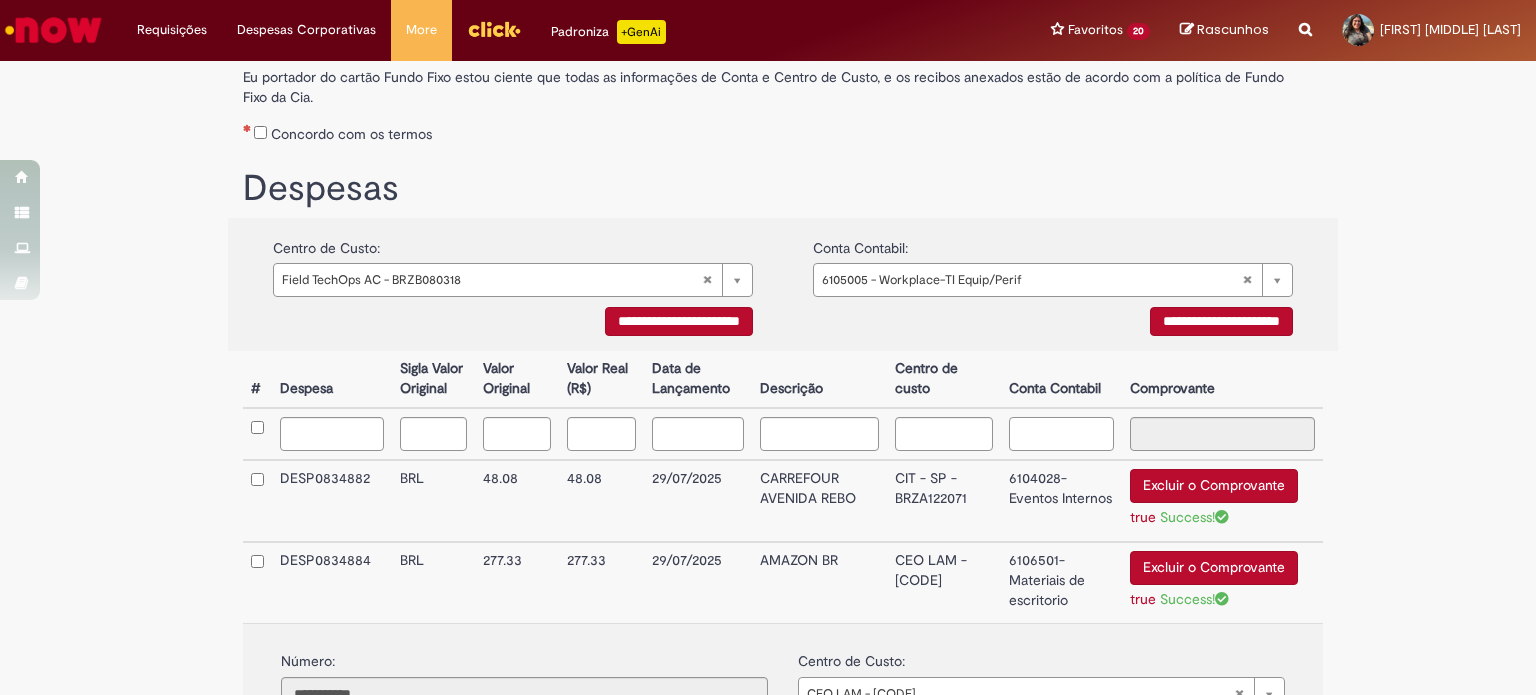 type 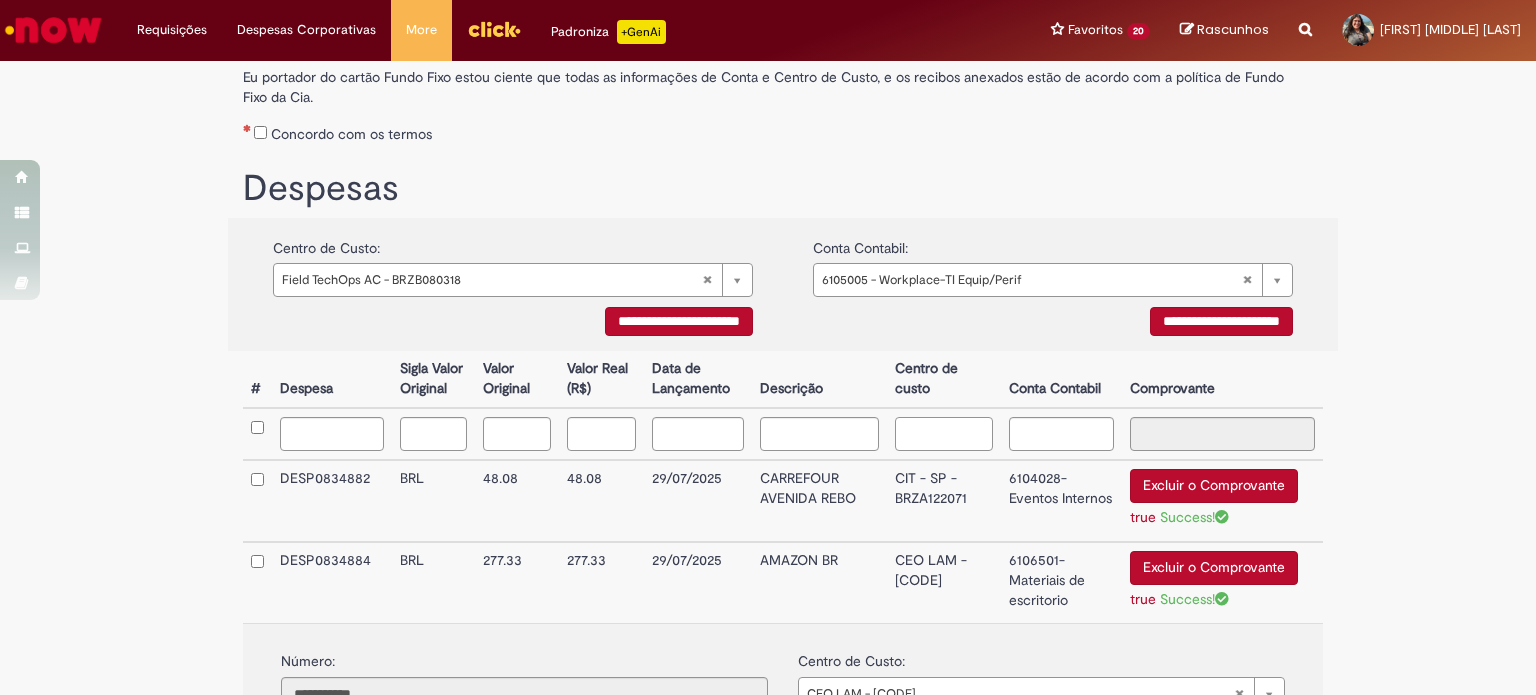 click at bounding box center [944, 434] 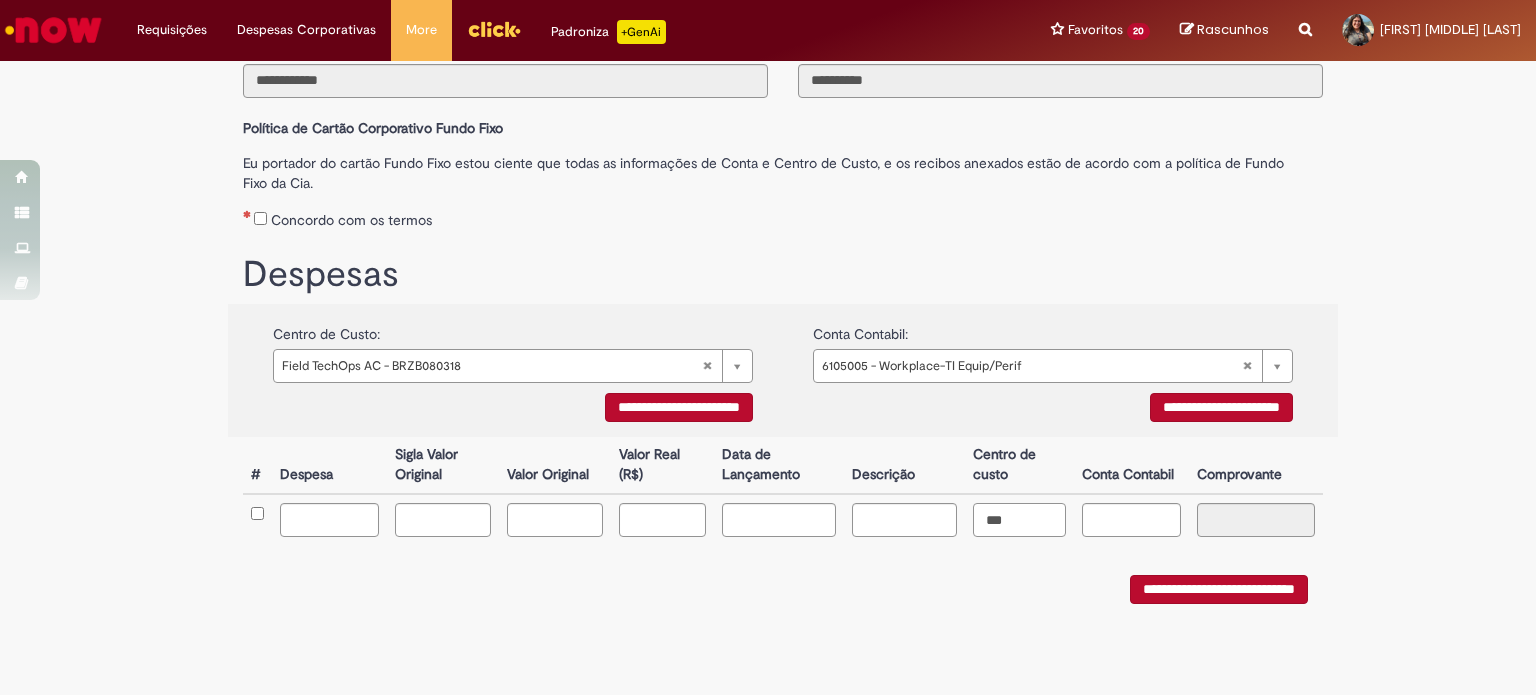scroll, scrollTop: 195, scrollLeft: 0, axis: vertical 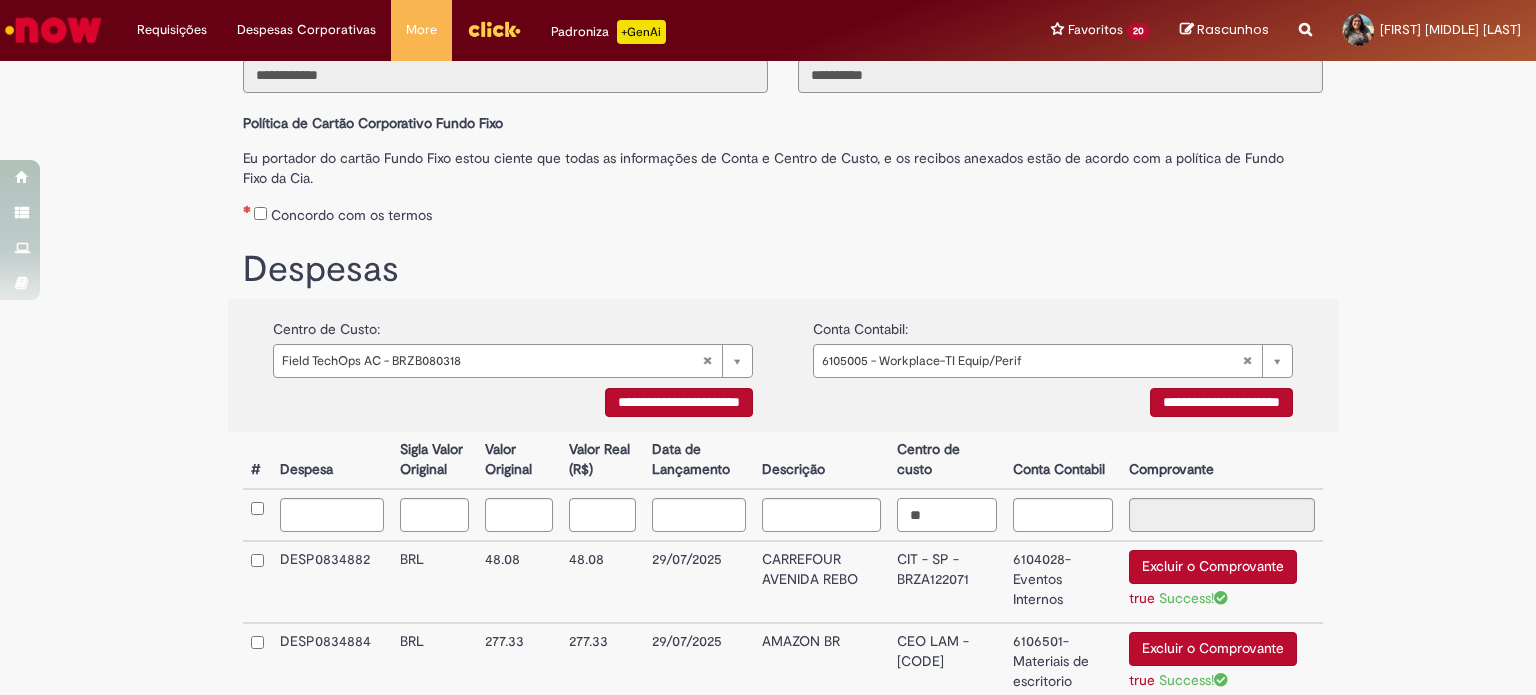 type on "*" 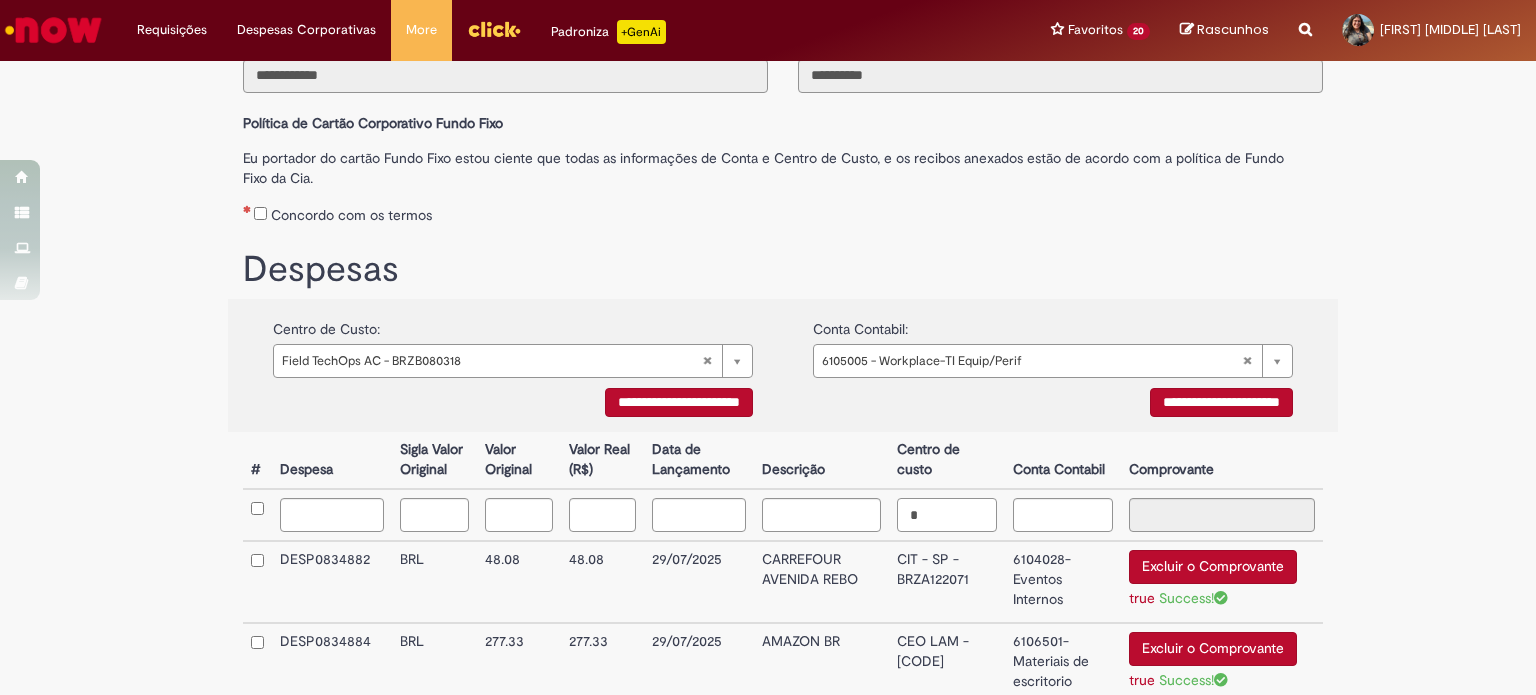 scroll, scrollTop: 276, scrollLeft: 0, axis: vertical 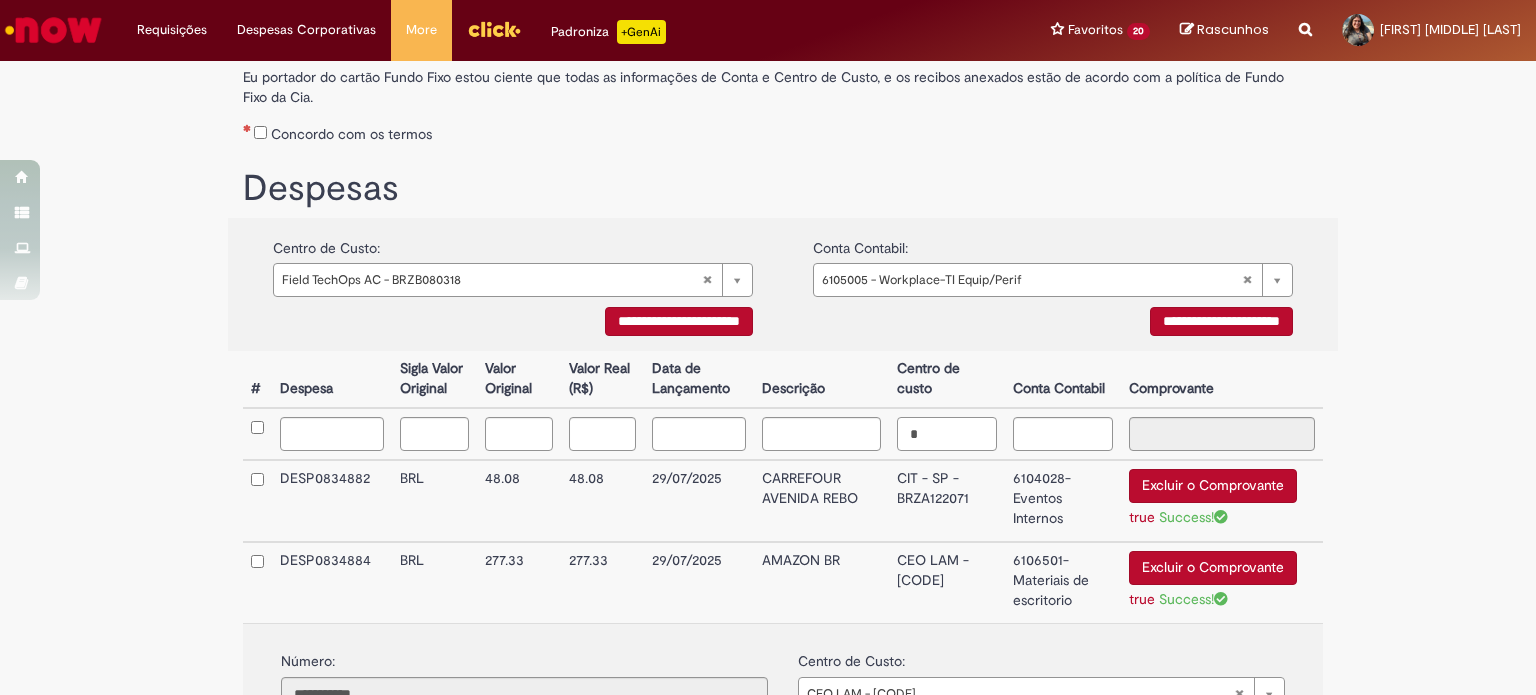 type 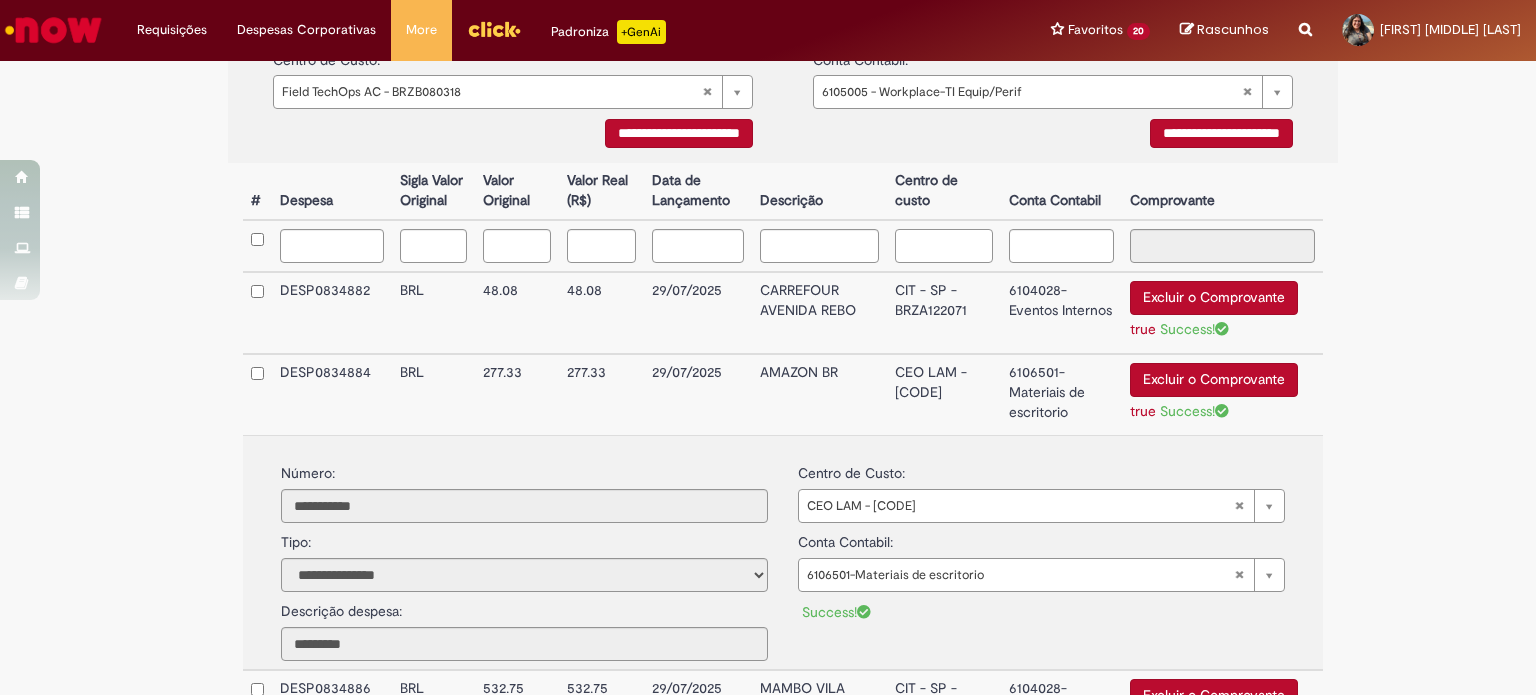 scroll, scrollTop: 476, scrollLeft: 0, axis: vertical 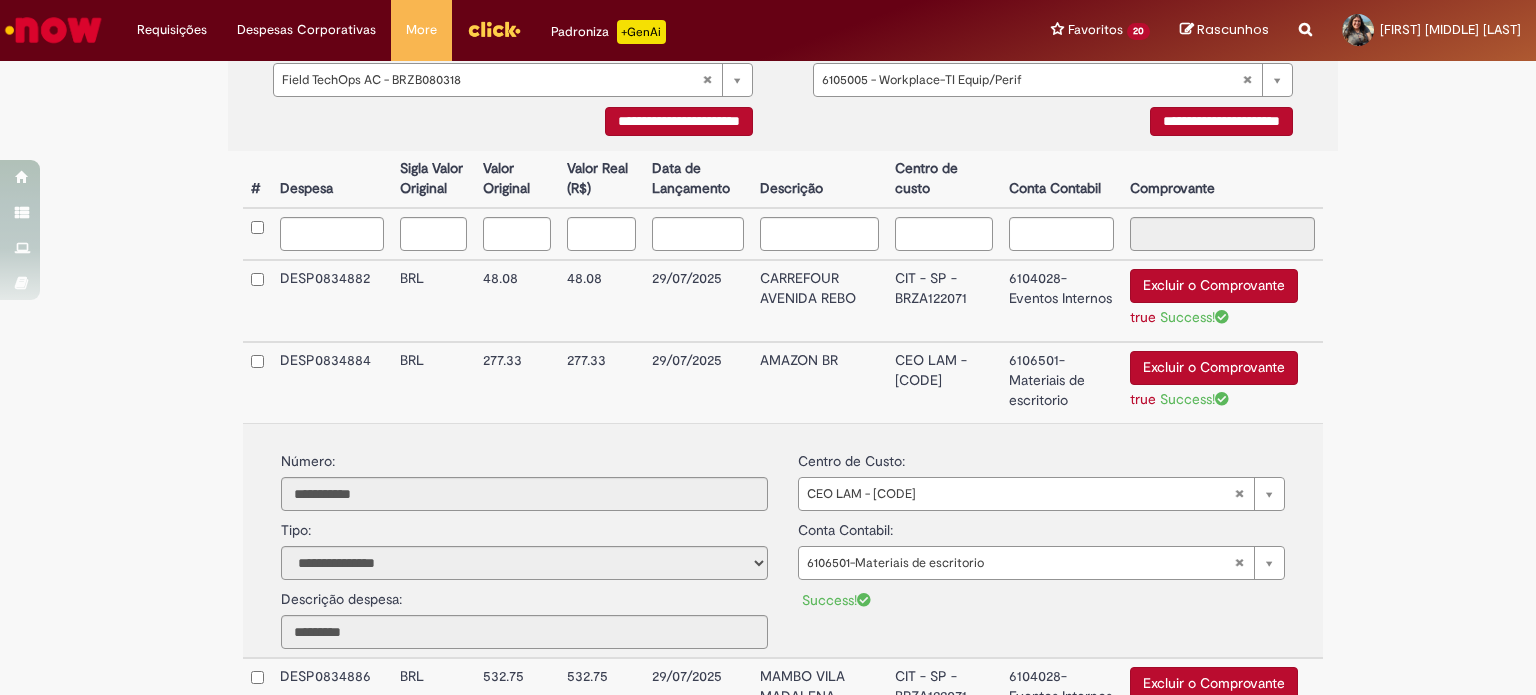click on "CEO LAM - BRZA090001" at bounding box center [944, 382] 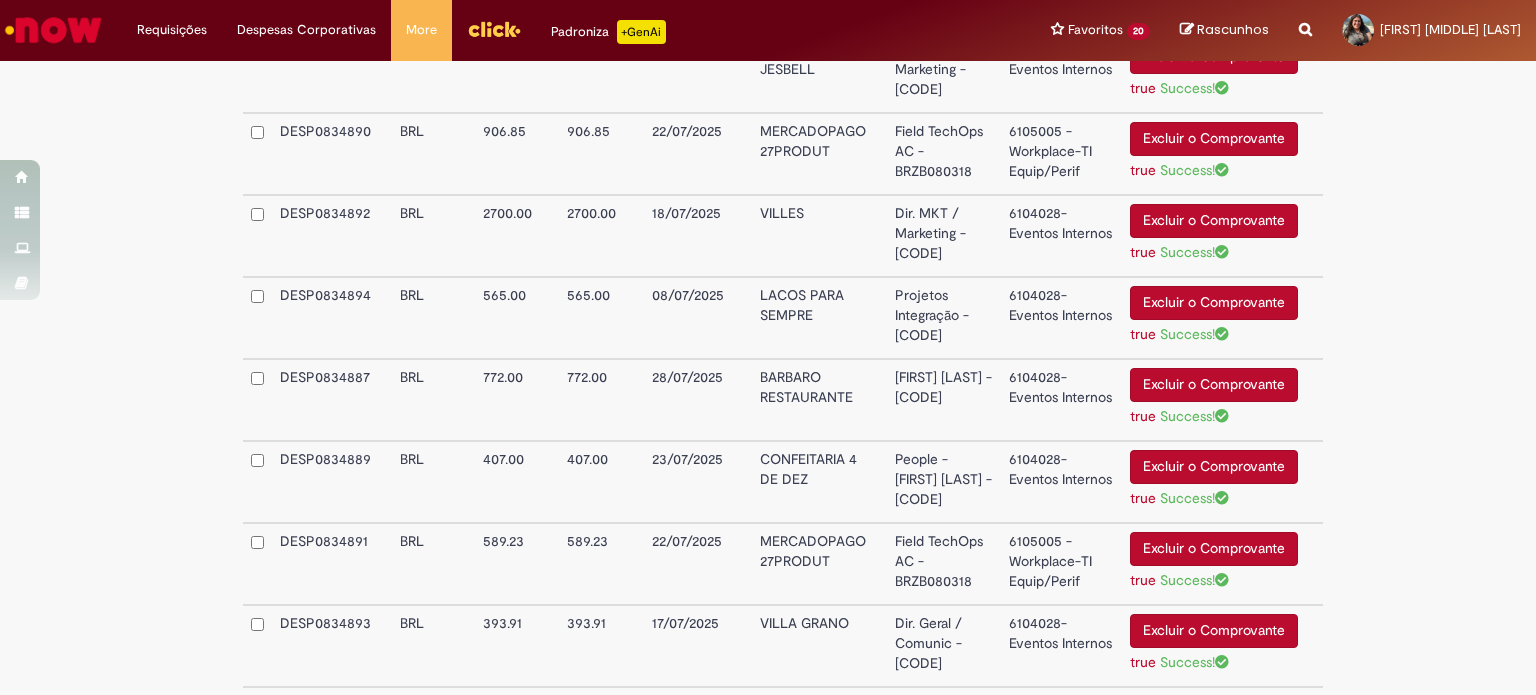 scroll, scrollTop: 1818, scrollLeft: 0, axis: vertical 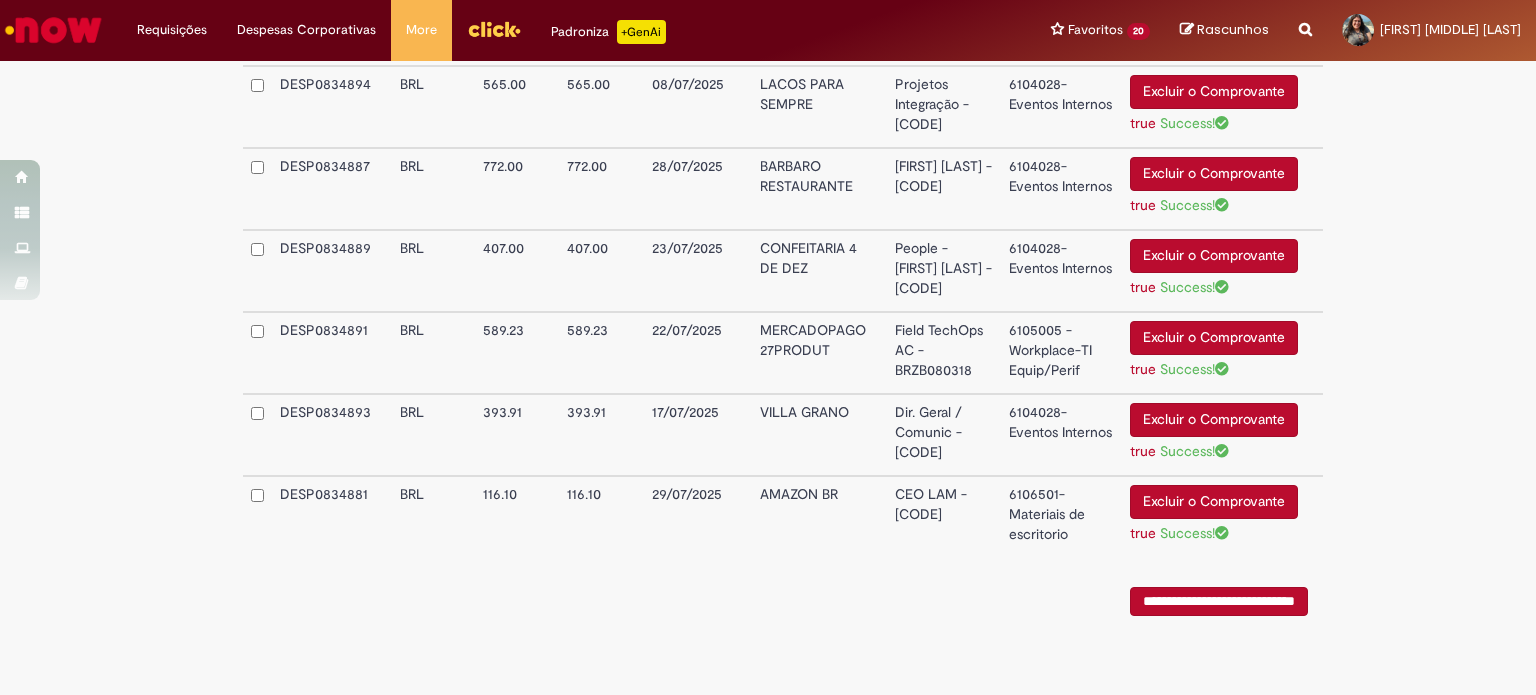 click on "**********" at bounding box center (1219, 601) 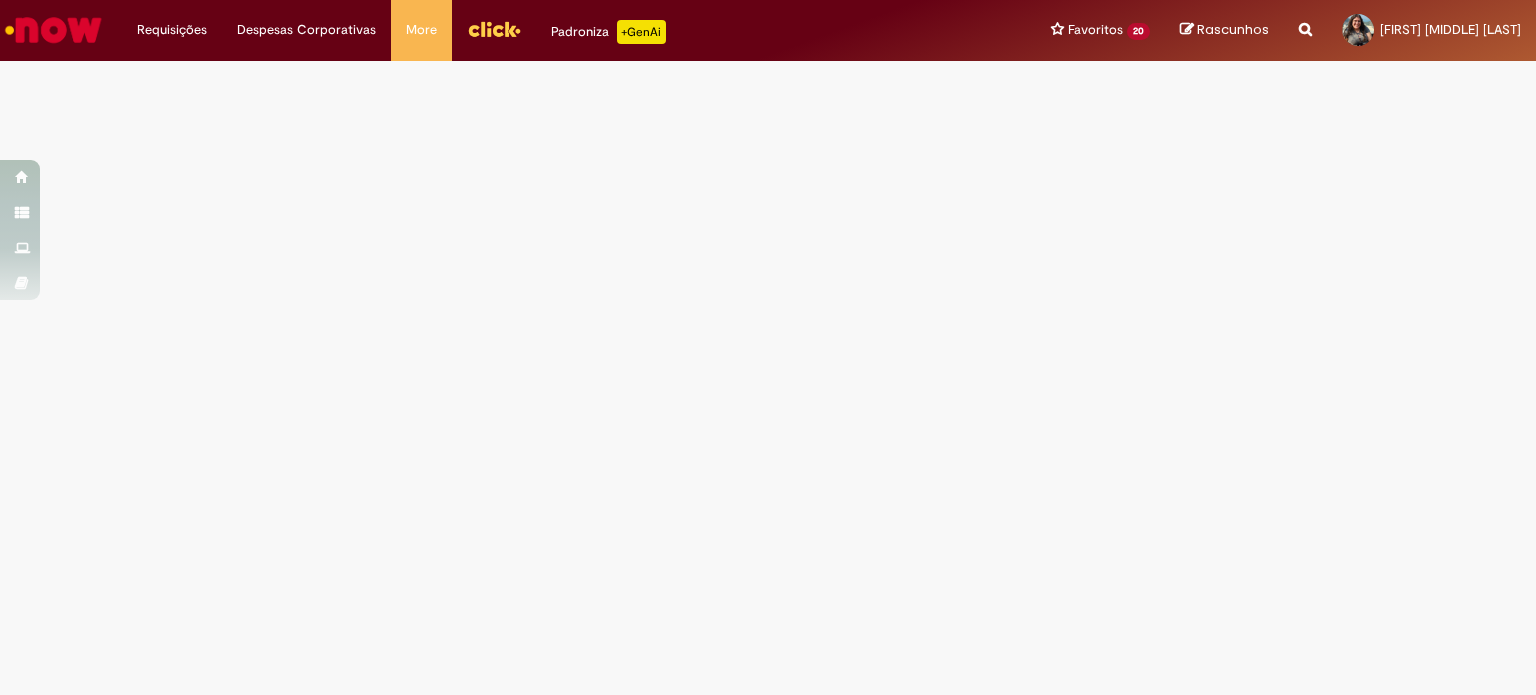 scroll, scrollTop: 0, scrollLeft: 0, axis: both 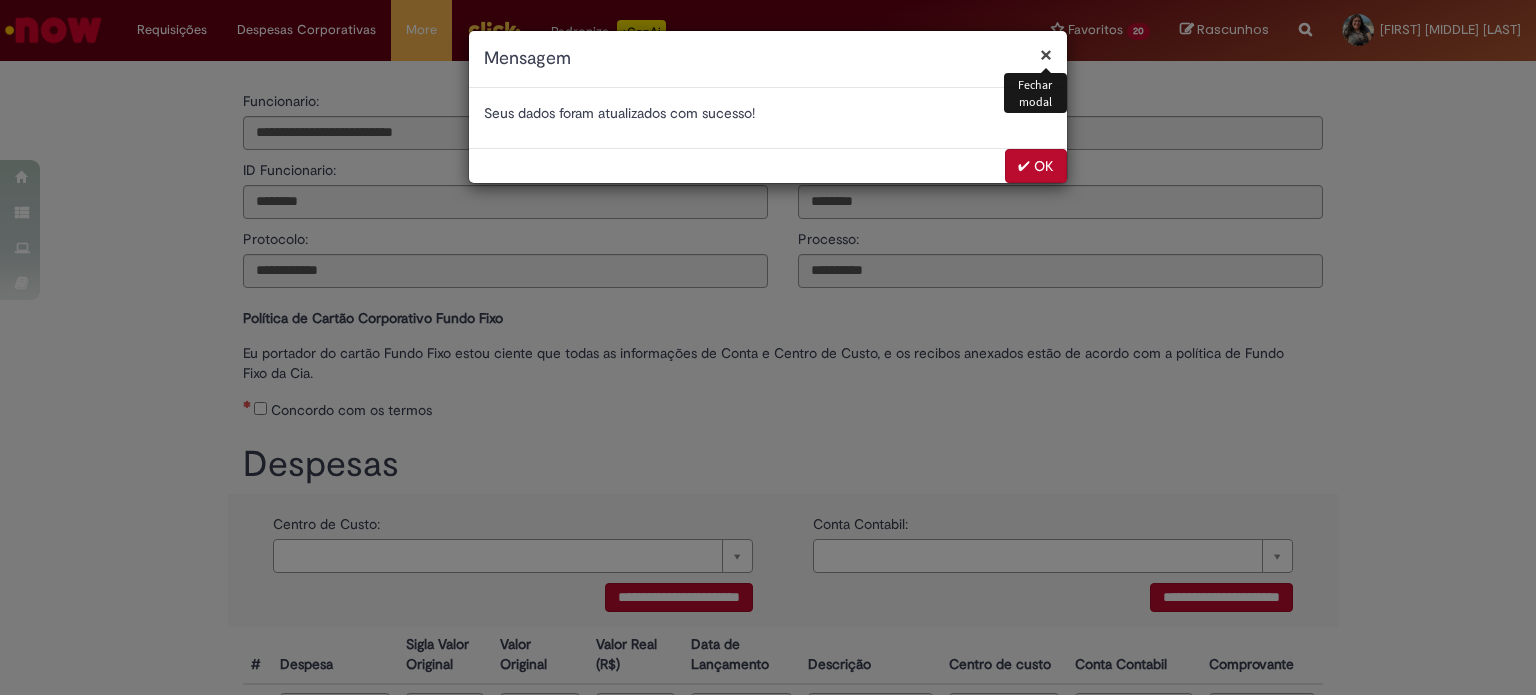 click on "✔ OK" at bounding box center [1036, 166] 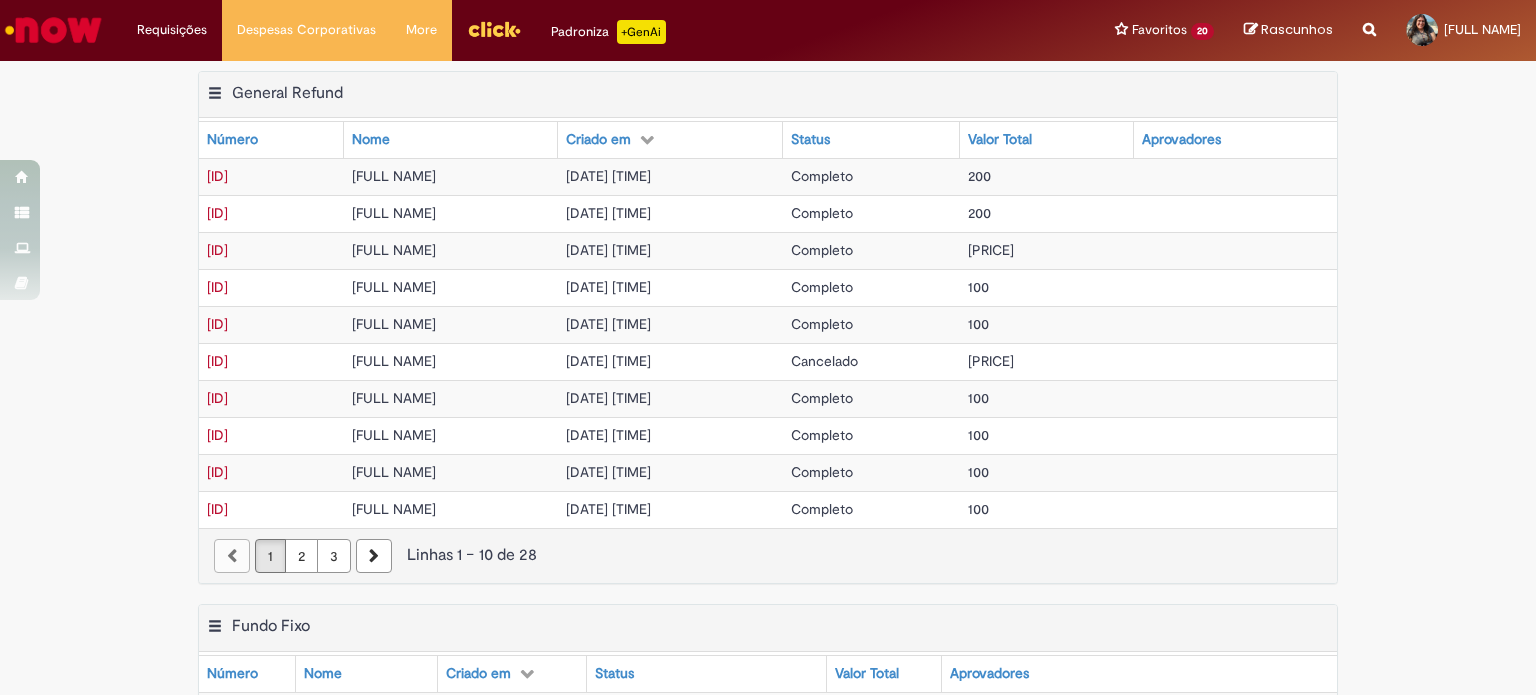 scroll, scrollTop: 0, scrollLeft: 0, axis: both 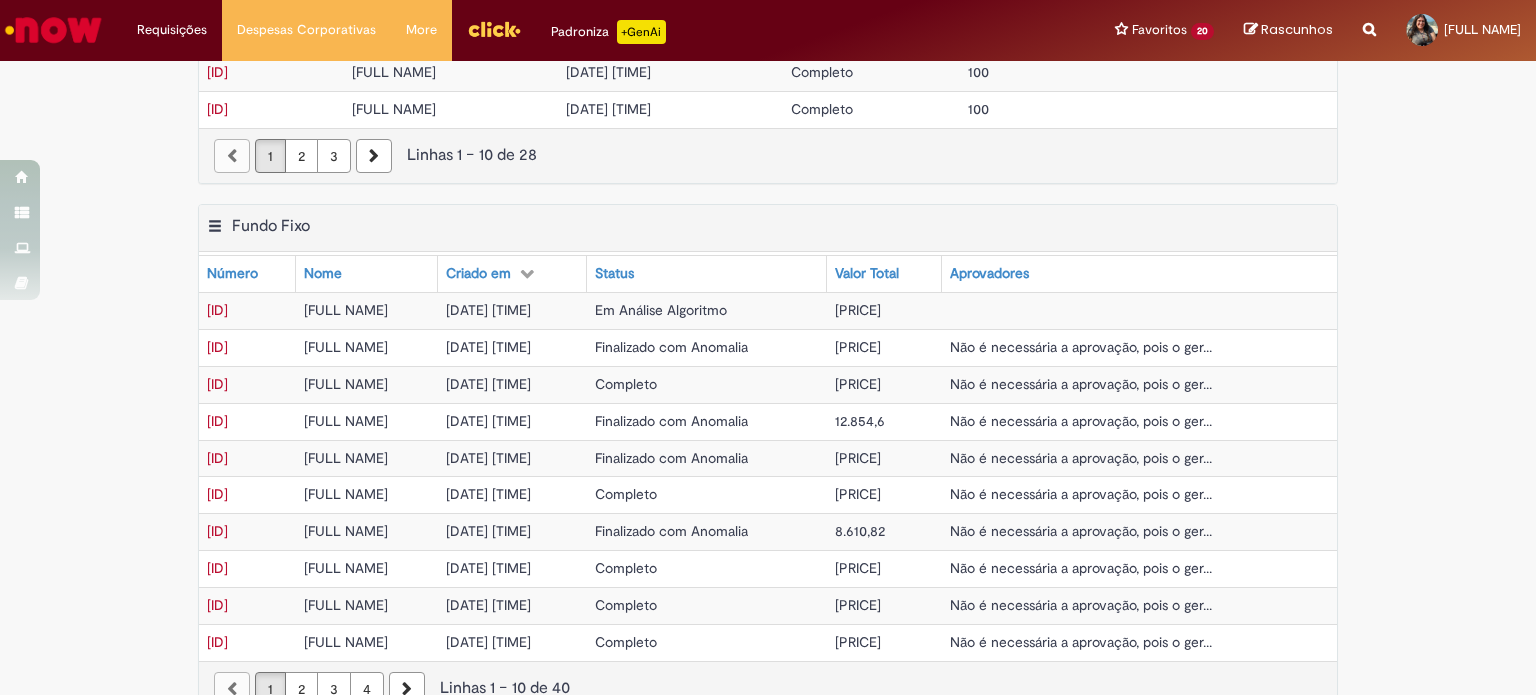 click on "Em Análise Algoritmo" at bounding box center (707, 310) 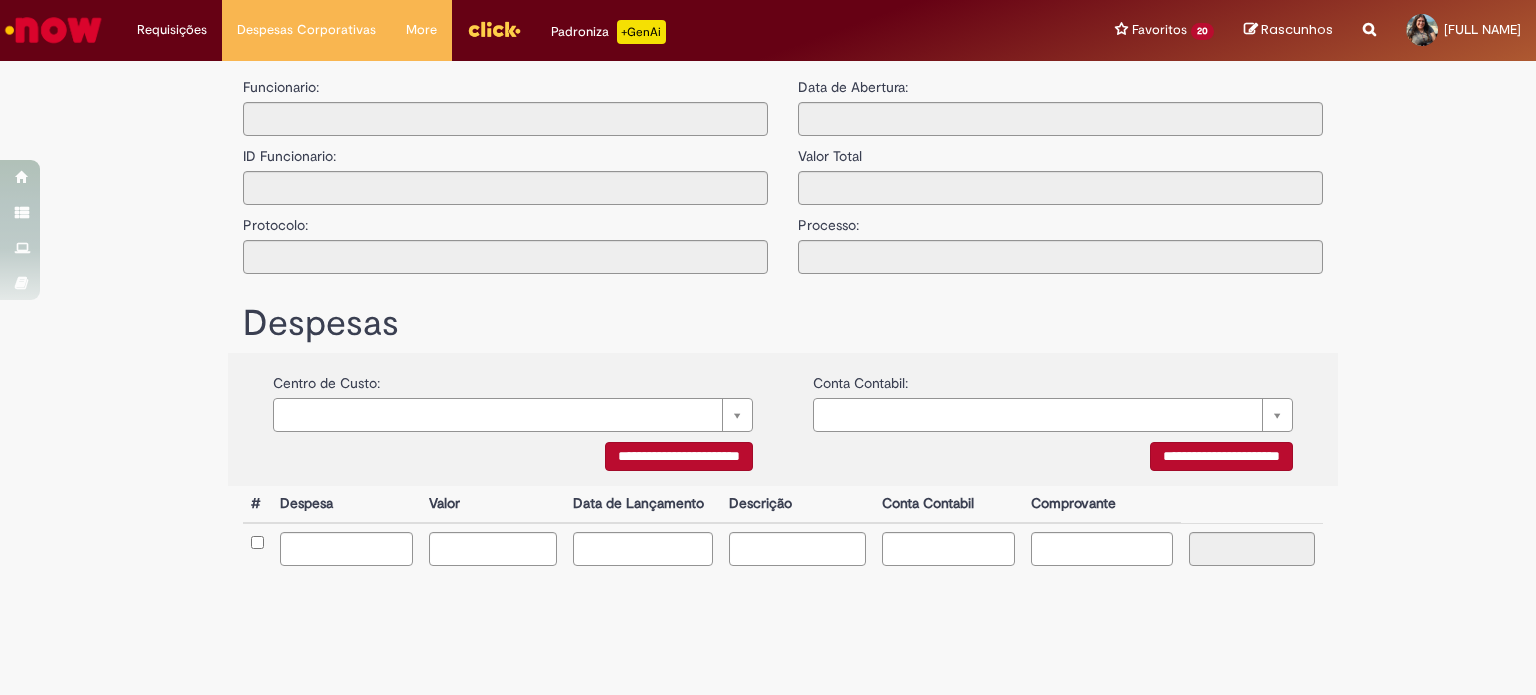 type on "**********" 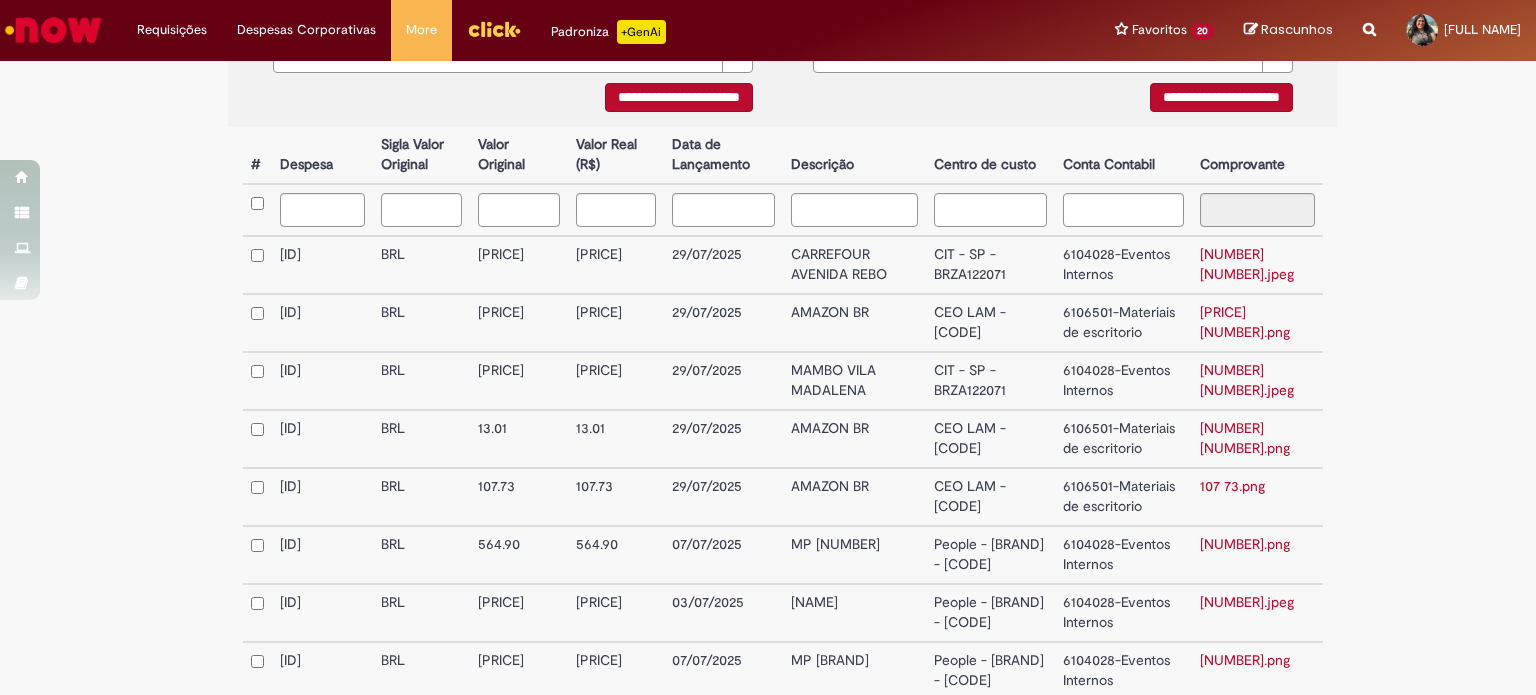 scroll, scrollTop: 0, scrollLeft: 0, axis: both 